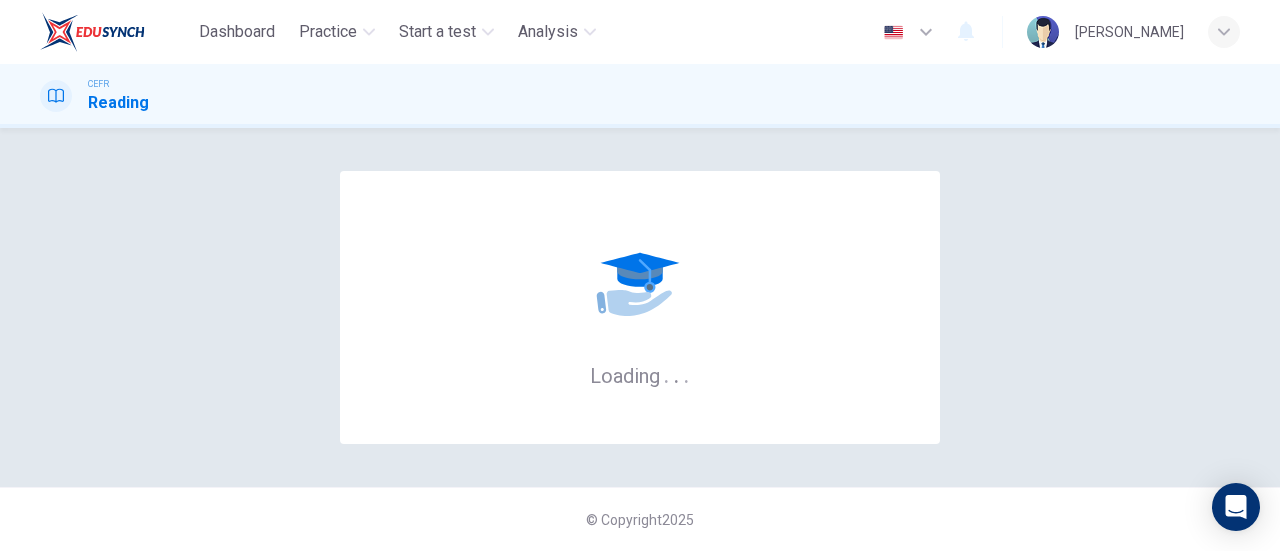 scroll, scrollTop: 0, scrollLeft: 0, axis: both 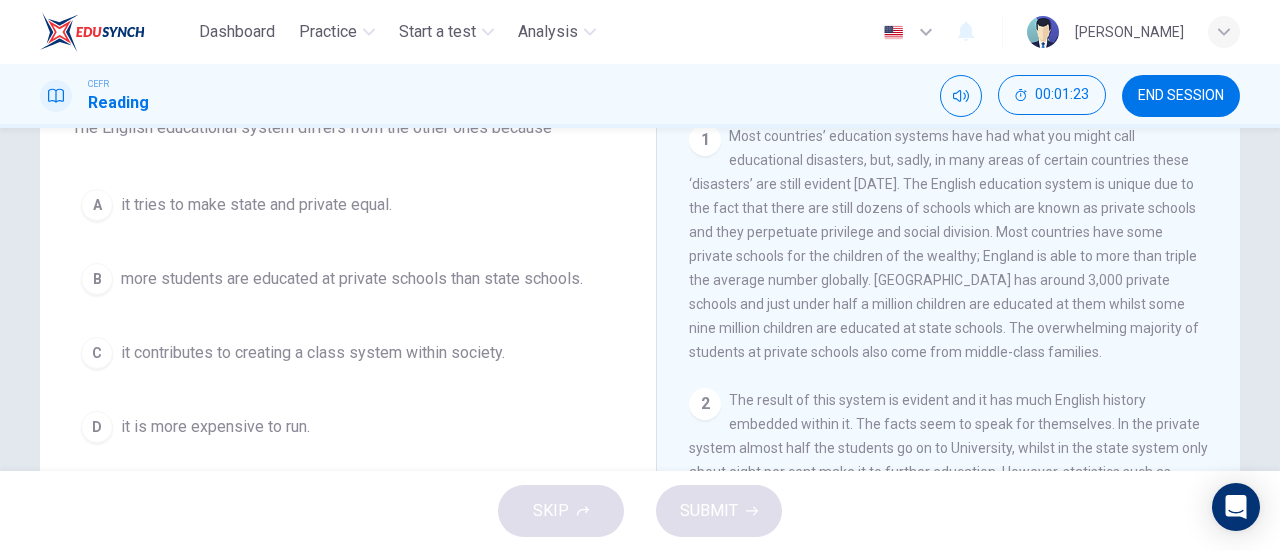 click on "it contributes to creating a class system within society." at bounding box center (313, 353) 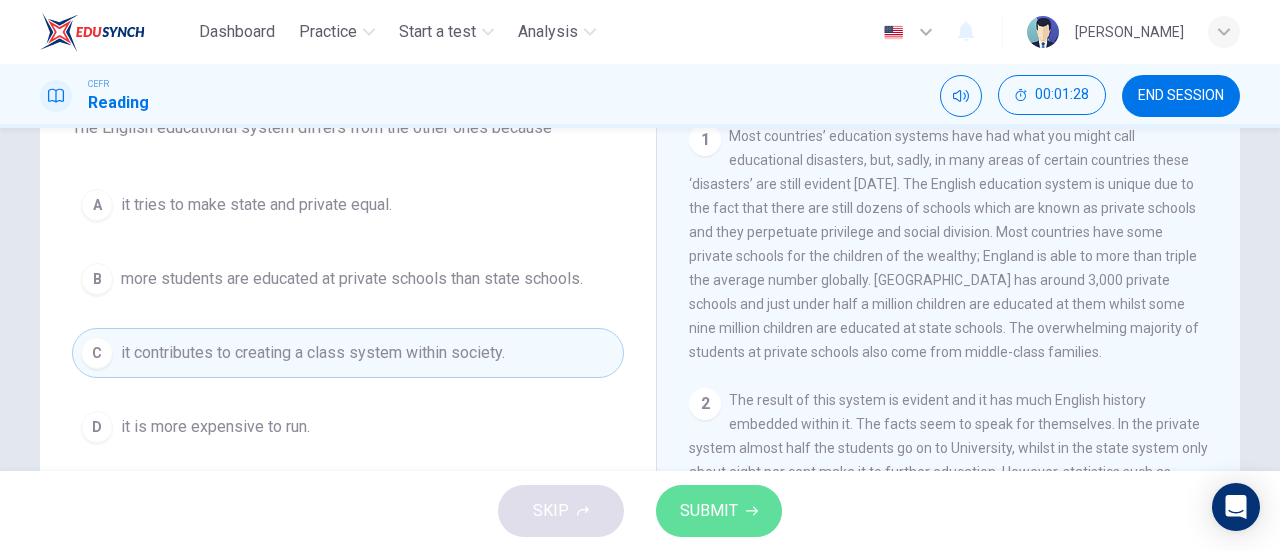click on "SUBMIT" at bounding box center [709, 511] 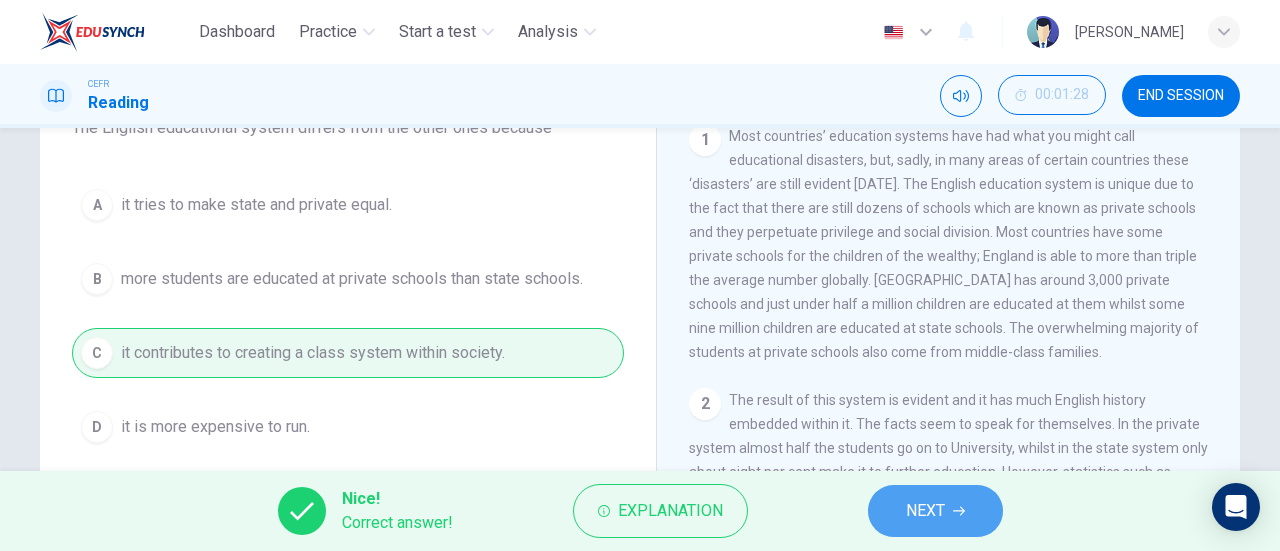 click on "NEXT" at bounding box center [935, 511] 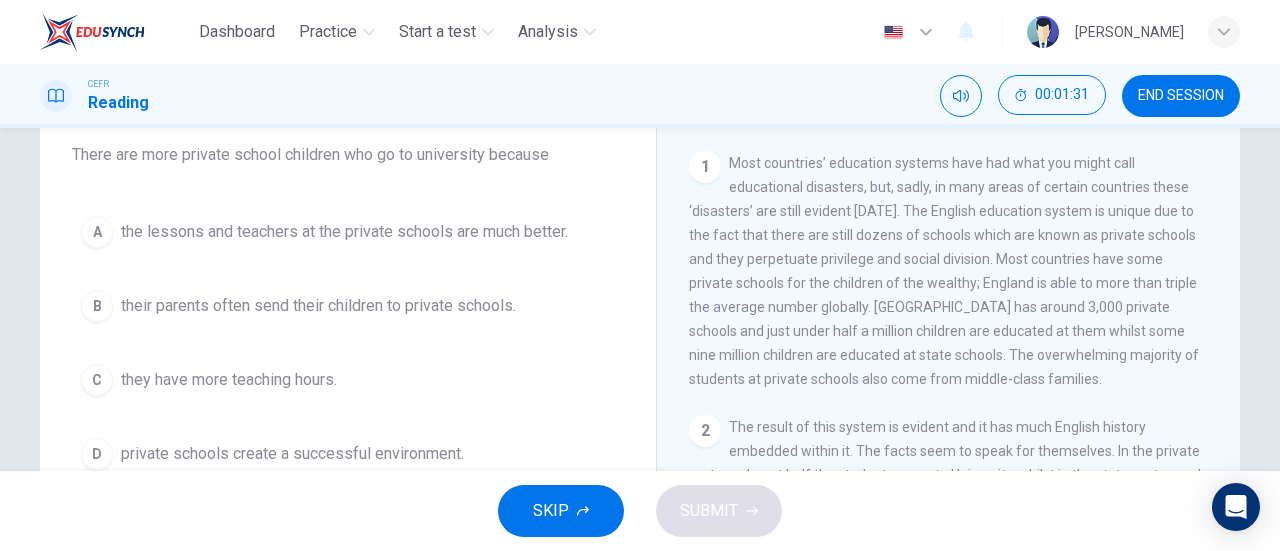 scroll, scrollTop: 168, scrollLeft: 0, axis: vertical 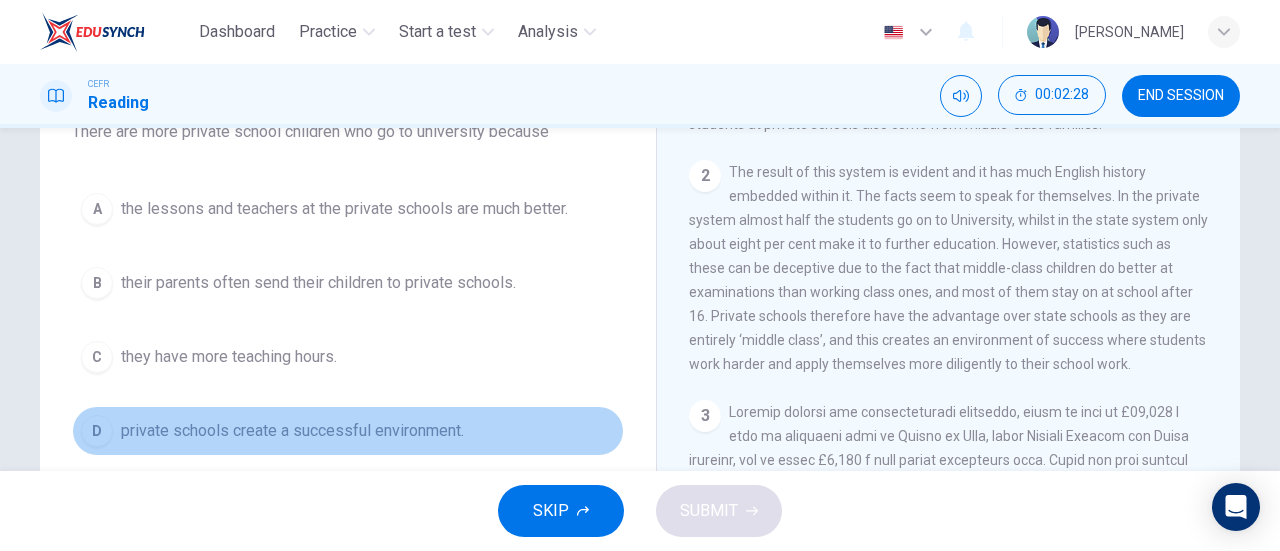 click on "D private schools create a successful environment." at bounding box center [348, 431] 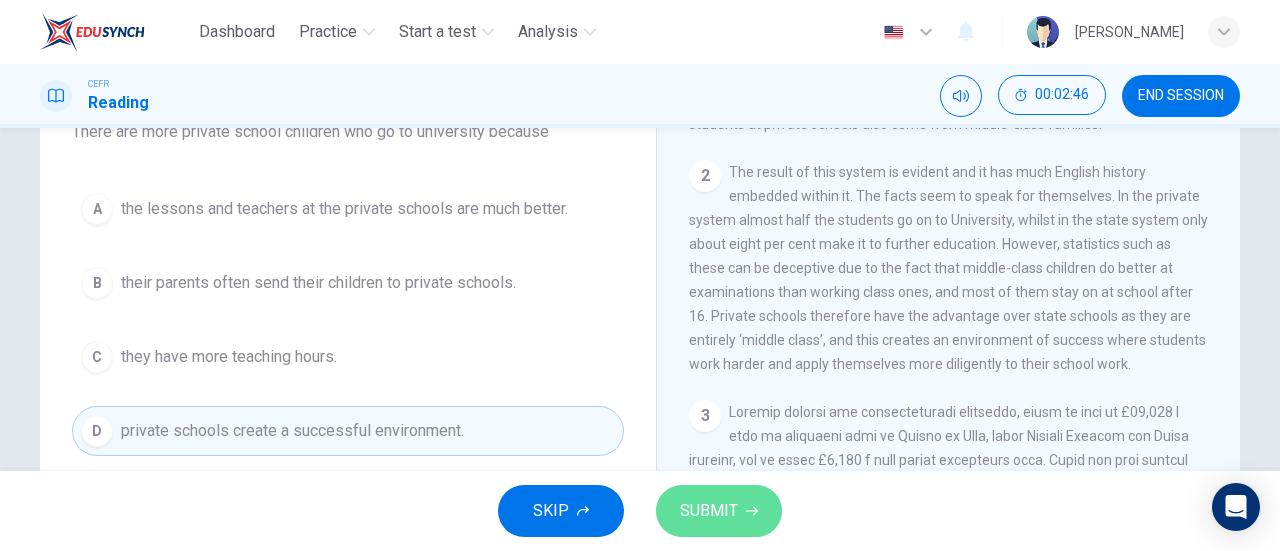 click on "SUBMIT" at bounding box center [719, 511] 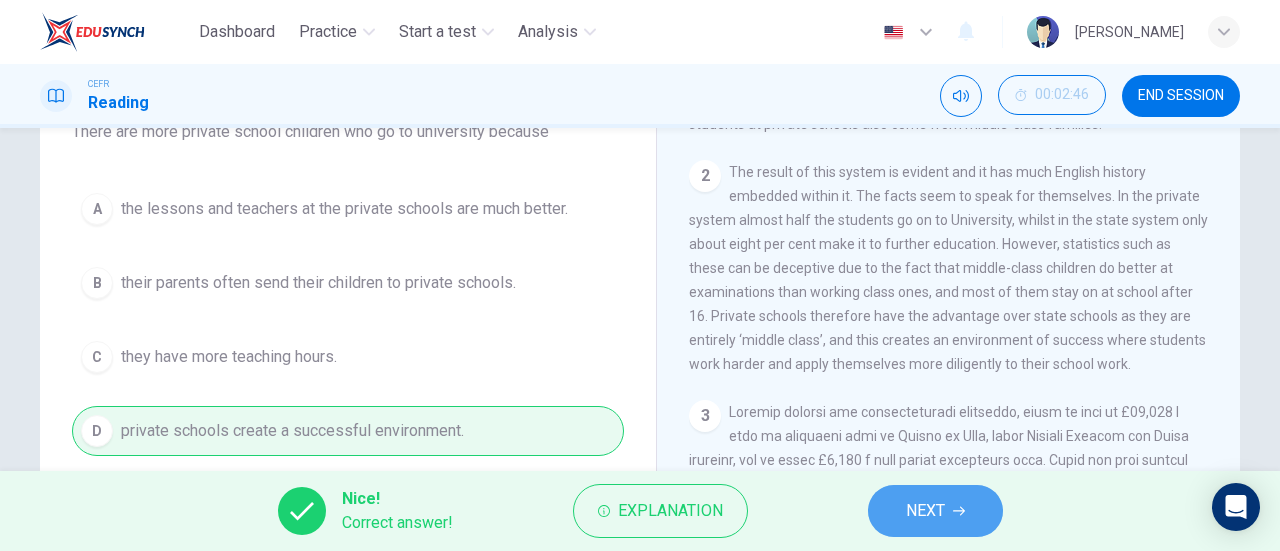 click on "NEXT" at bounding box center (935, 511) 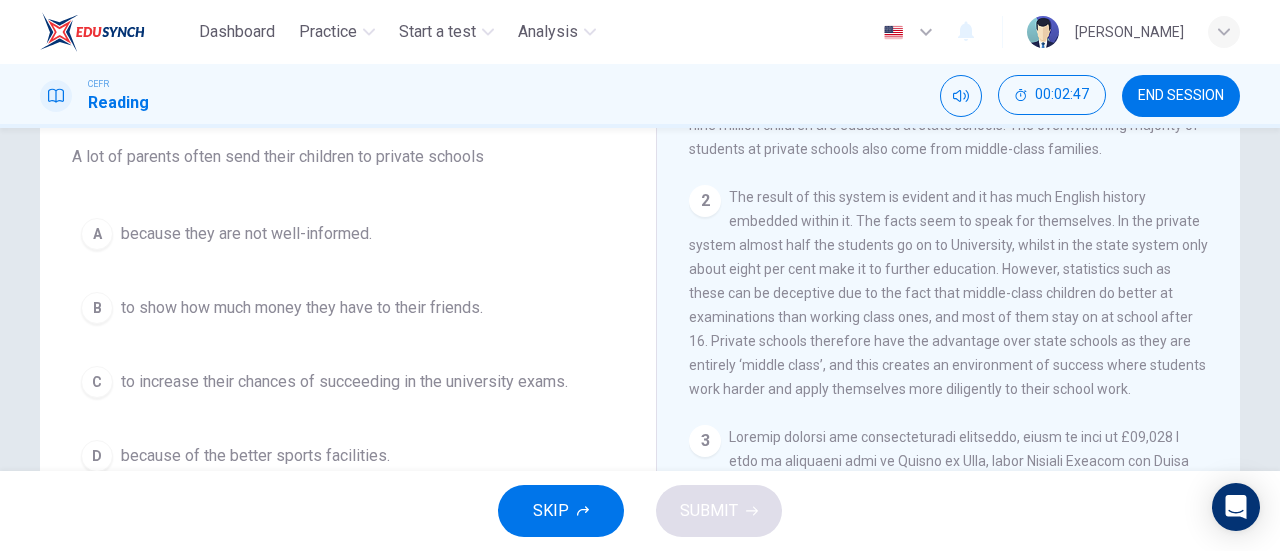 scroll, scrollTop: 141, scrollLeft: 0, axis: vertical 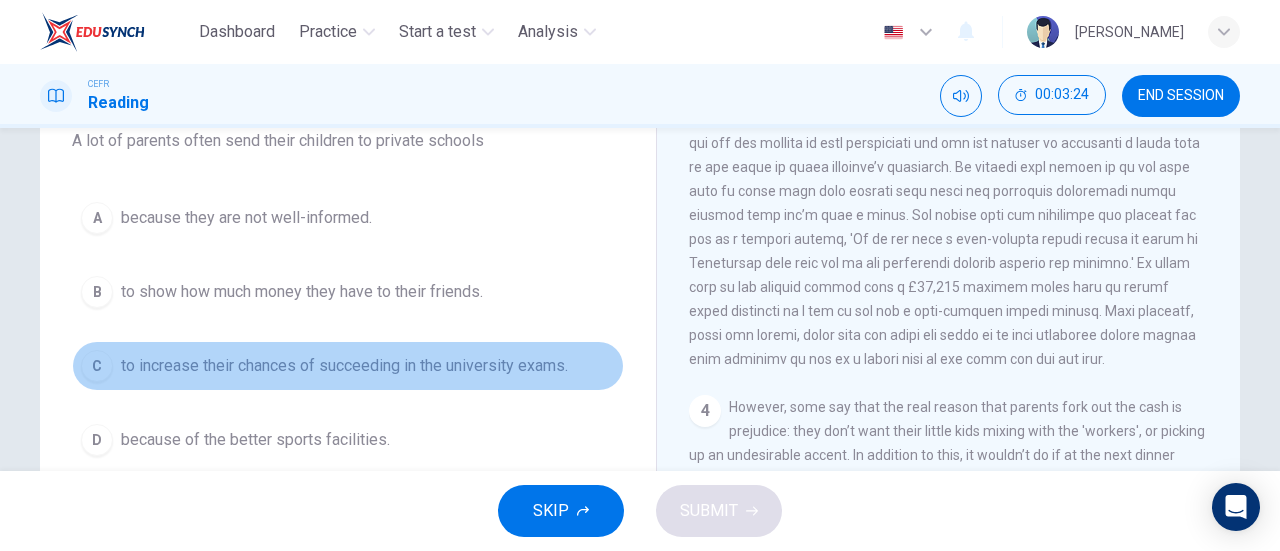 click on "to increase their chances of succeeding in the university exams." at bounding box center (344, 366) 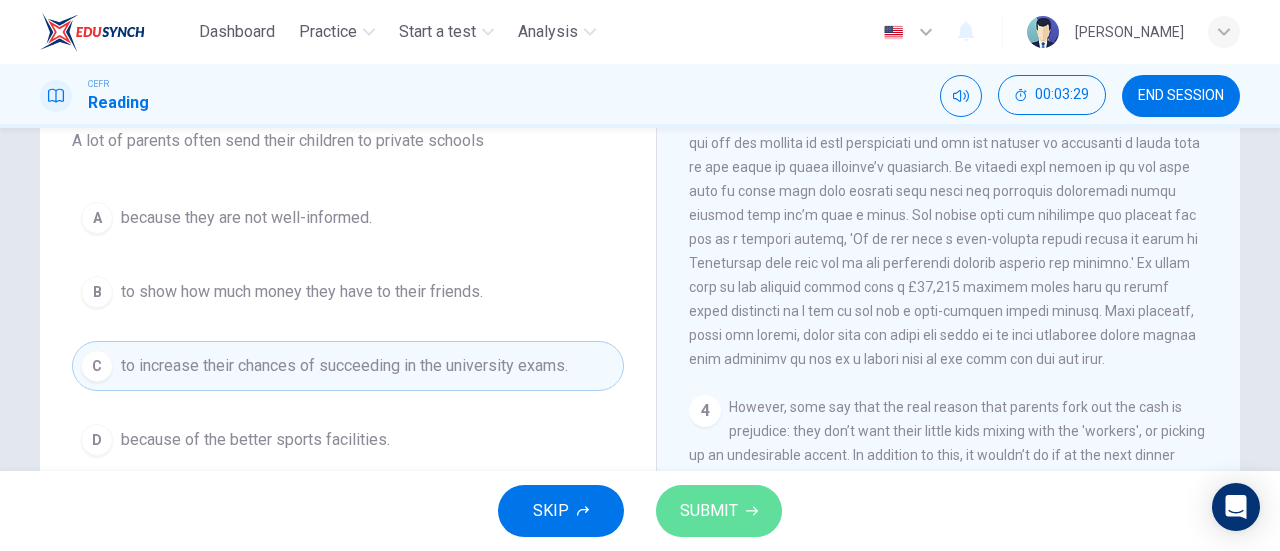 click on "SUBMIT" at bounding box center [709, 511] 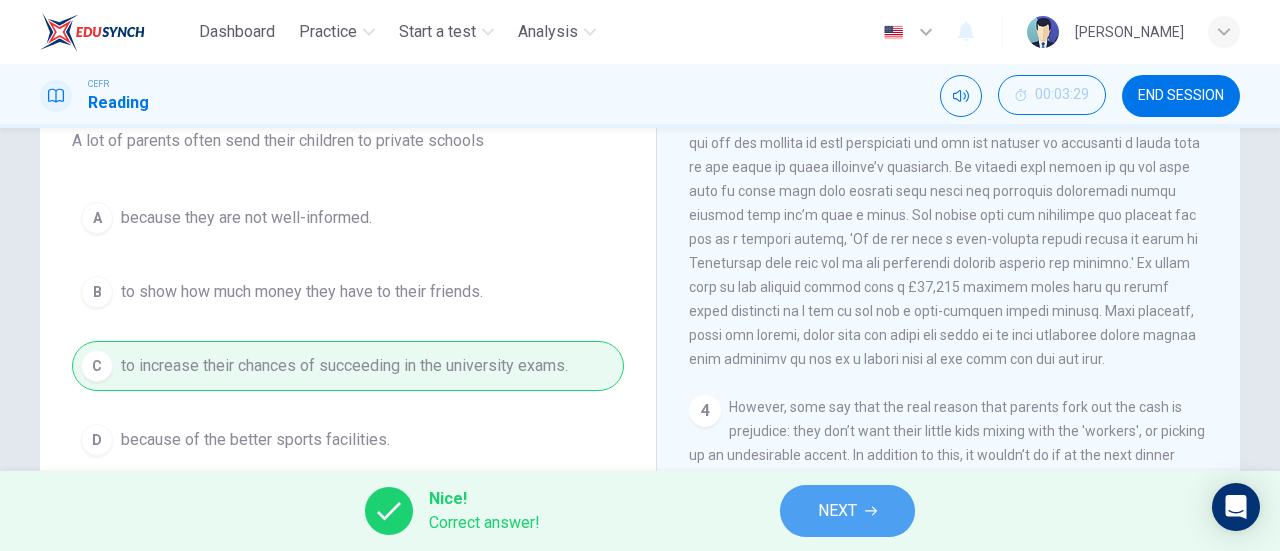 click on "NEXT" at bounding box center (847, 511) 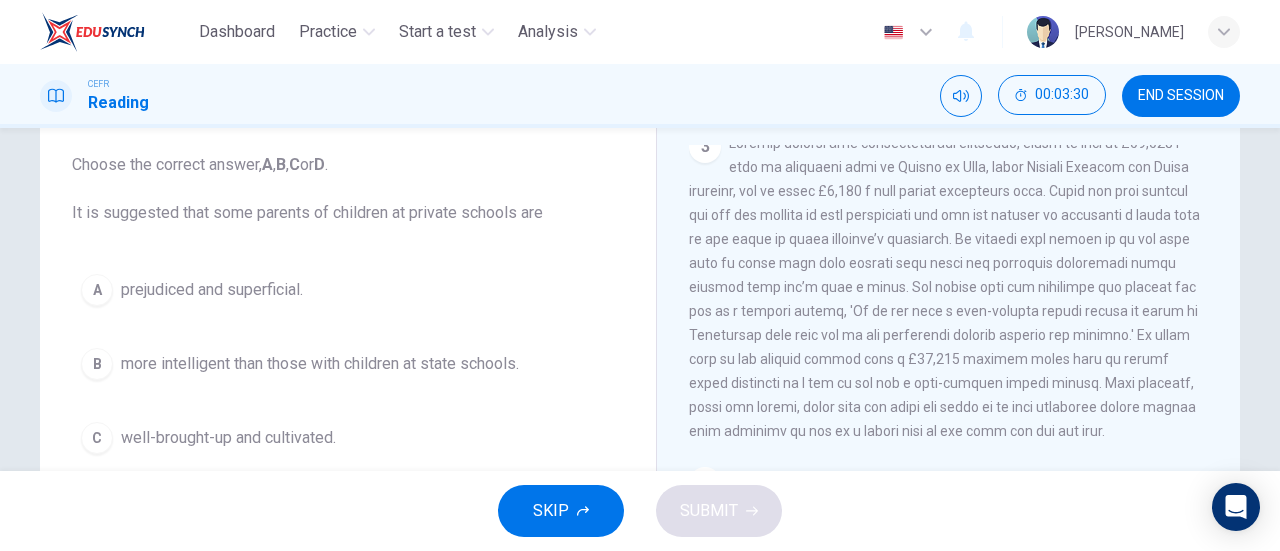 scroll, scrollTop: 110, scrollLeft: 0, axis: vertical 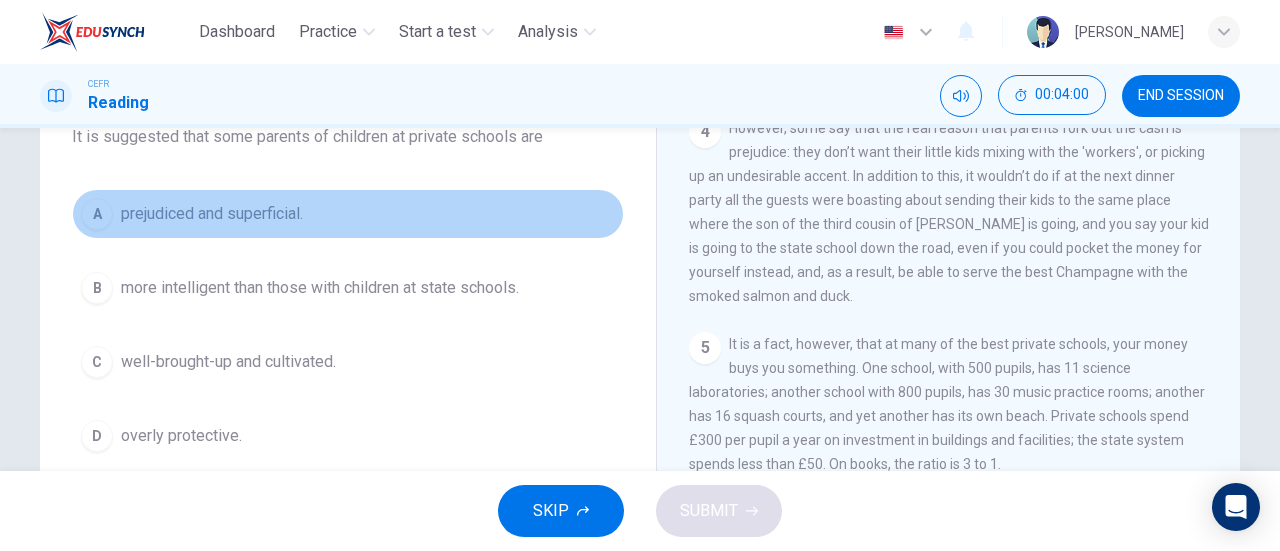 click on "A prejudiced and superficial." at bounding box center [348, 214] 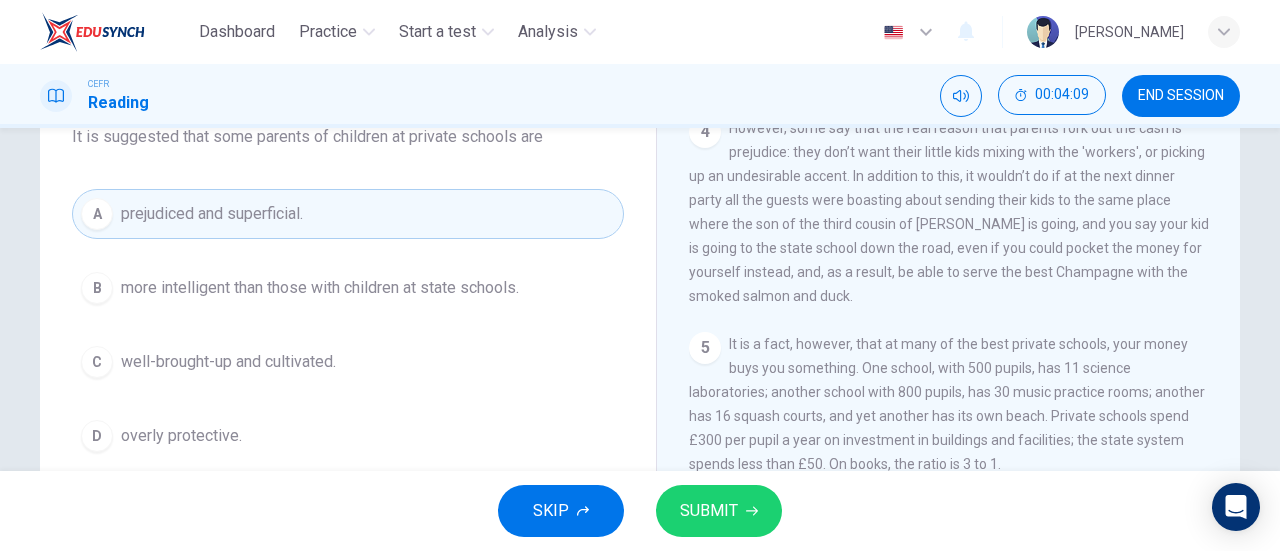 click on "SUBMIT" at bounding box center (719, 511) 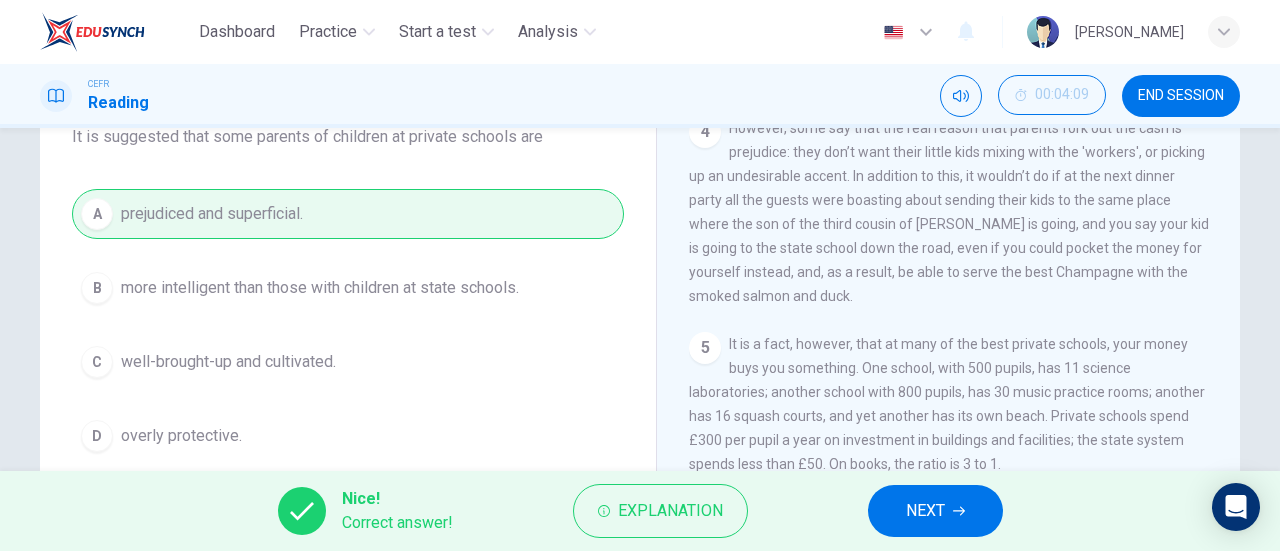 click on "NEXT" at bounding box center [925, 511] 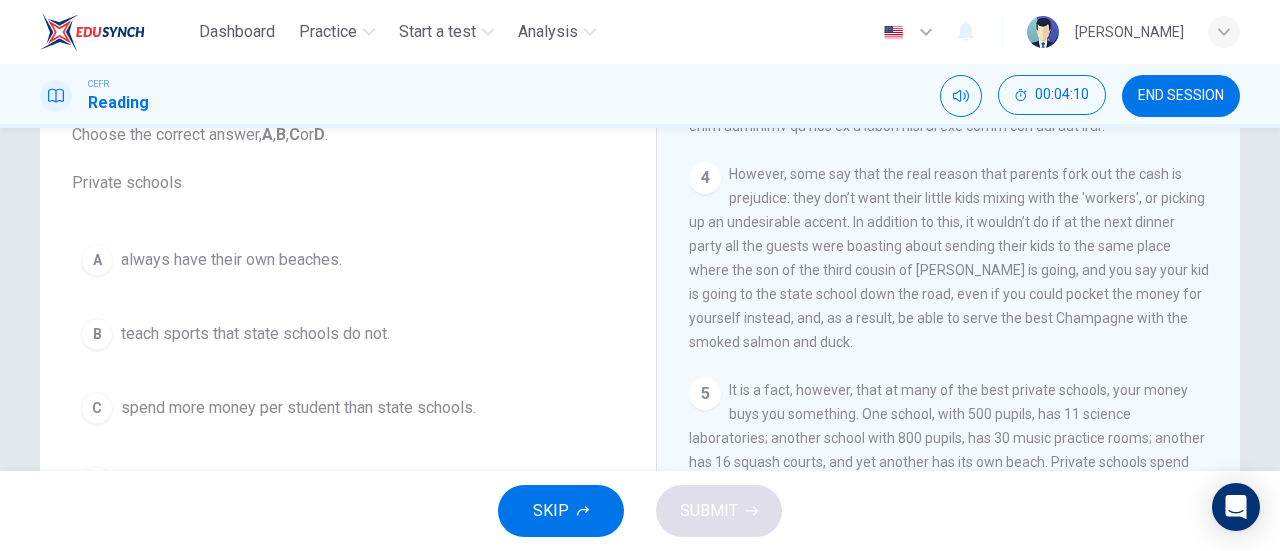 scroll, scrollTop: 190, scrollLeft: 0, axis: vertical 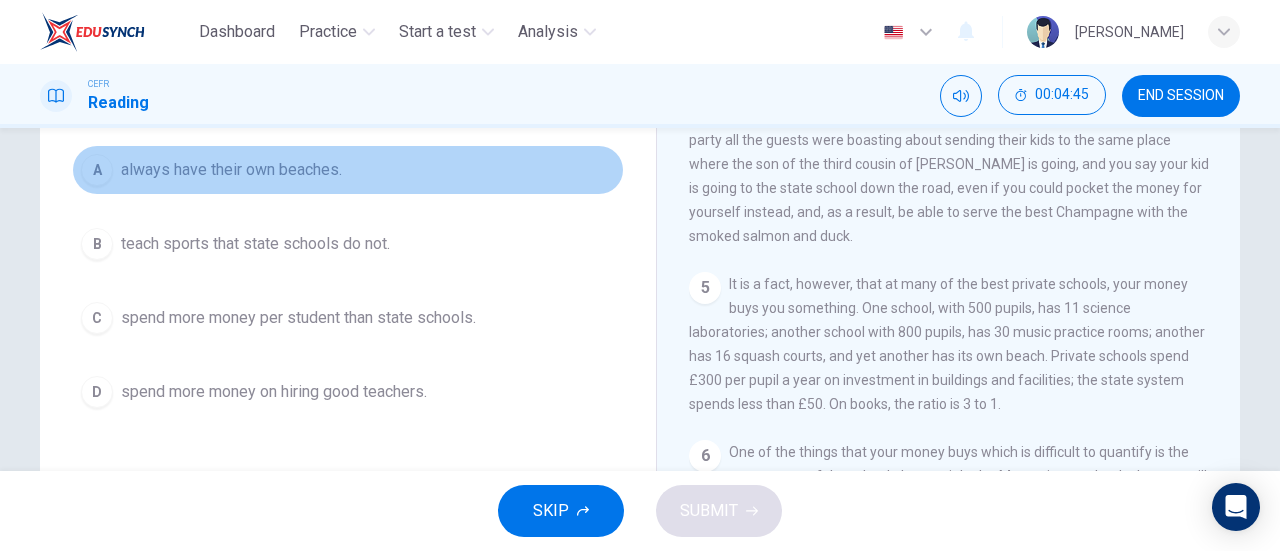 click on "A always have their own beaches." at bounding box center [348, 170] 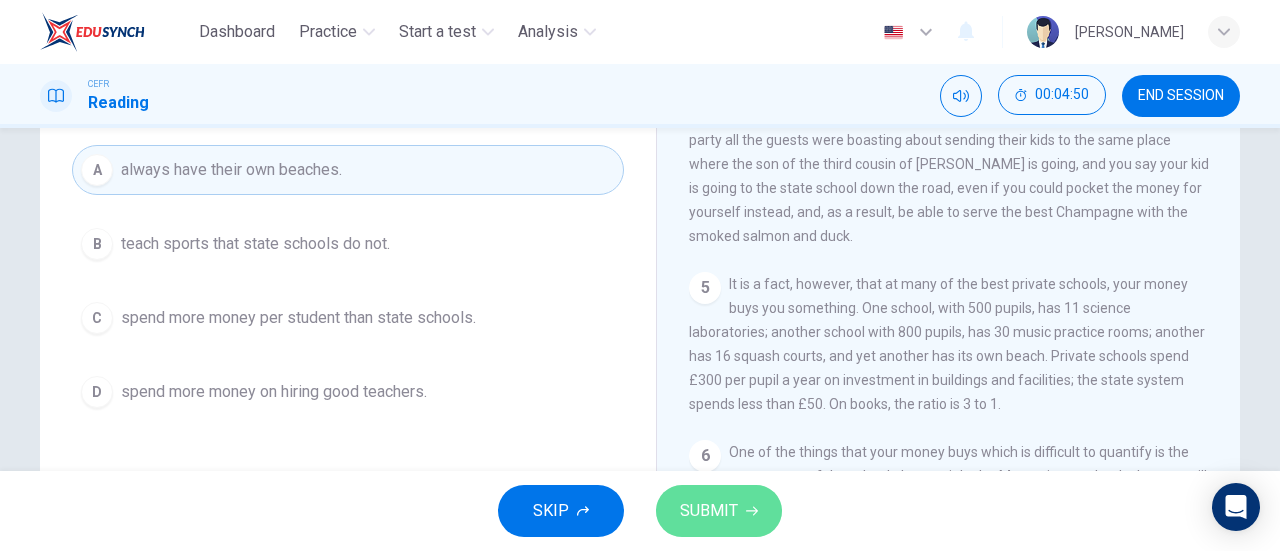 click on "SUBMIT" at bounding box center [709, 511] 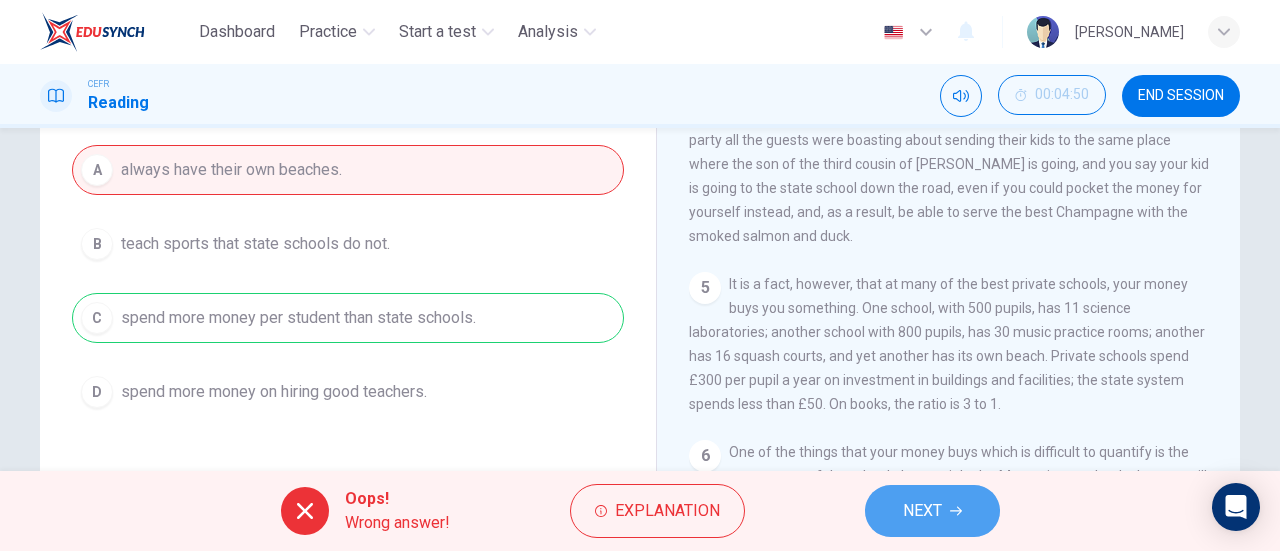 click on "NEXT" at bounding box center [932, 511] 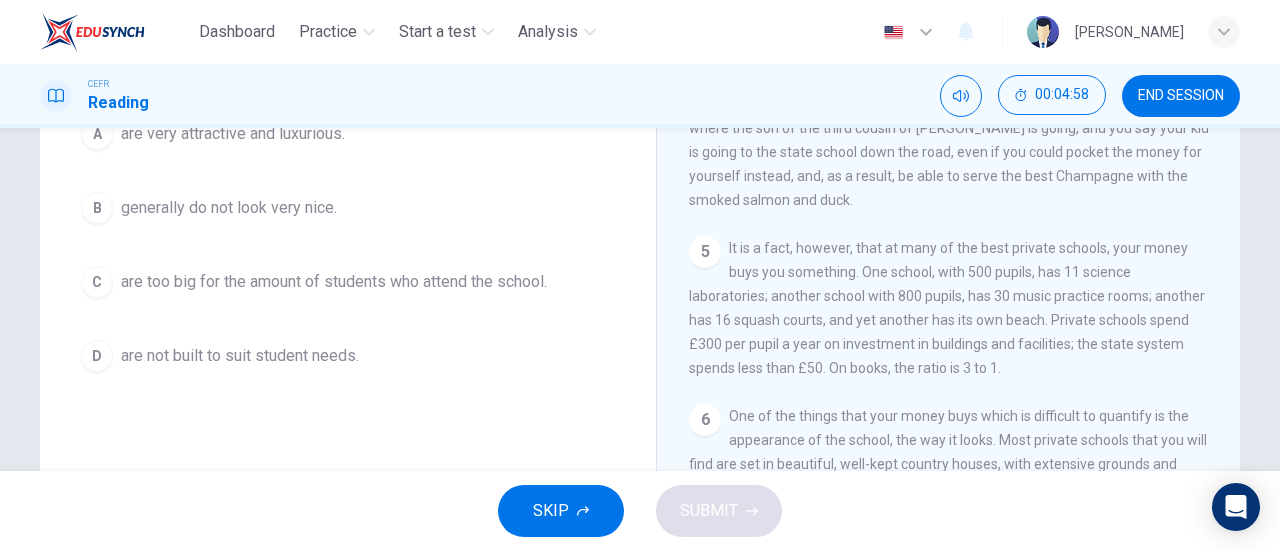 scroll, scrollTop: 185, scrollLeft: 0, axis: vertical 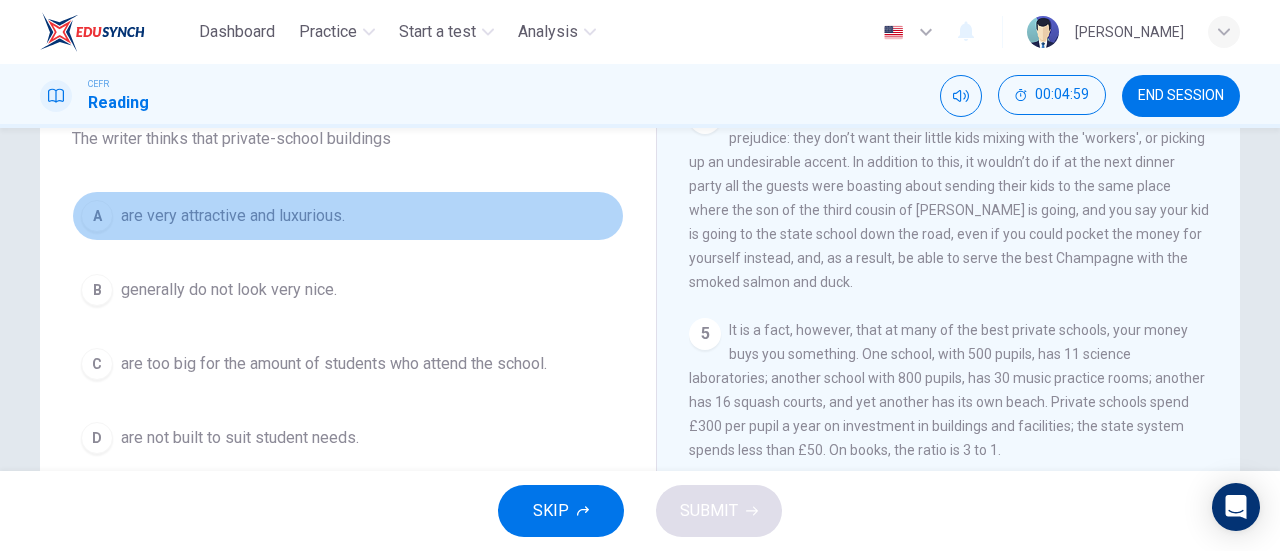 click on "are very attractive and luxurious." at bounding box center (233, 216) 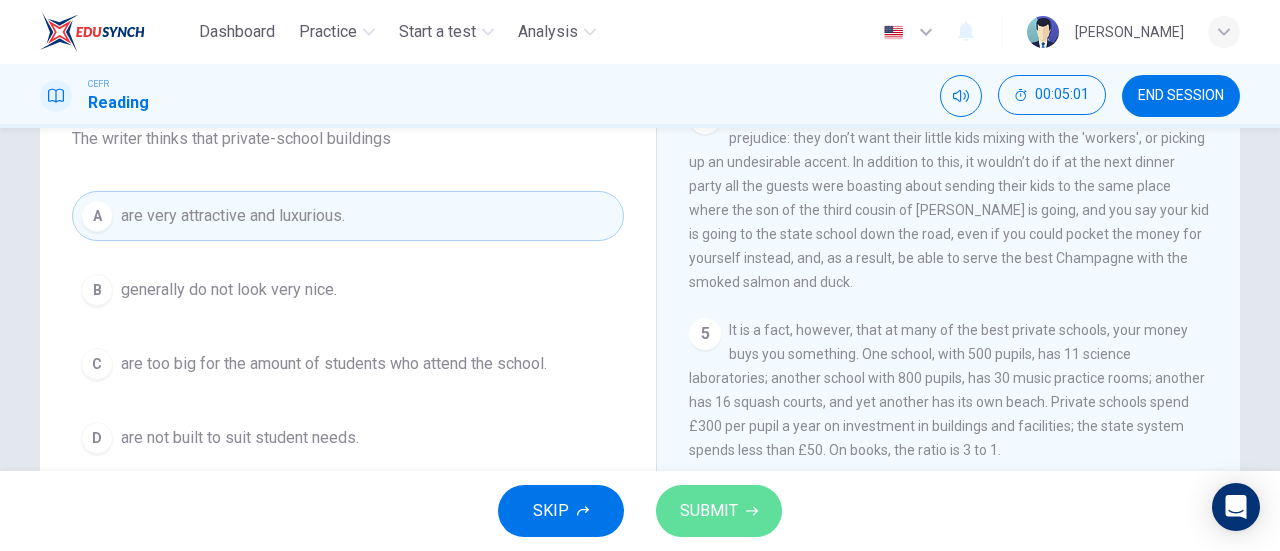 click on "SUBMIT" at bounding box center (709, 511) 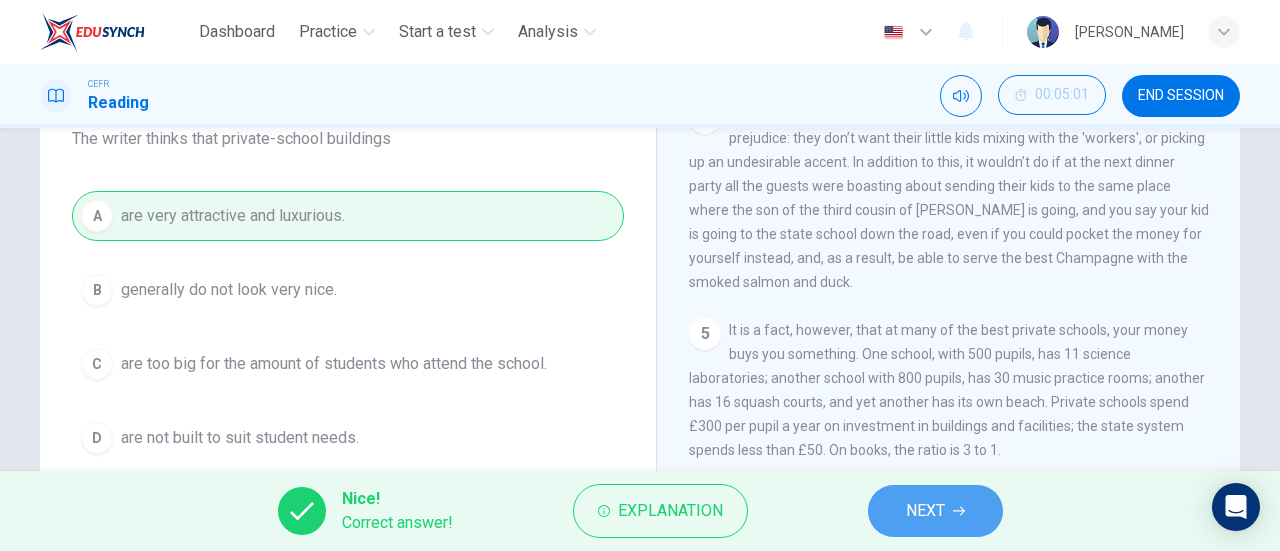 click on "NEXT" at bounding box center [935, 511] 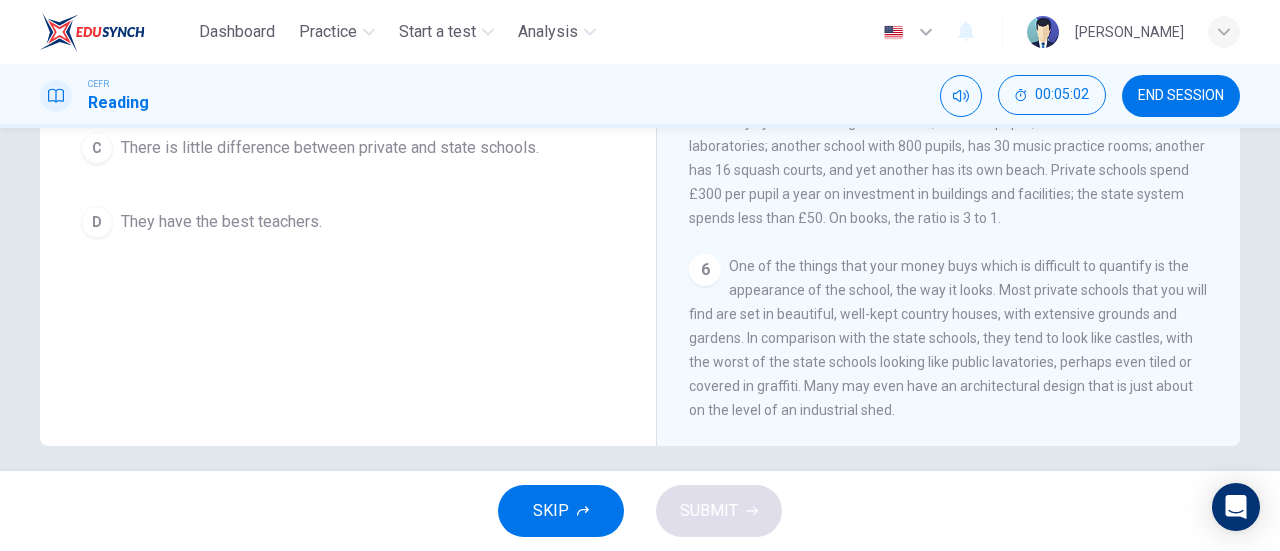 scroll, scrollTop: 432, scrollLeft: 0, axis: vertical 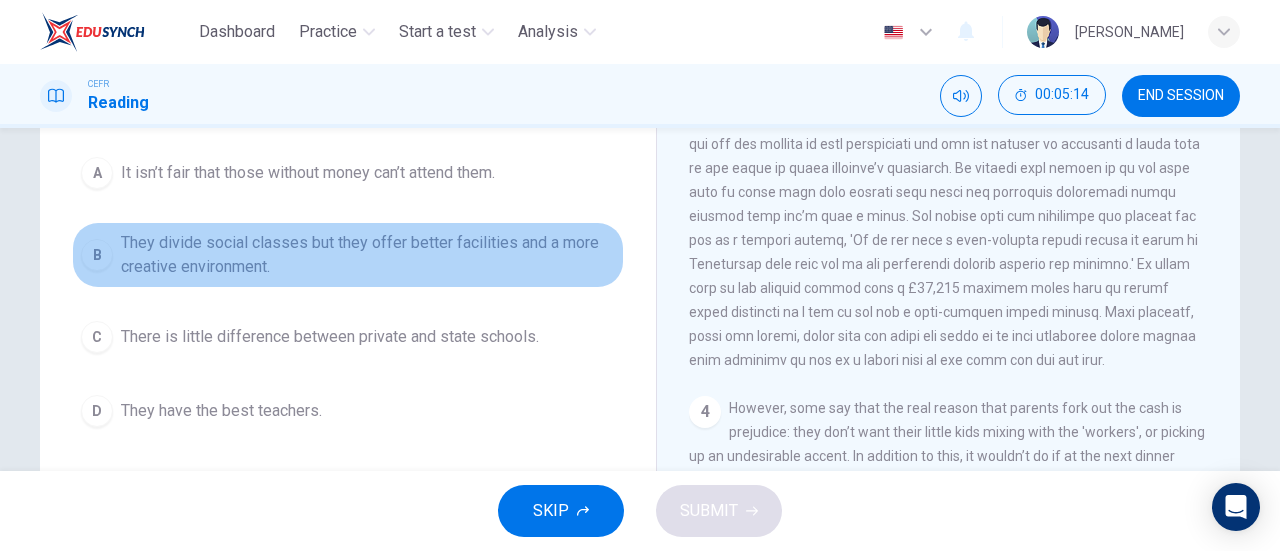 click on "B They divide social classes but they offer better facilities and a more
creative environment." at bounding box center (348, 255) 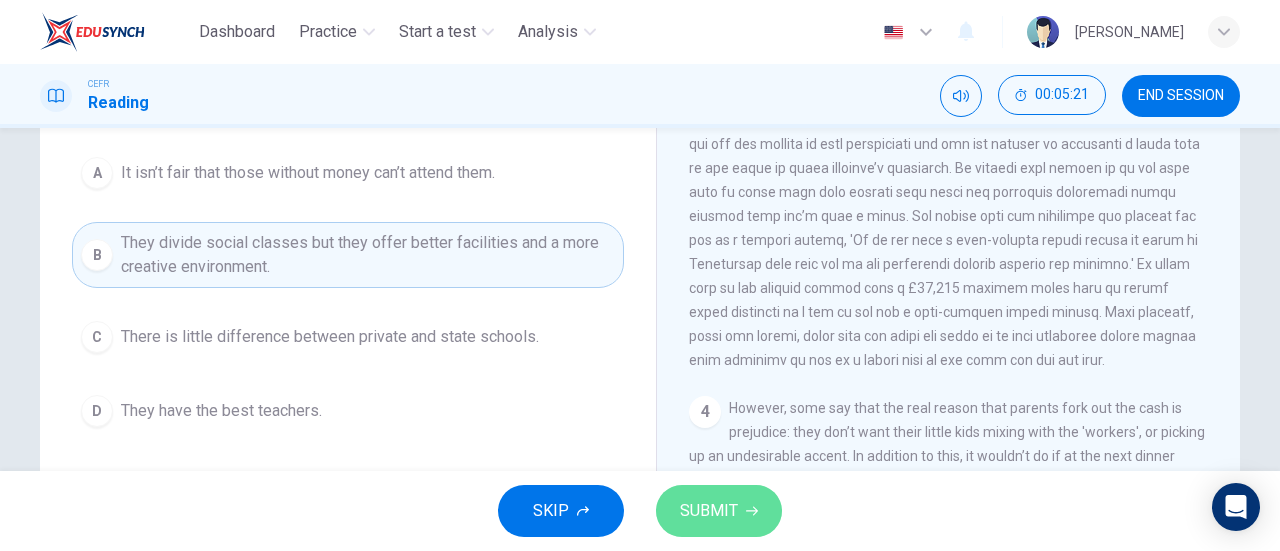 click on "SUBMIT" at bounding box center [719, 511] 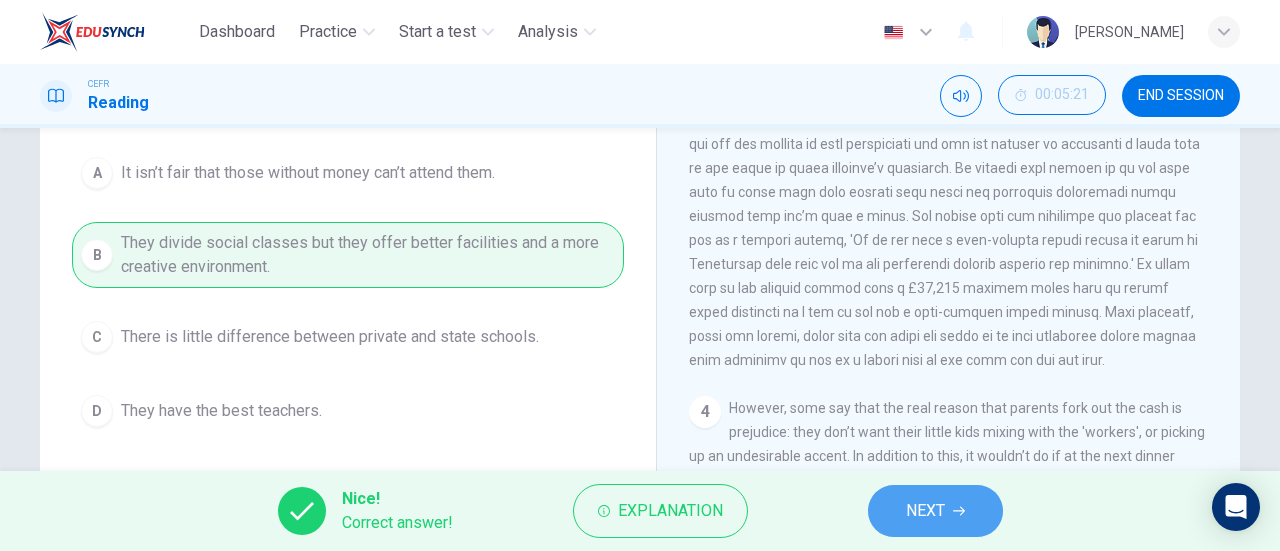 click on "NEXT" at bounding box center (935, 511) 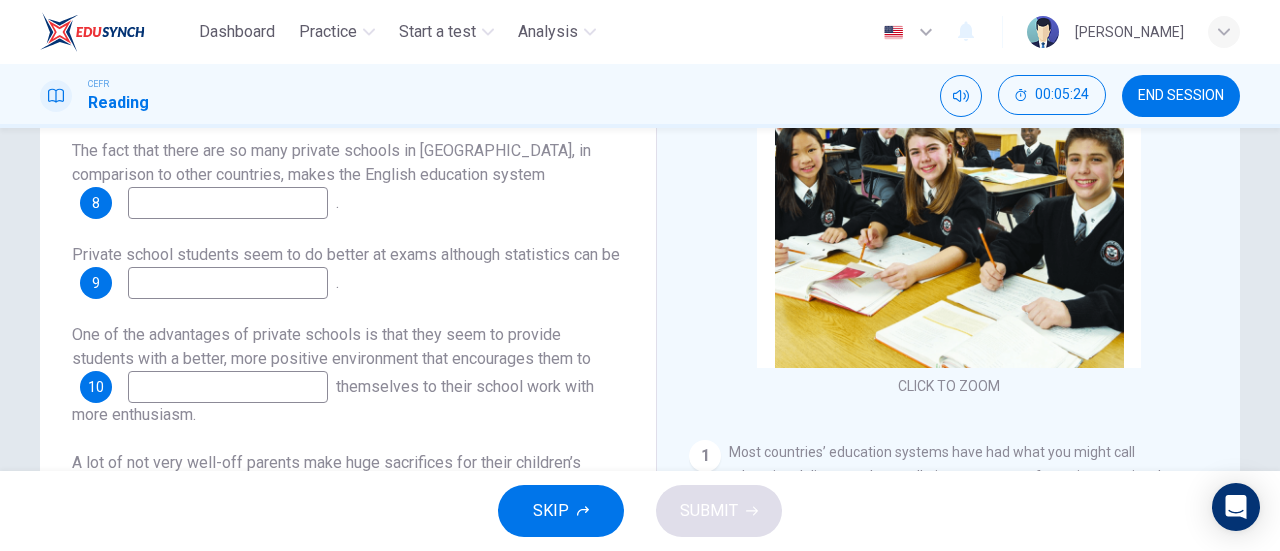 scroll, scrollTop: 238, scrollLeft: 0, axis: vertical 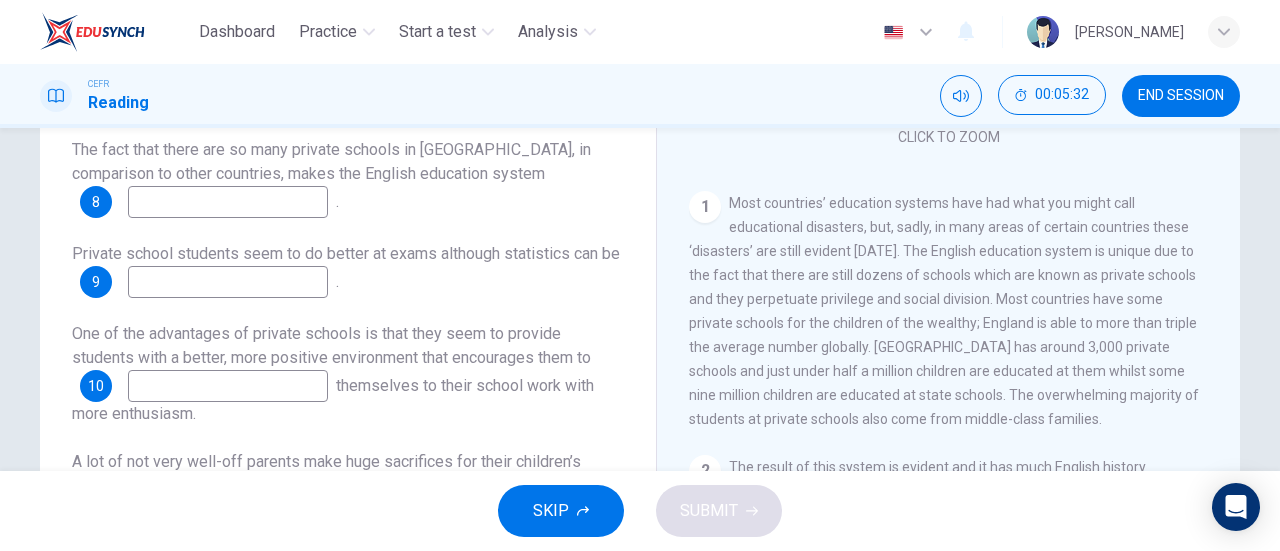 click at bounding box center (228, 202) 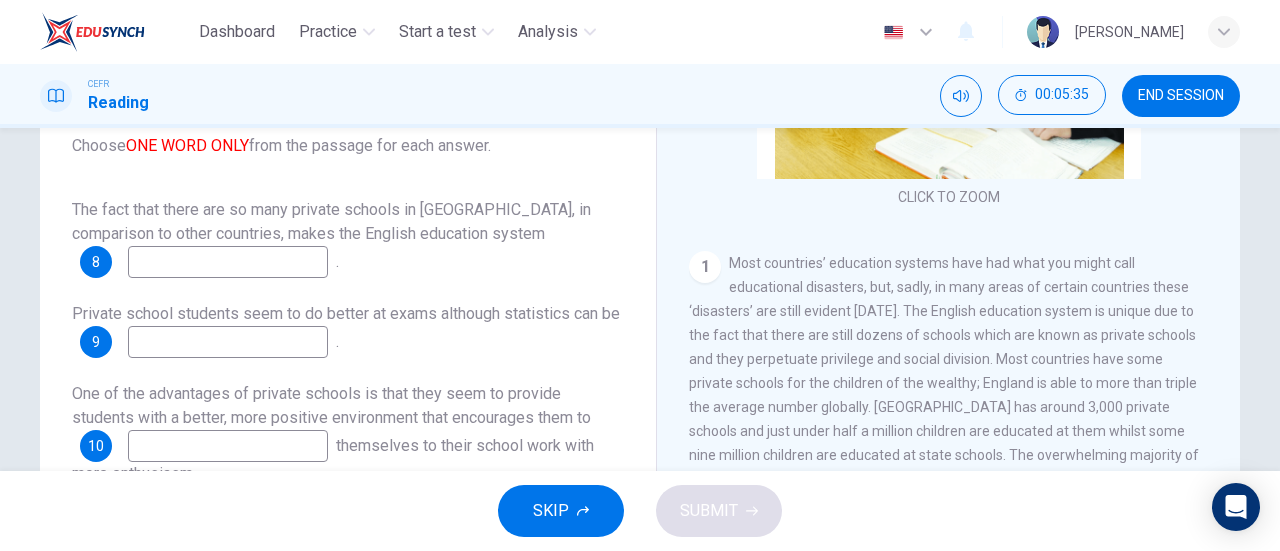 scroll, scrollTop: 175, scrollLeft: 0, axis: vertical 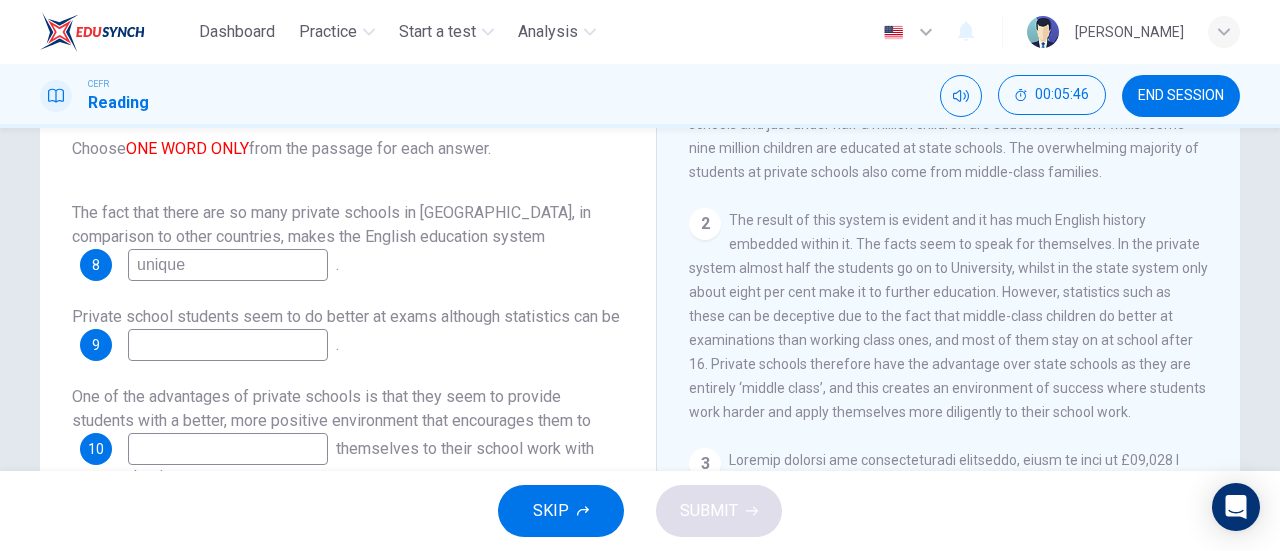 type on "unique" 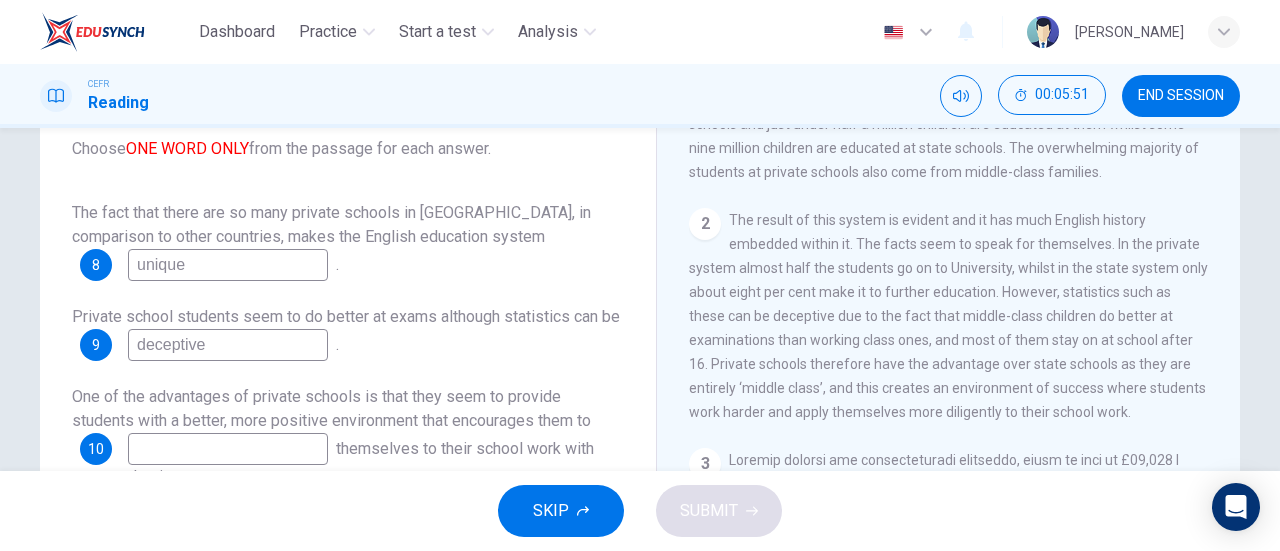 scroll, scrollTop: 24, scrollLeft: 0, axis: vertical 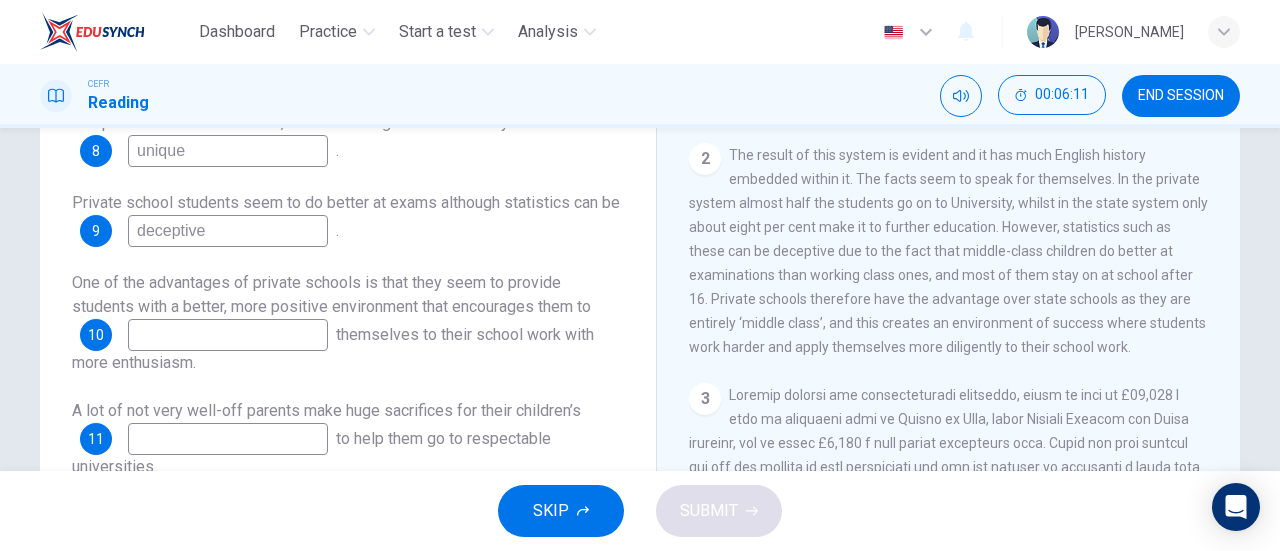 type on "deceptive" 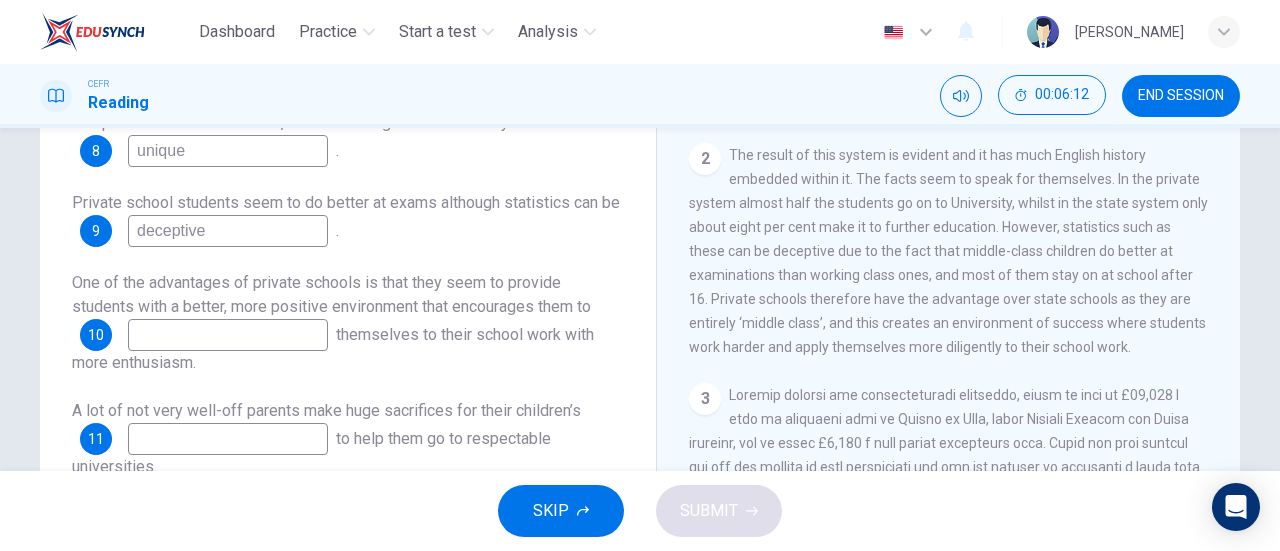 click at bounding box center (228, 335) 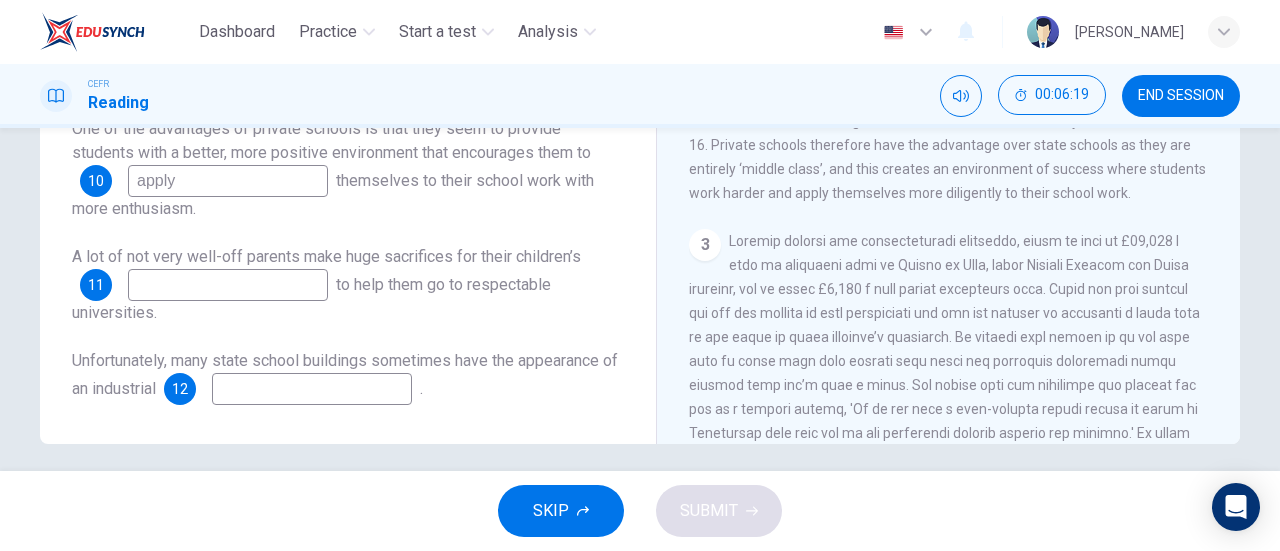 scroll, scrollTop: 420, scrollLeft: 0, axis: vertical 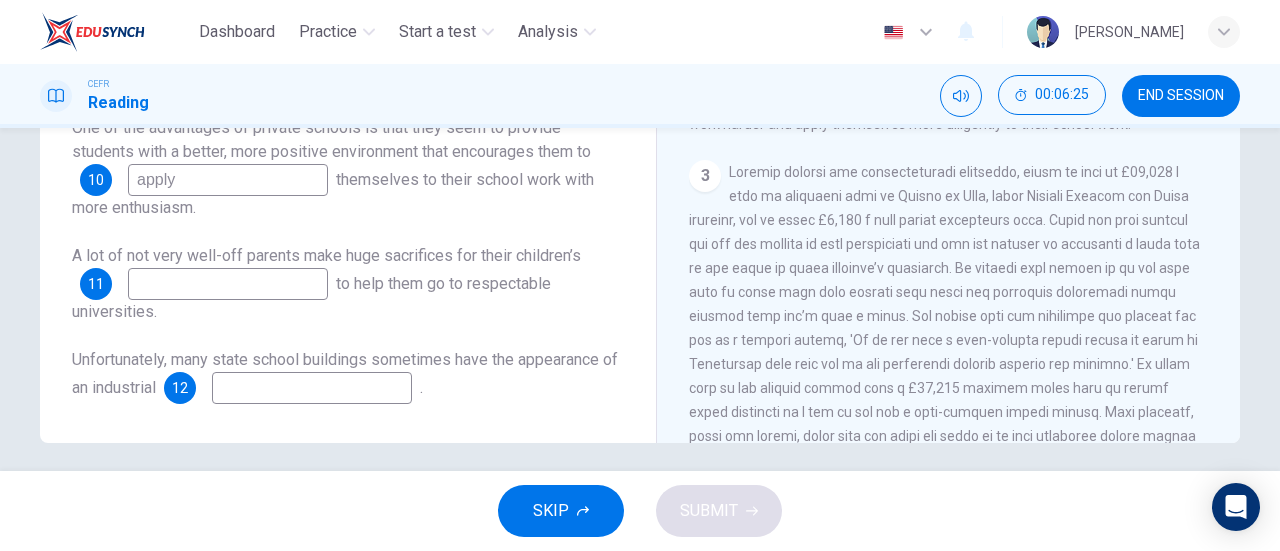 type on "apply" 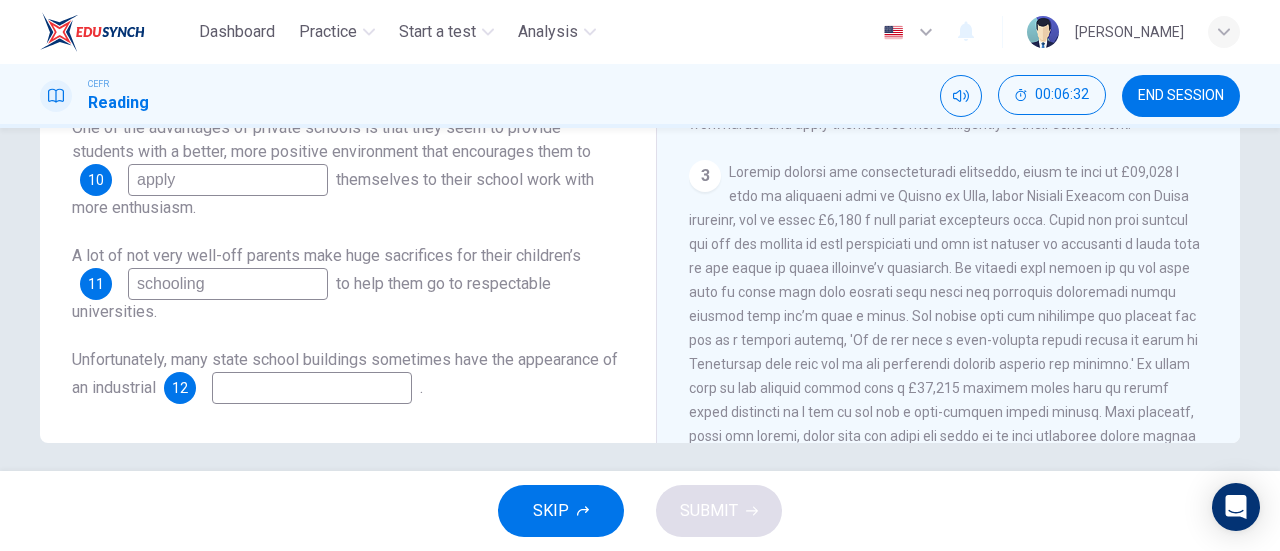 scroll, scrollTop: 432, scrollLeft: 0, axis: vertical 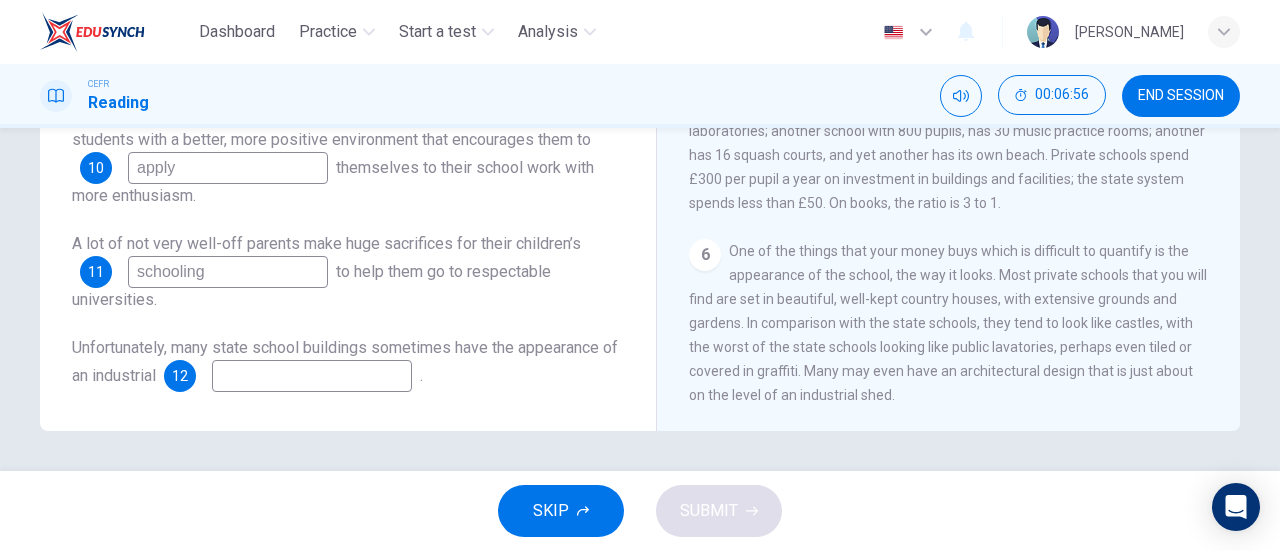 type on "schooling" 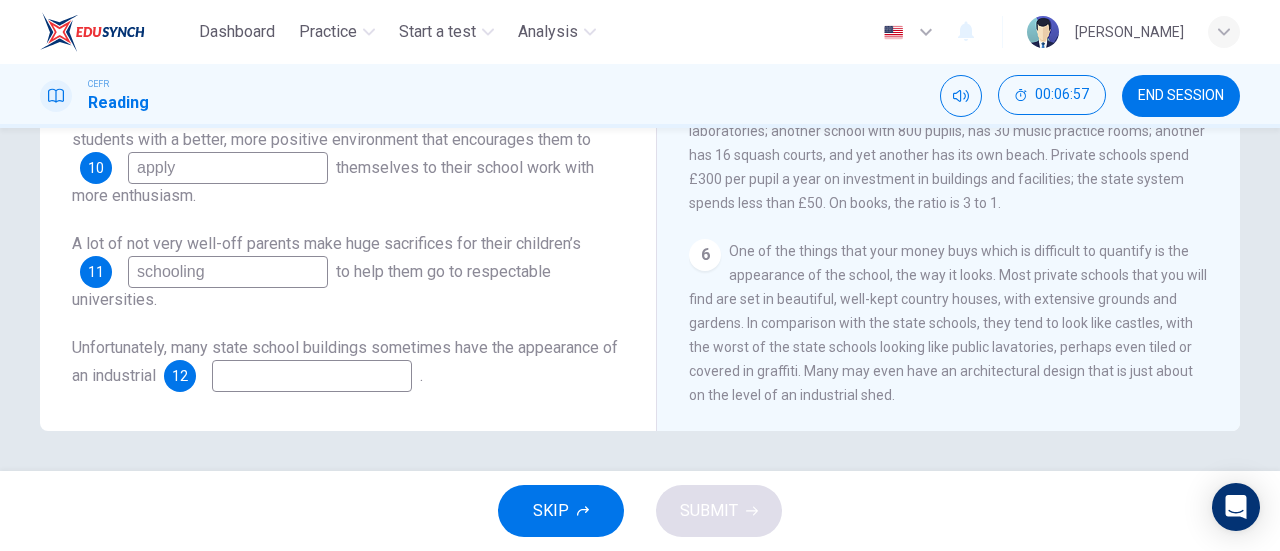 click at bounding box center [312, 376] 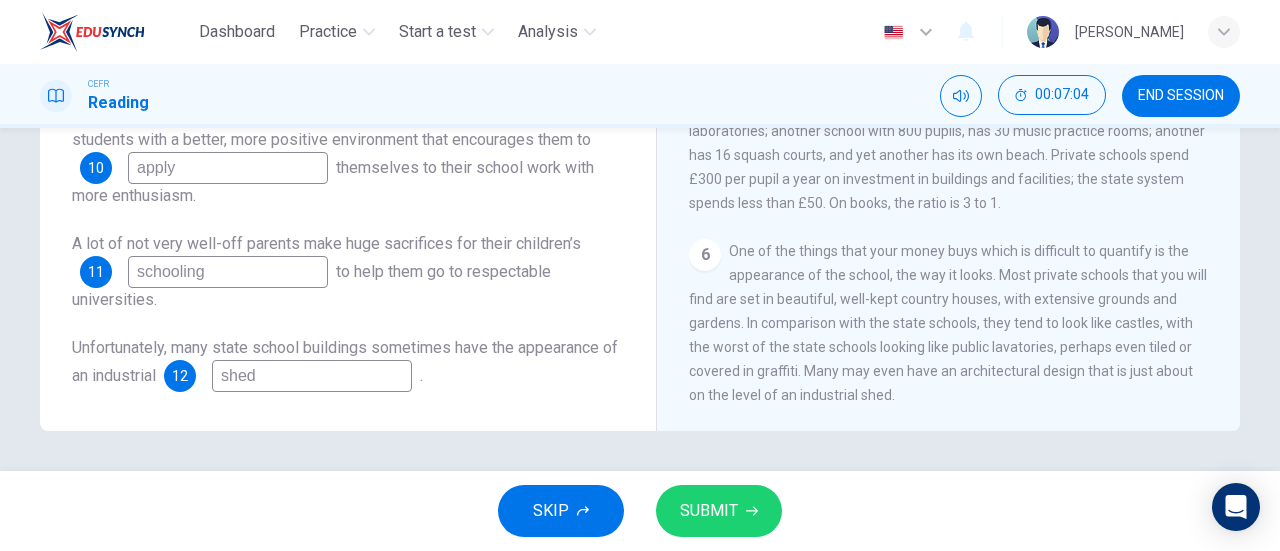 type on "shed" 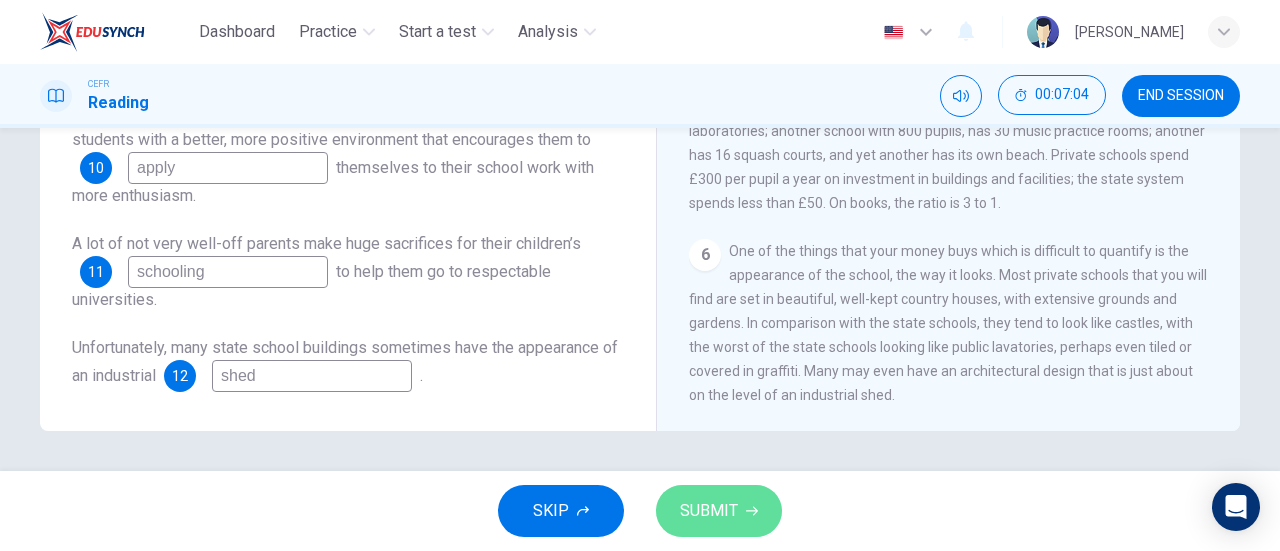 click on "SUBMIT" at bounding box center (719, 511) 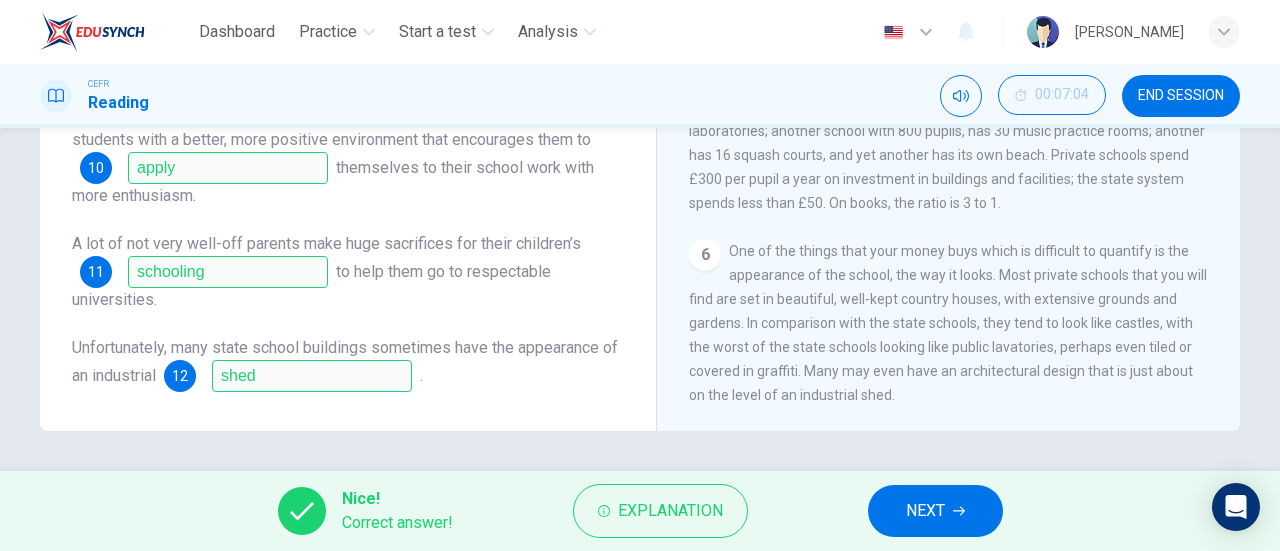 scroll, scrollTop: 0, scrollLeft: 0, axis: both 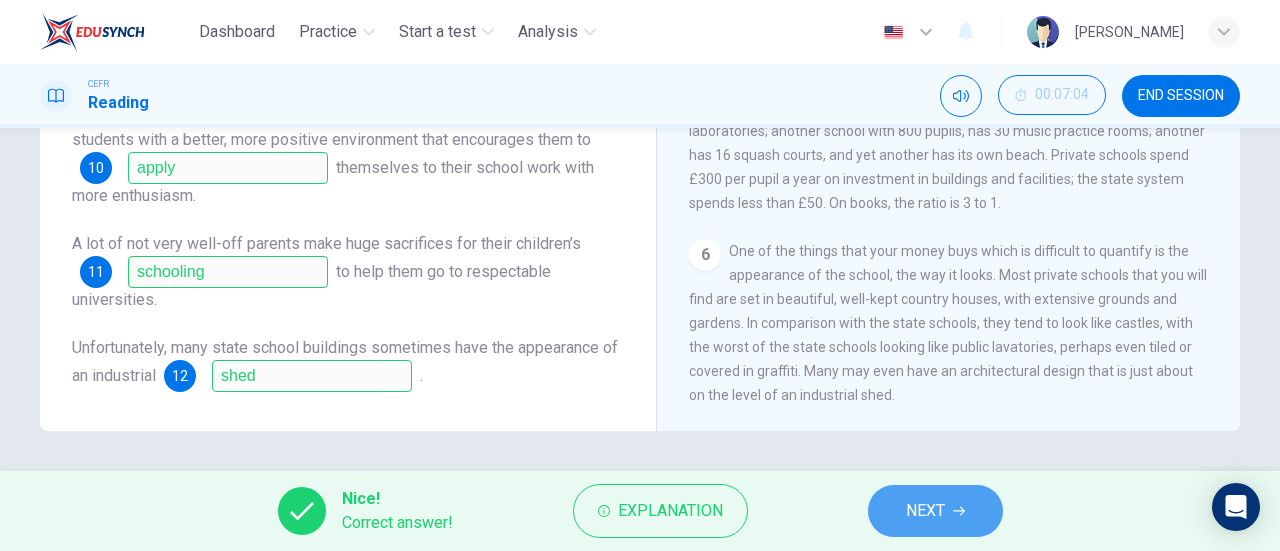 click on "NEXT" at bounding box center (935, 511) 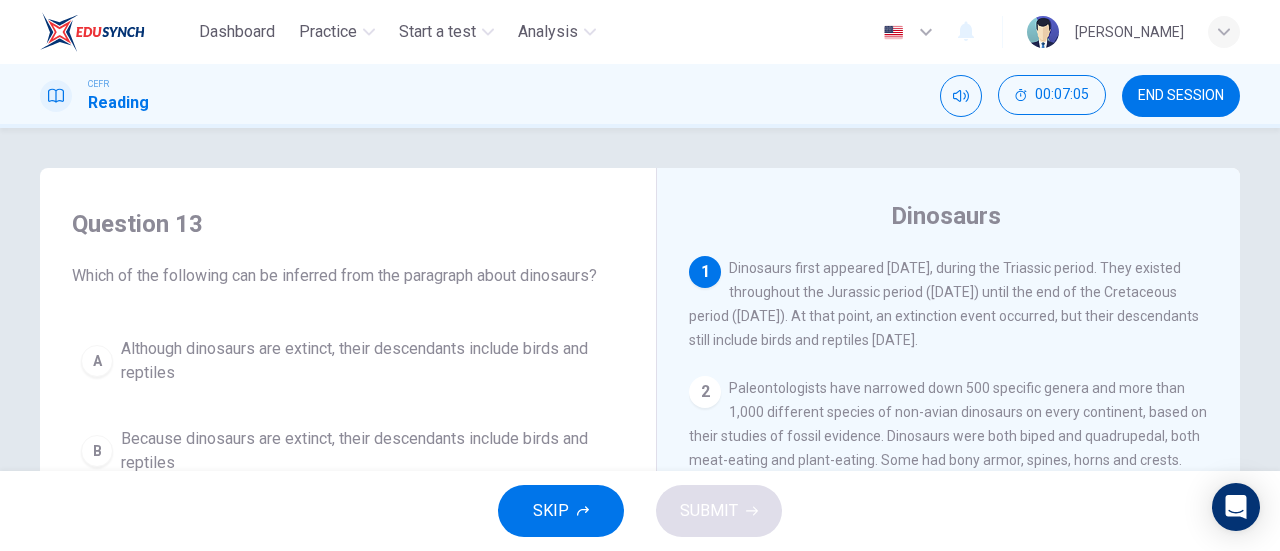 scroll, scrollTop: 13, scrollLeft: 0, axis: vertical 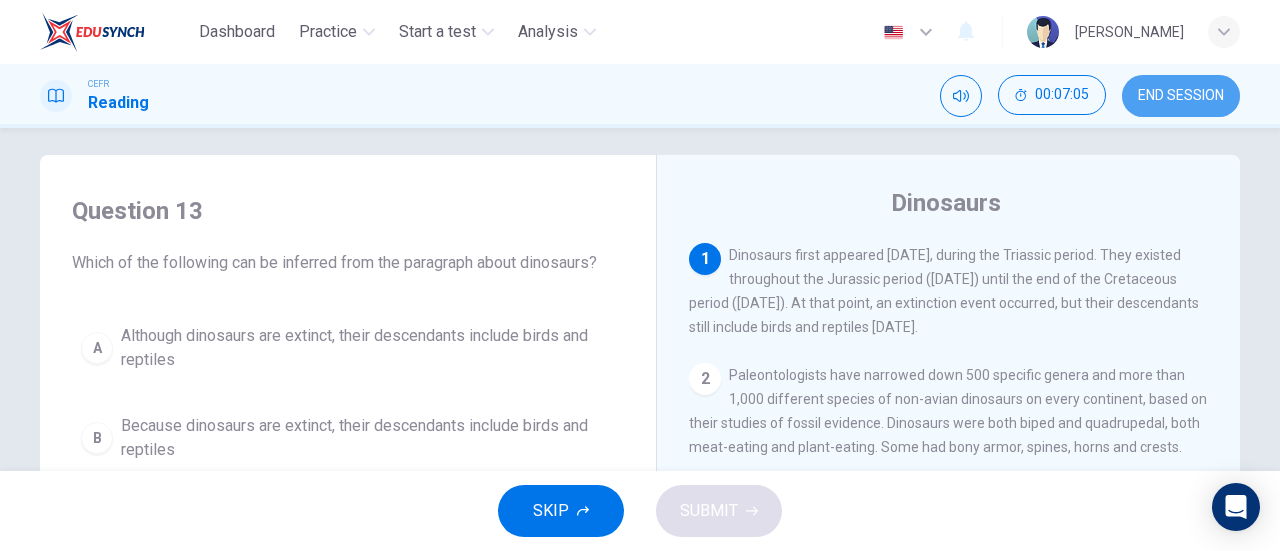 click on "END SESSION" at bounding box center [1181, 96] 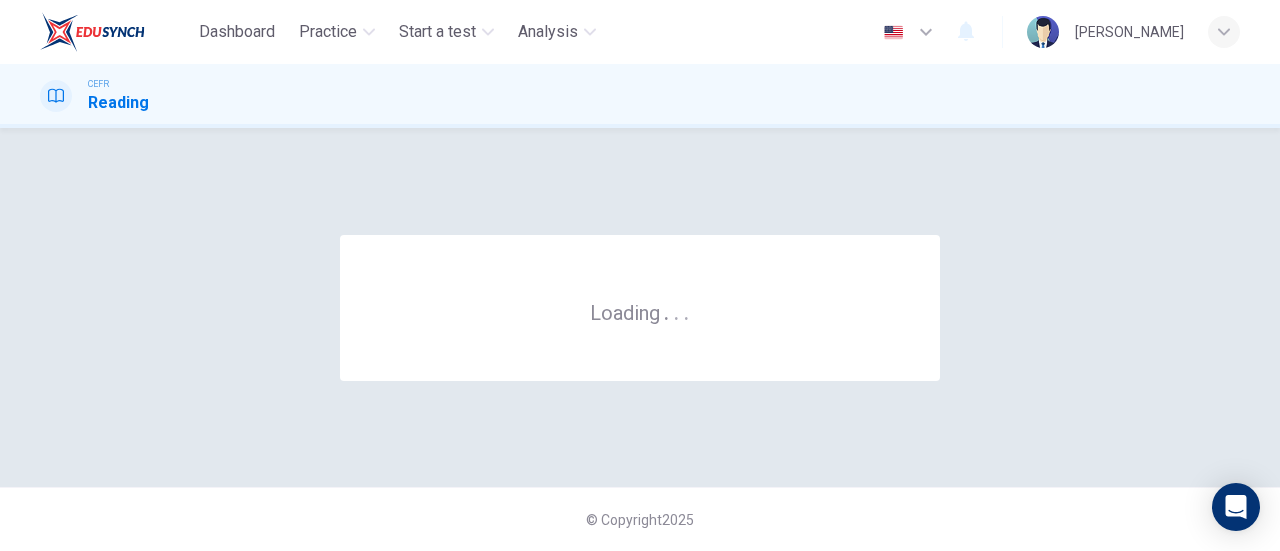 scroll, scrollTop: 0, scrollLeft: 0, axis: both 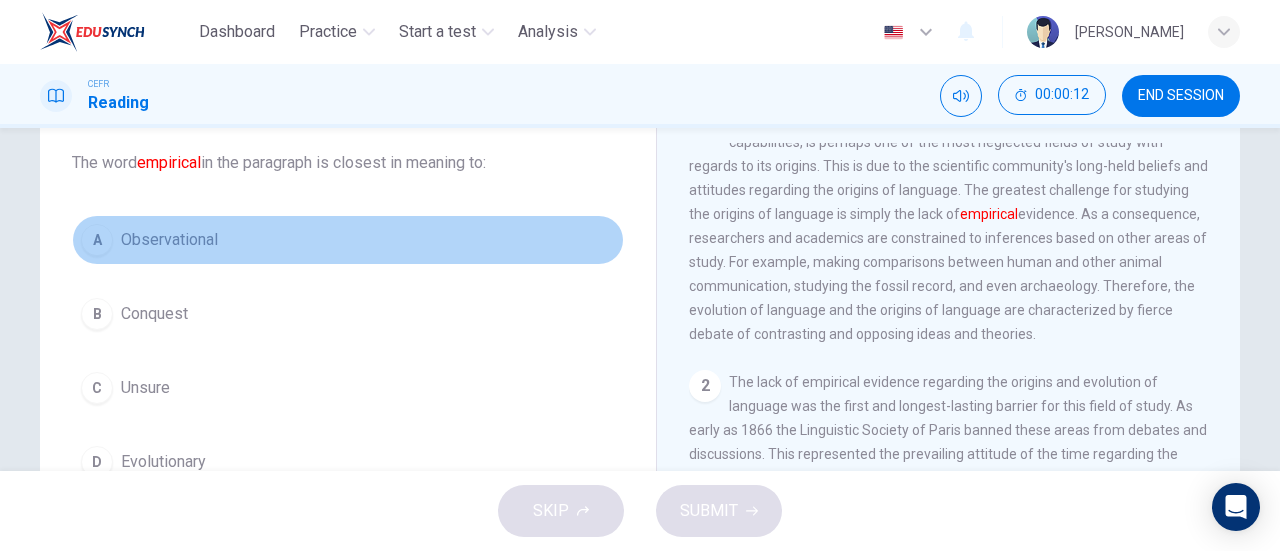 click on "A Observational" at bounding box center [348, 240] 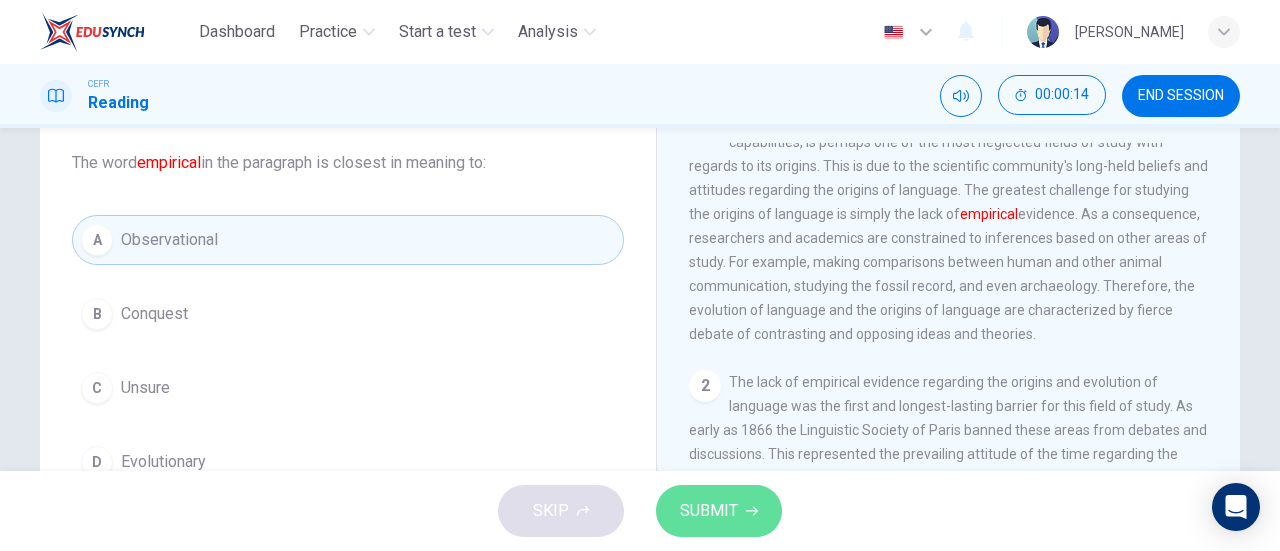 click on "SUBMIT" at bounding box center [719, 511] 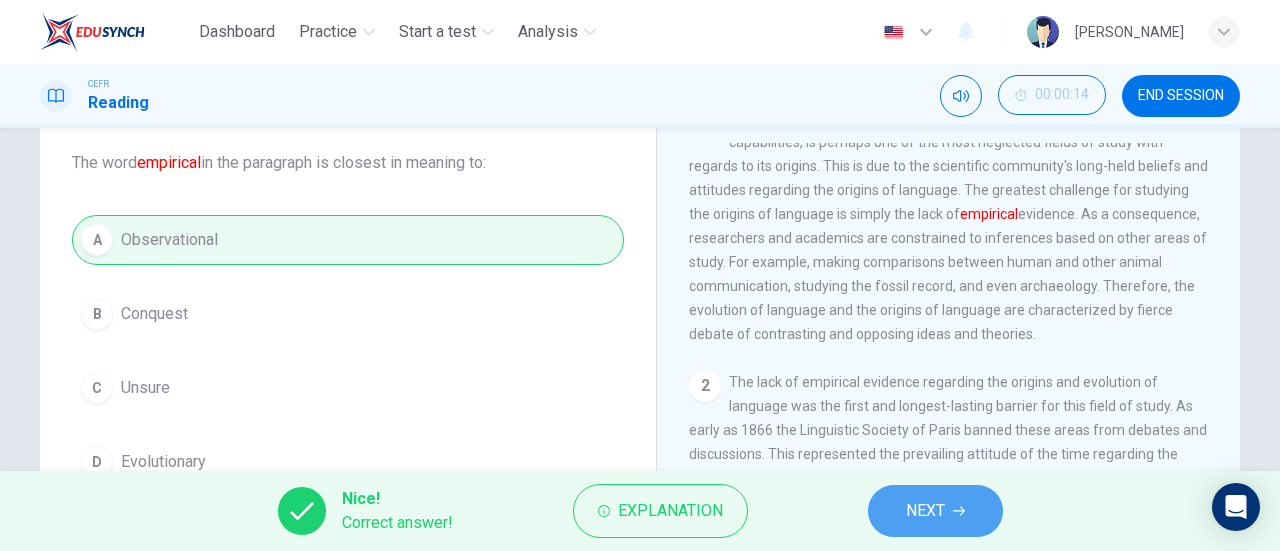 click on "NEXT" at bounding box center (925, 511) 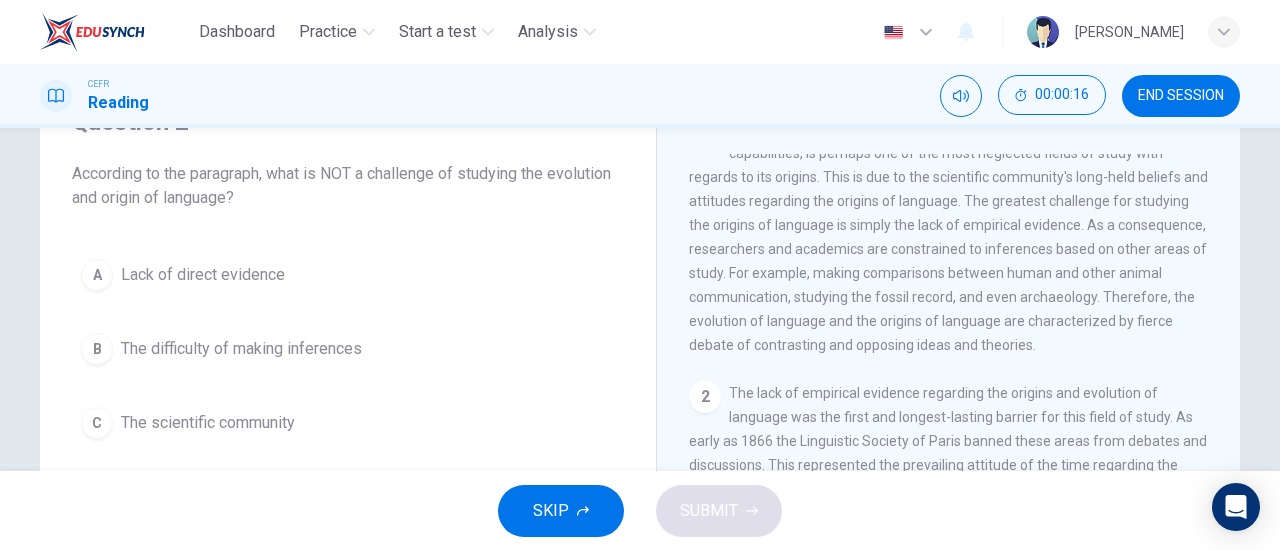 scroll, scrollTop: 103, scrollLeft: 0, axis: vertical 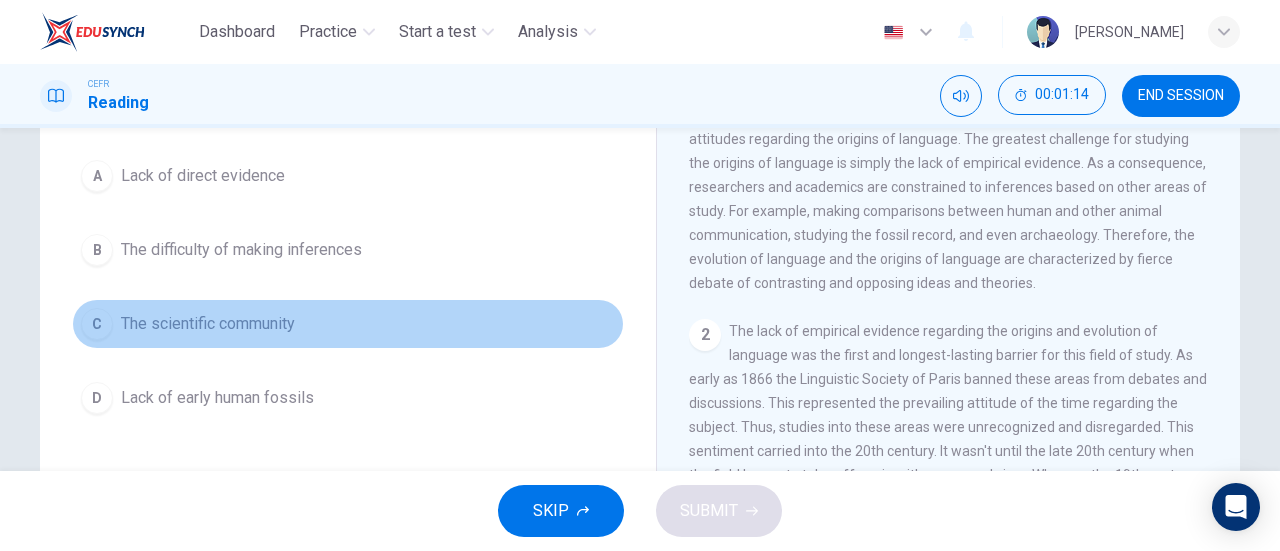 click on "The scientific community" at bounding box center (208, 324) 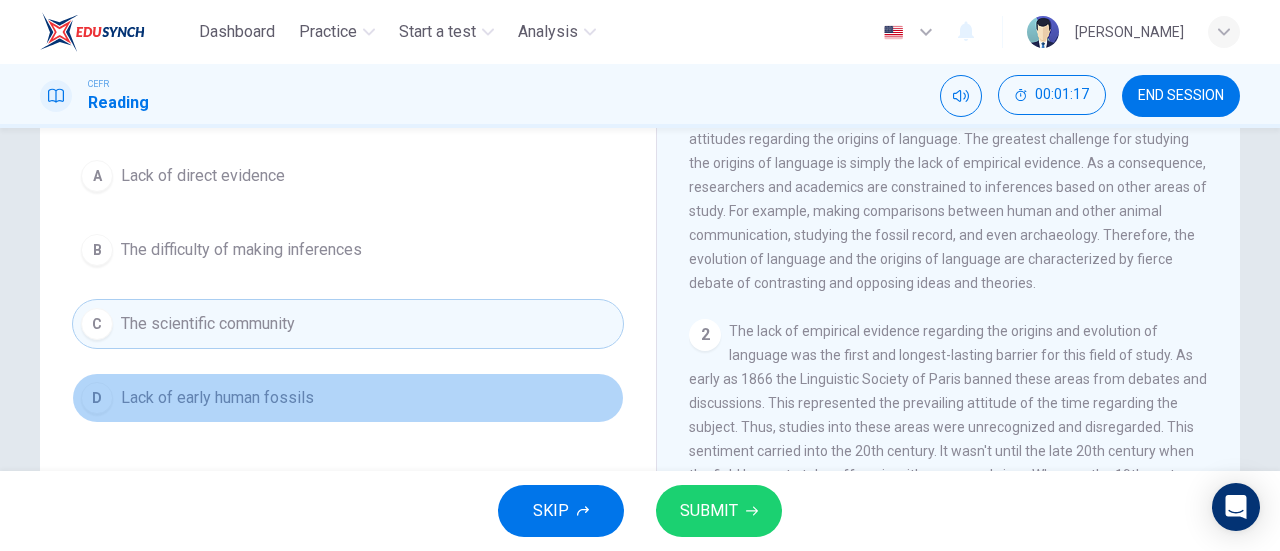 click on "Lack of early human fossils" at bounding box center (217, 398) 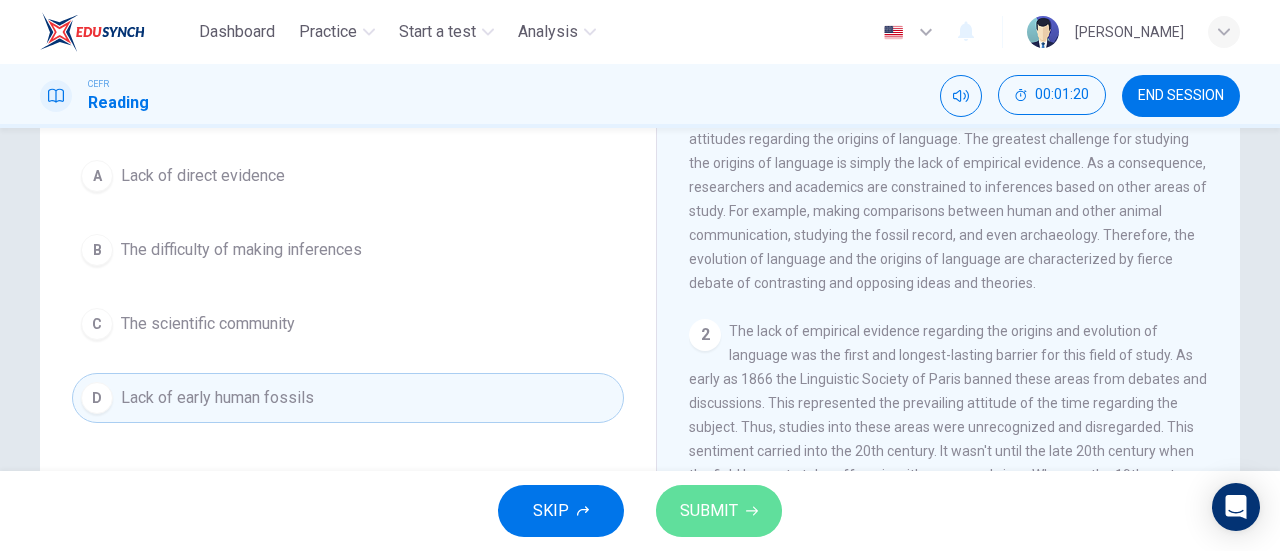 click on "SUBMIT" at bounding box center (709, 511) 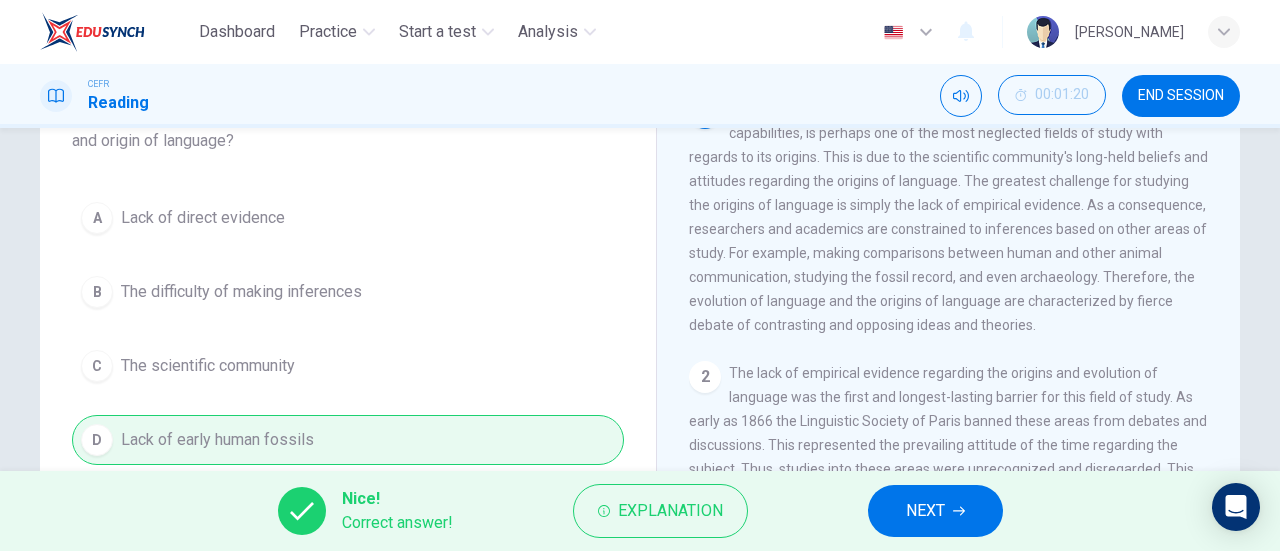 scroll, scrollTop: 156, scrollLeft: 0, axis: vertical 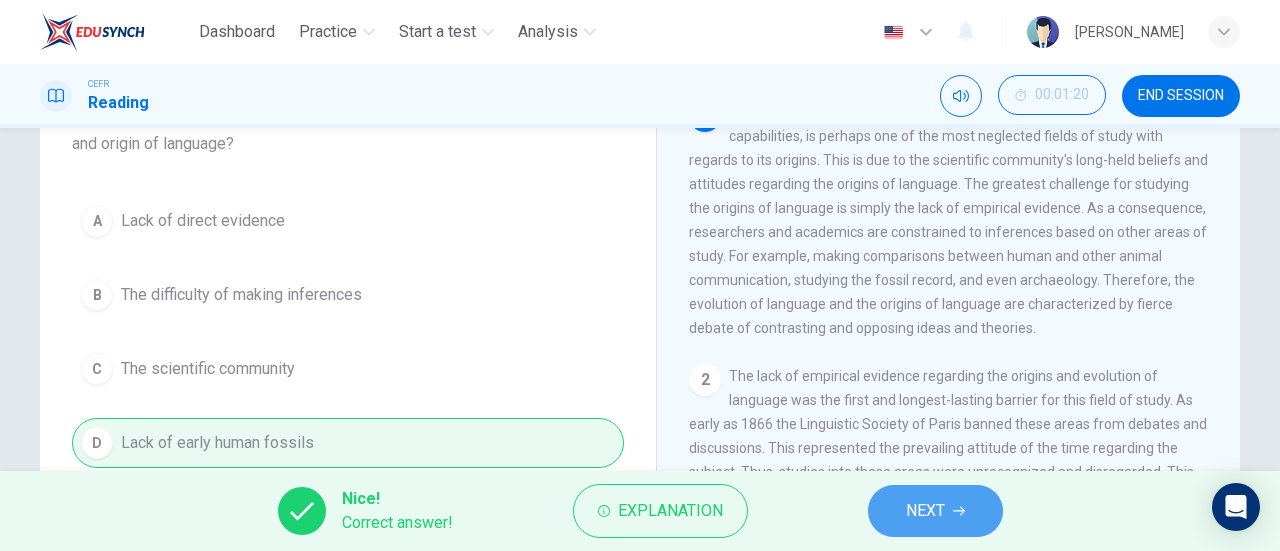 click on "NEXT" at bounding box center [925, 511] 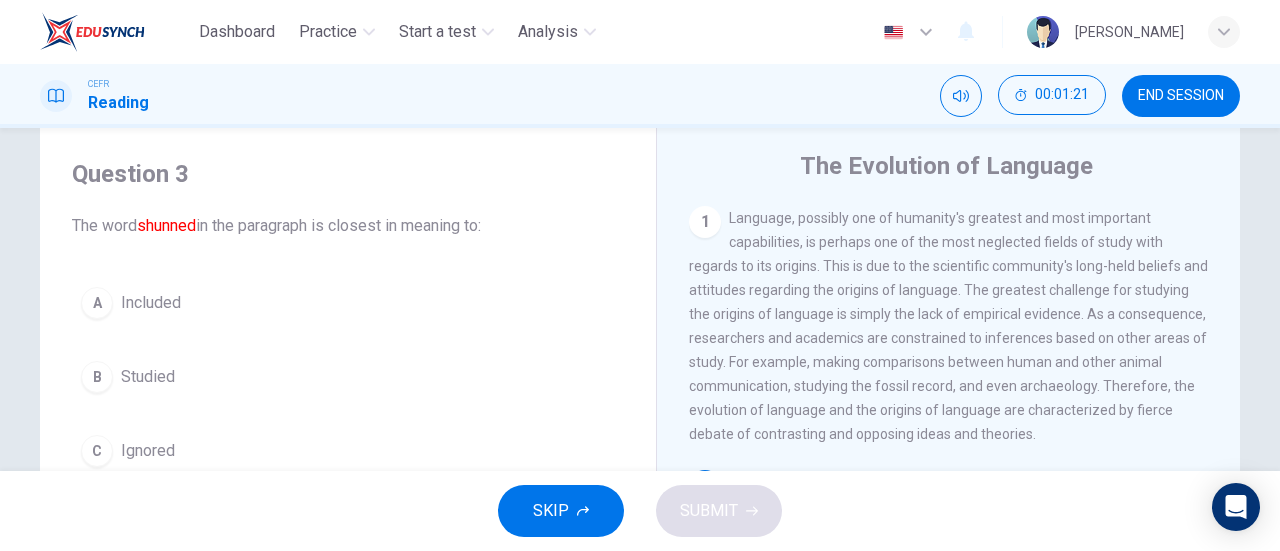 scroll, scrollTop: 51, scrollLeft: 0, axis: vertical 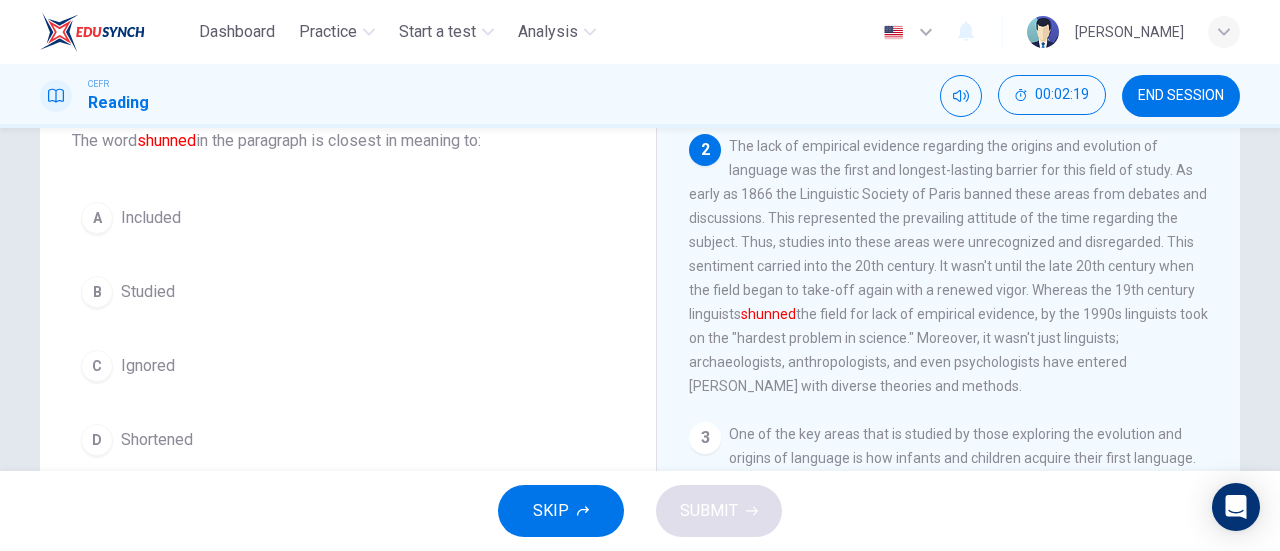 click on "A Included B Studied C Ignored D Shortened" at bounding box center [348, 329] 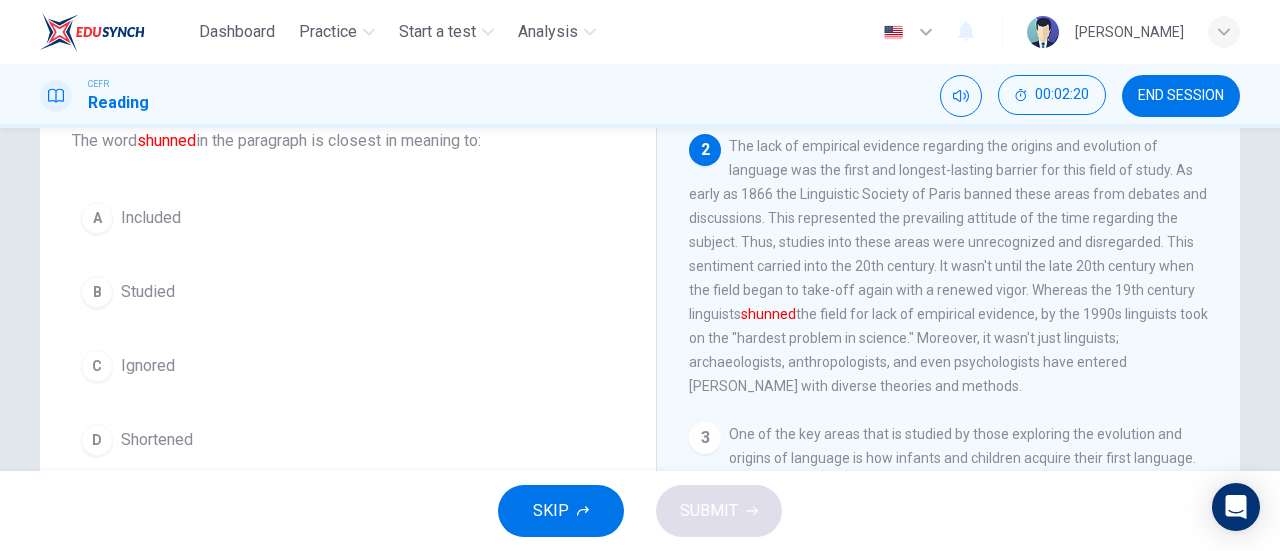 click on "C Ignored" at bounding box center (348, 366) 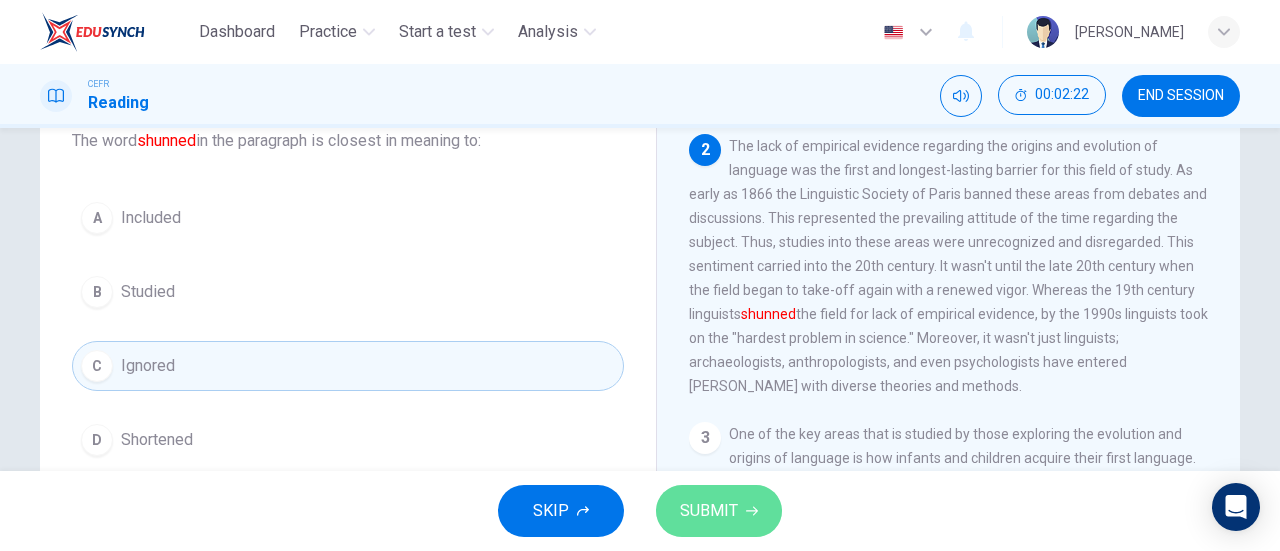 click on "SUBMIT" at bounding box center (709, 511) 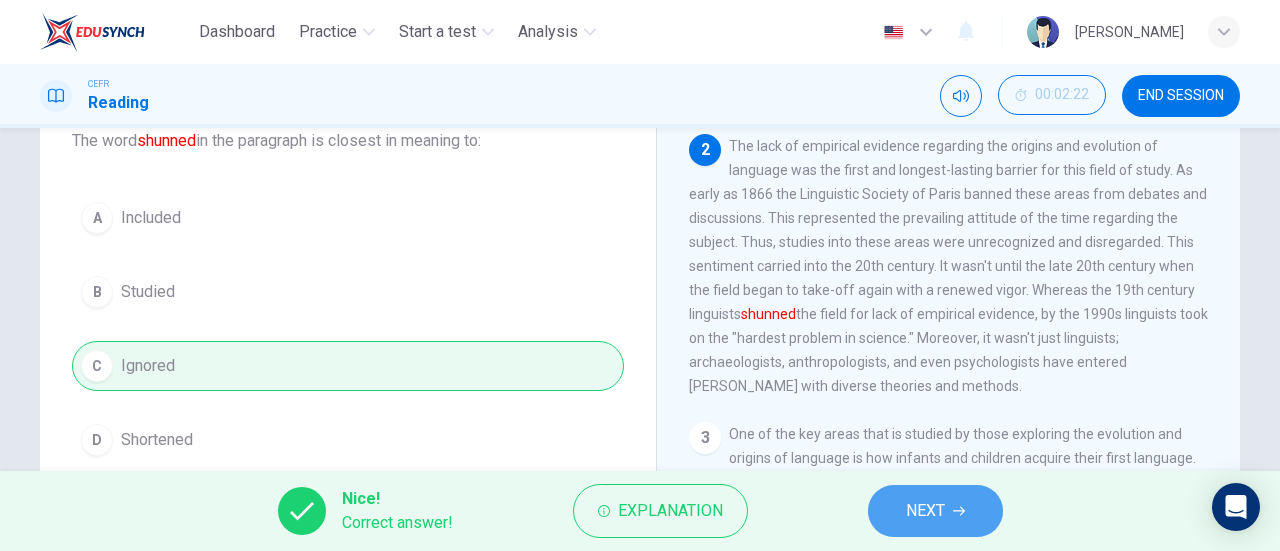 click on "NEXT" at bounding box center [935, 511] 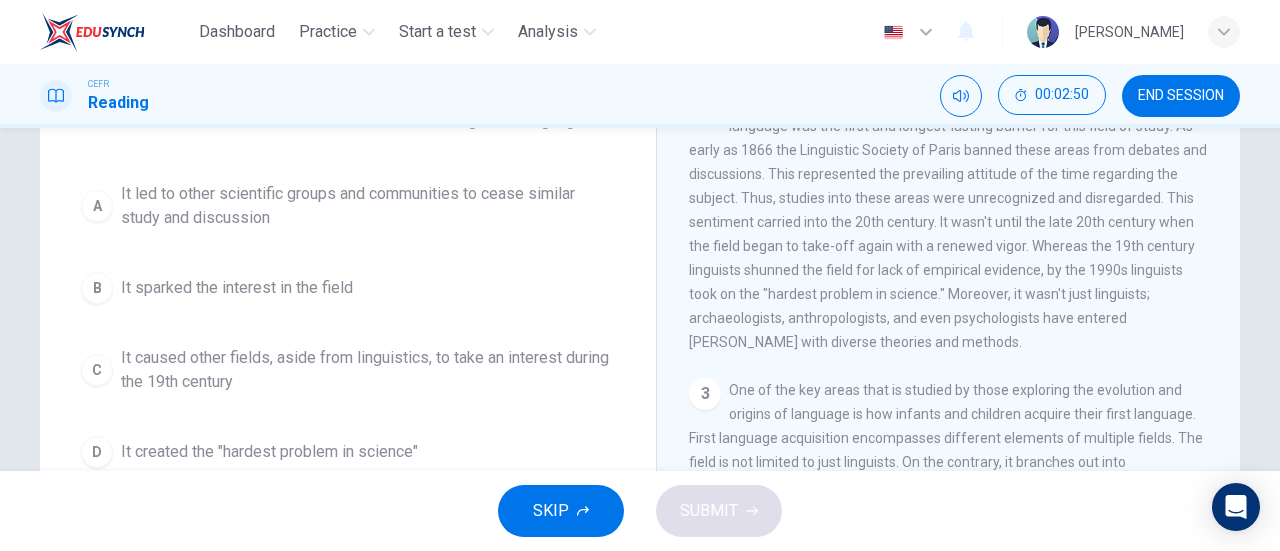 scroll, scrollTop: 166, scrollLeft: 0, axis: vertical 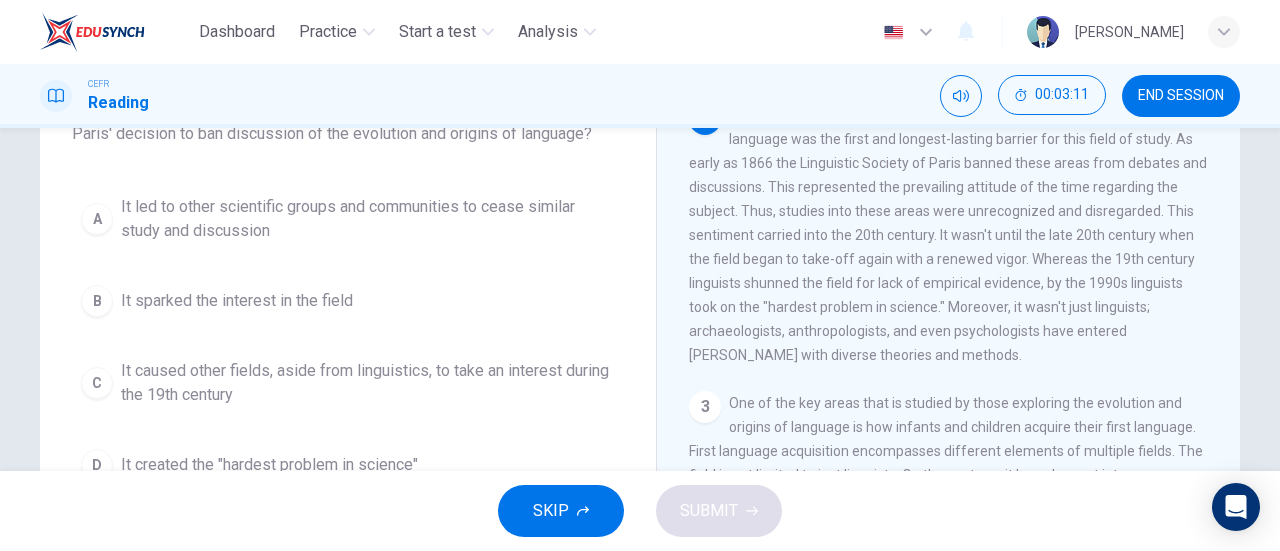 click on "A It led to other scientific groups and communities to cease similar study and discussion B It sparked the interest in the field C It caused other fields, aside from linguistics, to take an interest during the 19th century D It created the "hardest problem in science"" at bounding box center [348, 338] 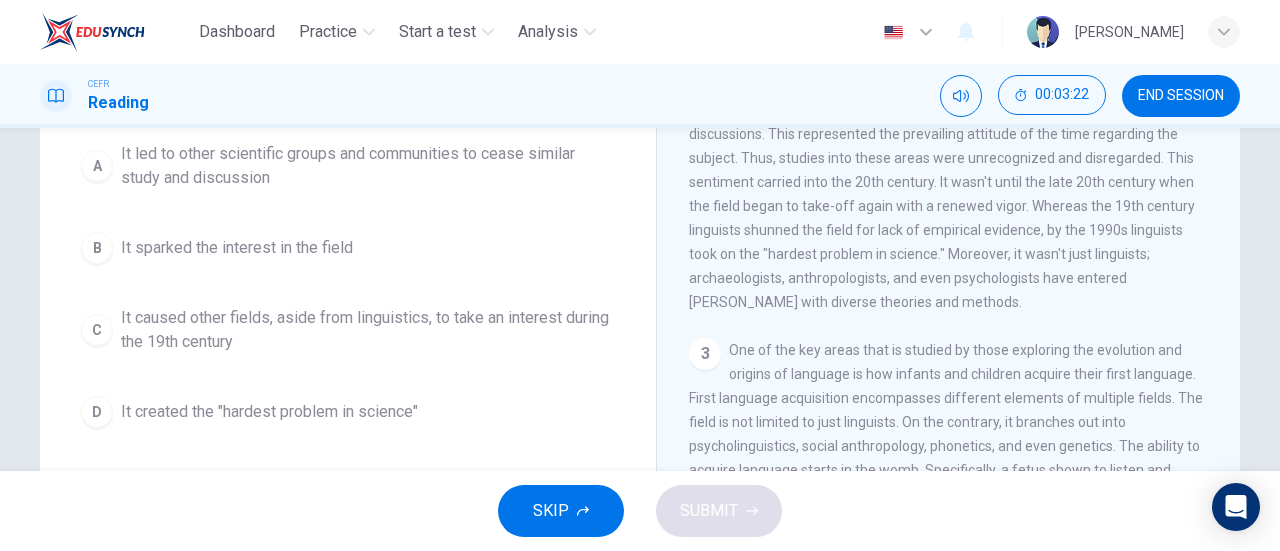 scroll, scrollTop: 220, scrollLeft: 0, axis: vertical 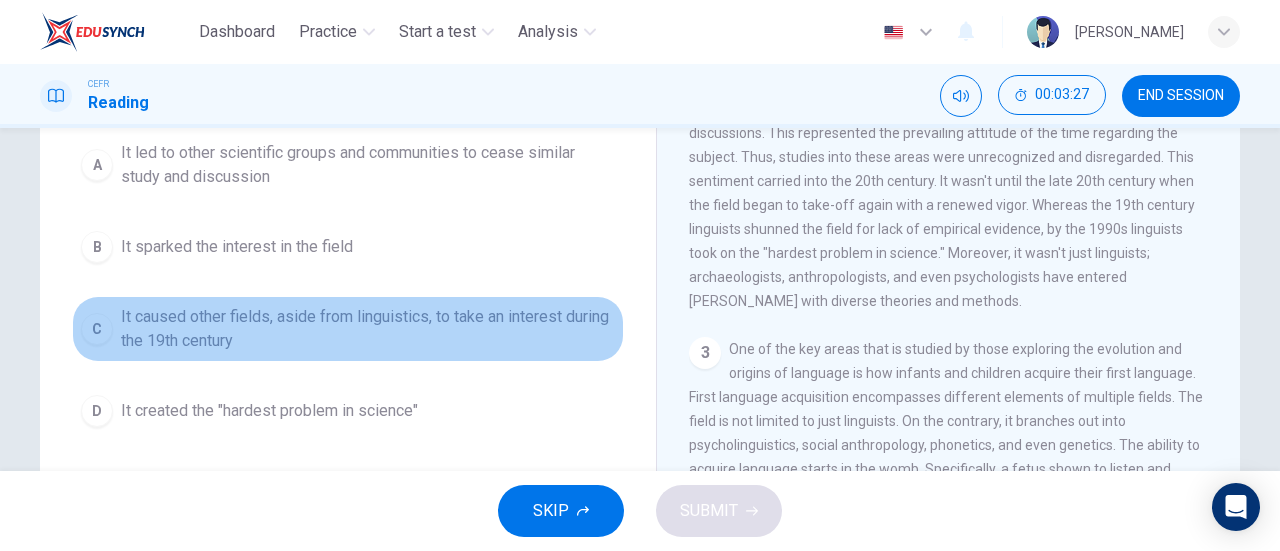 click on "It caused other fields, aside from linguistics, to take an interest during the 19th century" at bounding box center [368, 329] 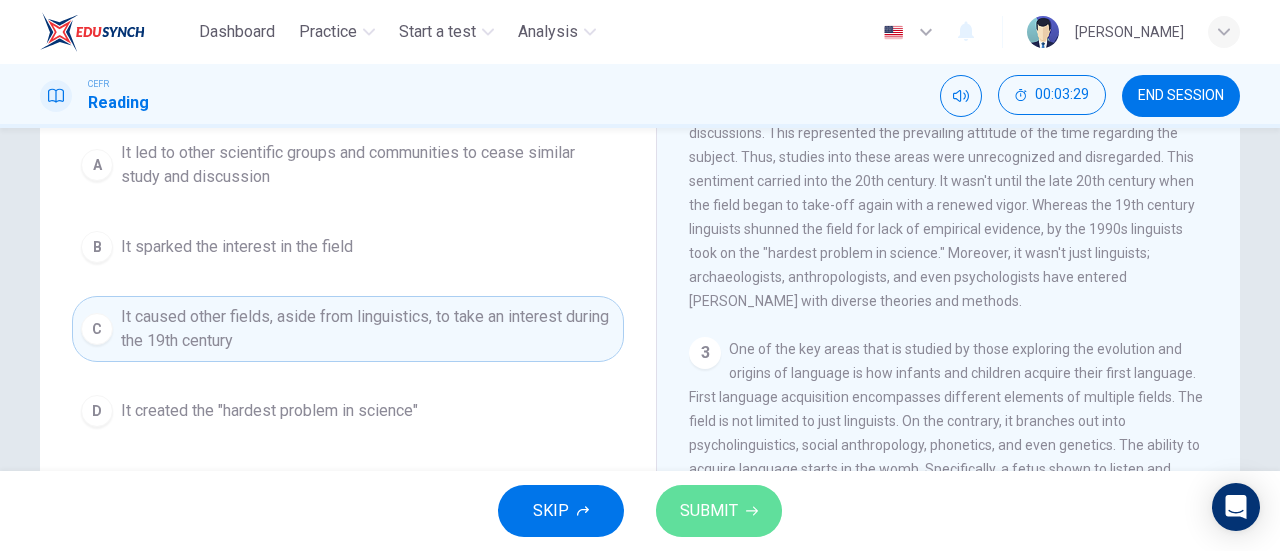 click on "SUBMIT" at bounding box center [719, 511] 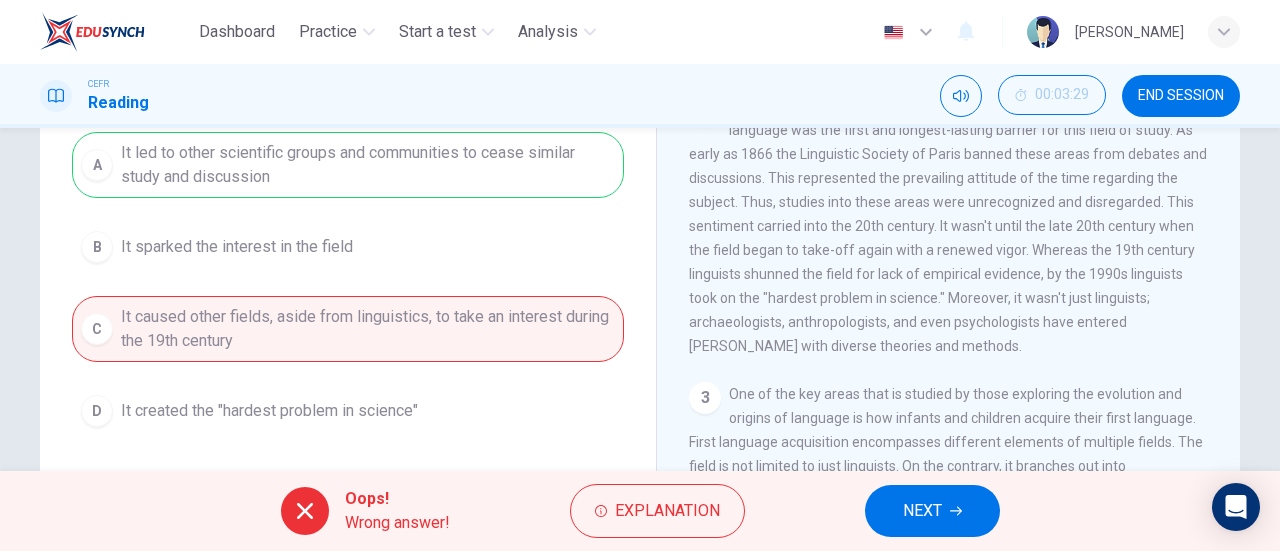 scroll, scrollTop: 205, scrollLeft: 0, axis: vertical 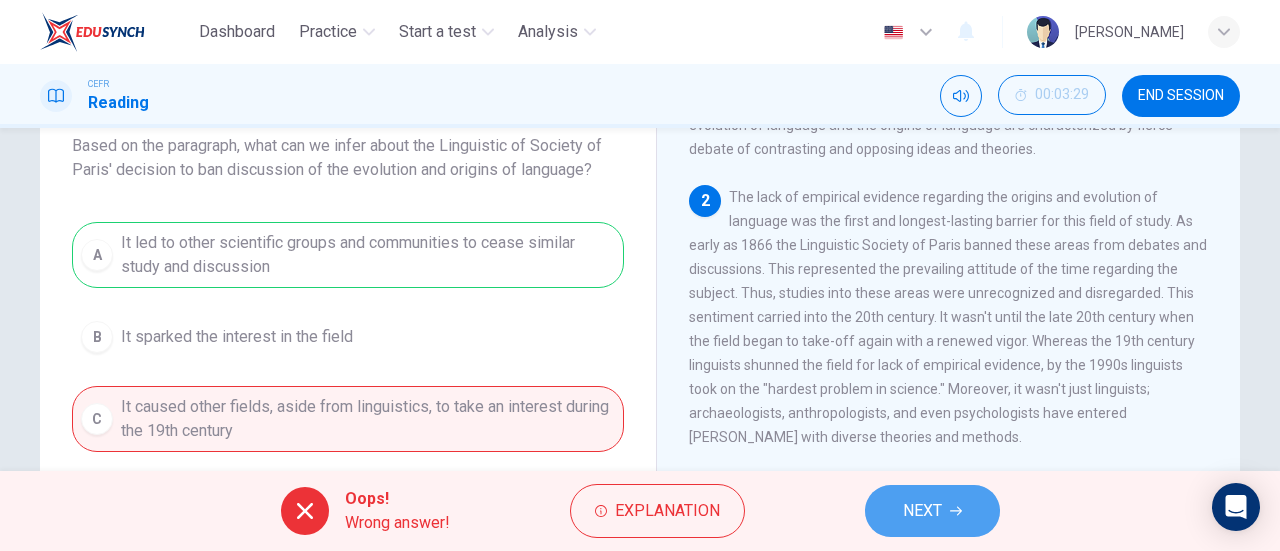 click on "NEXT" at bounding box center [922, 511] 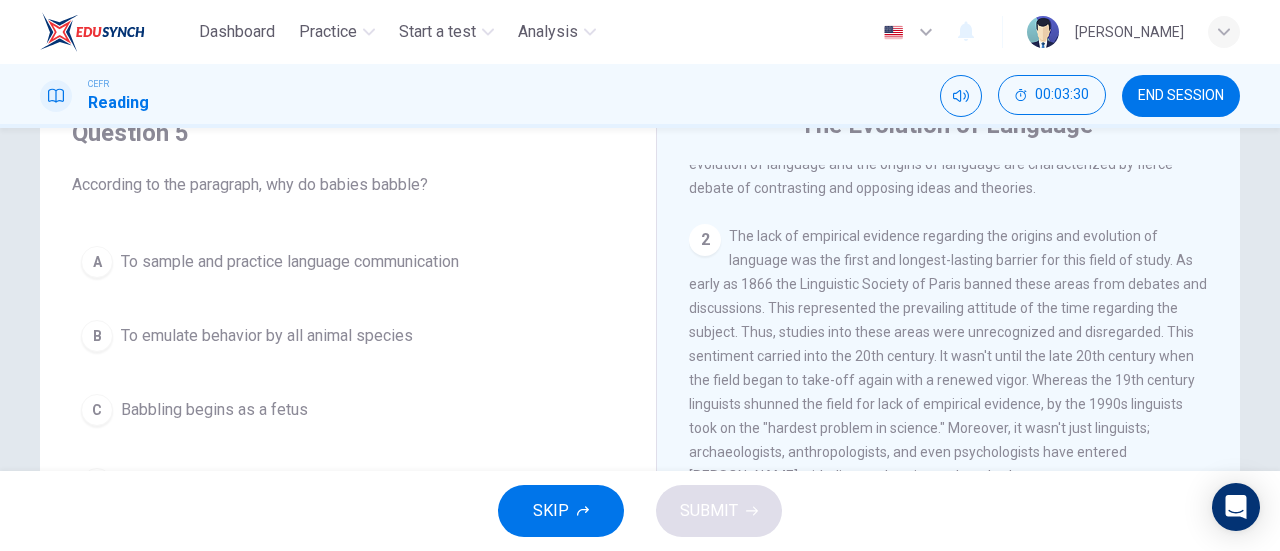 scroll, scrollTop: 92, scrollLeft: 0, axis: vertical 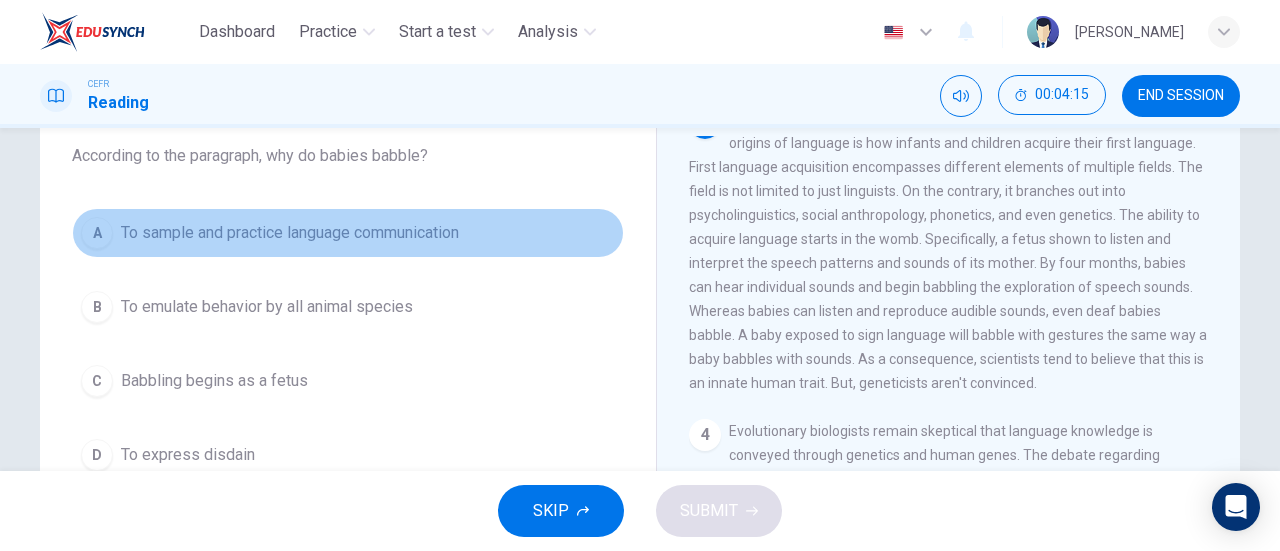 click on "To sample and practice language communication" at bounding box center [290, 233] 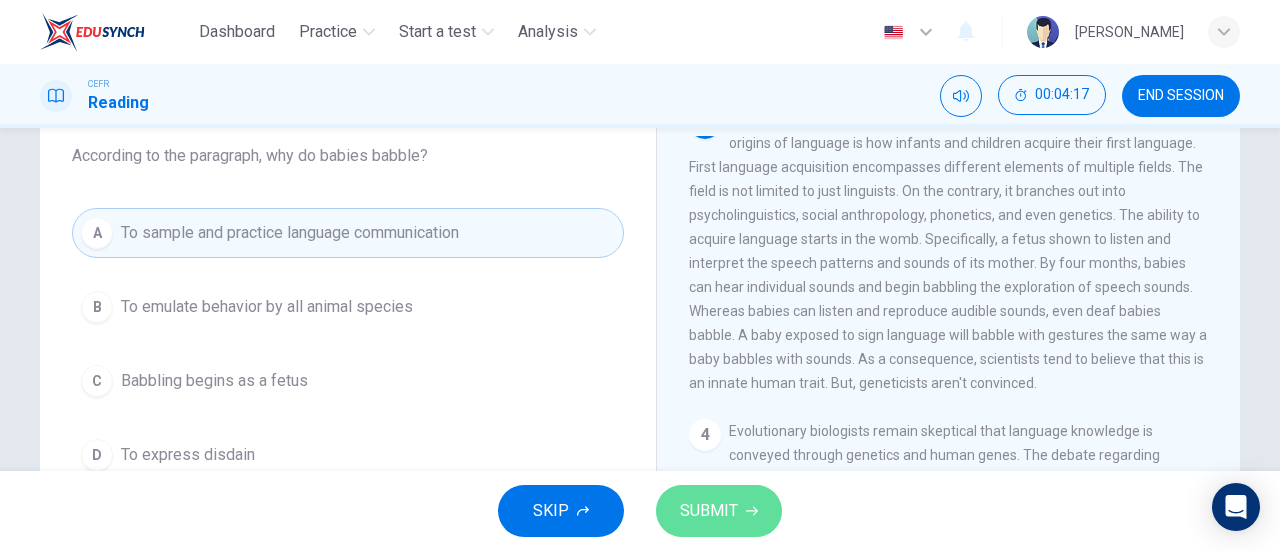click on "SUBMIT" at bounding box center [709, 511] 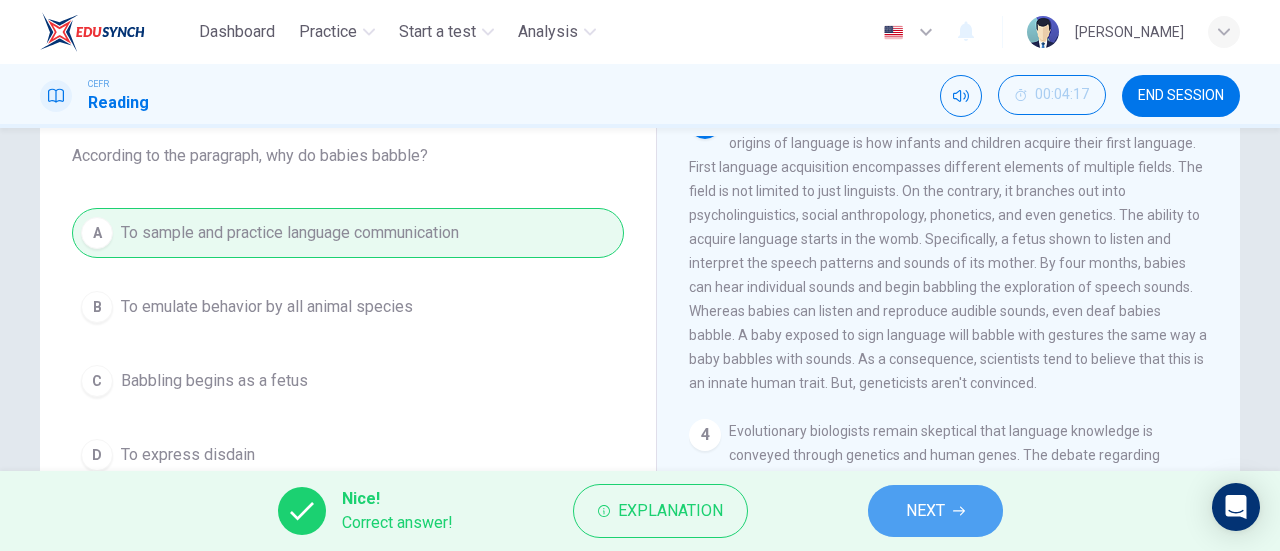 click on "NEXT" at bounding box center (925, 511) 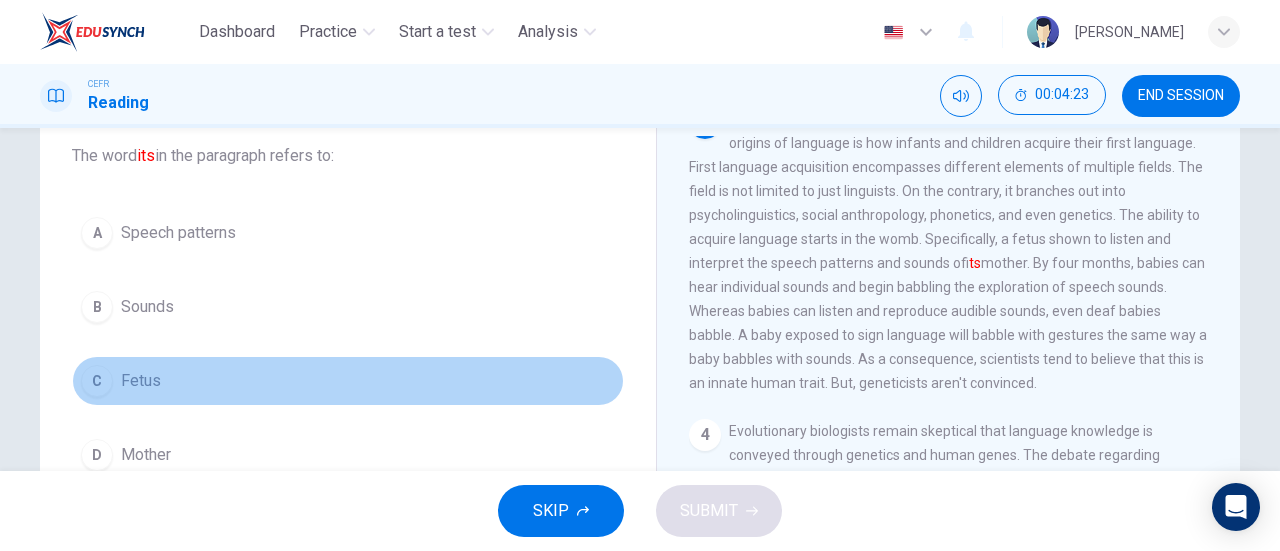 click on "C Fetus" at bounding box center [348, 381] 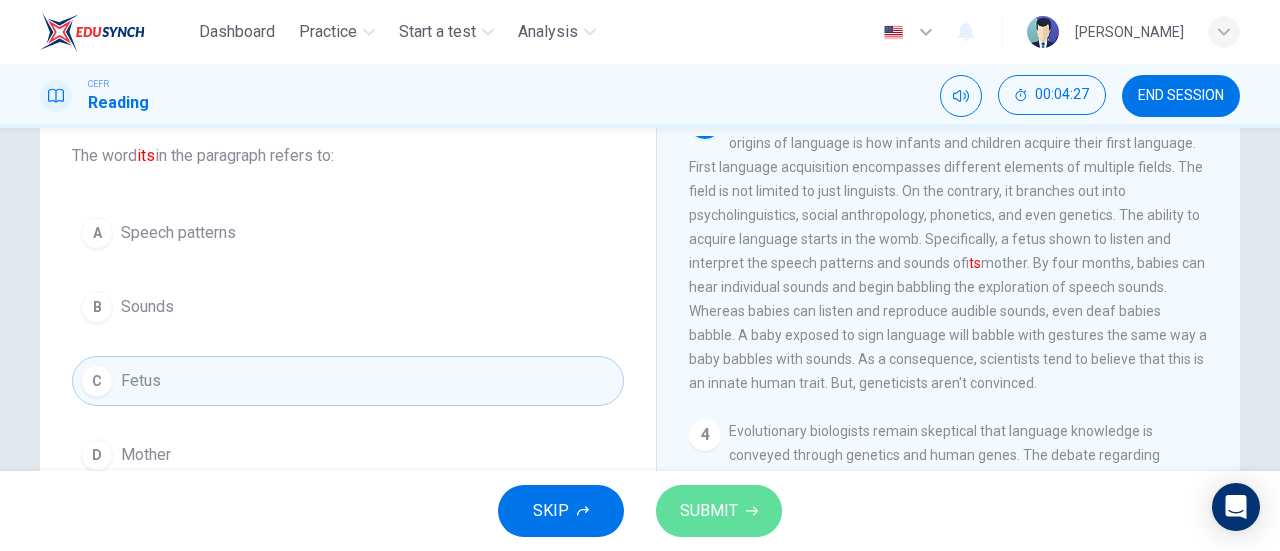 click on "SUBMIT" at bounding box center (719, 511) 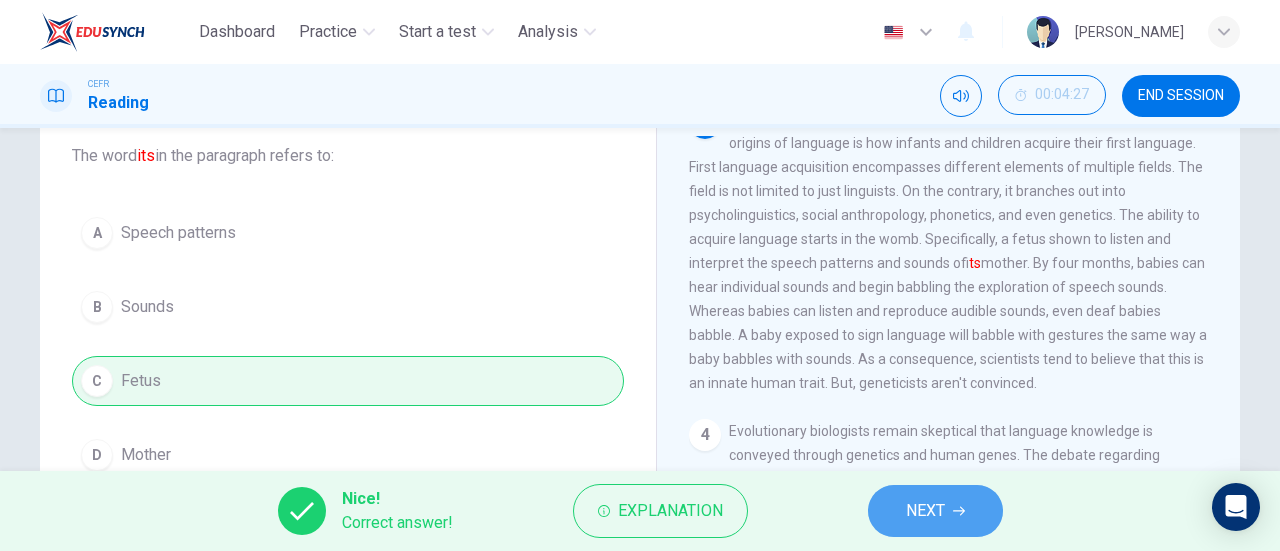 click on "NEXT" at bounding box center [925, 511] 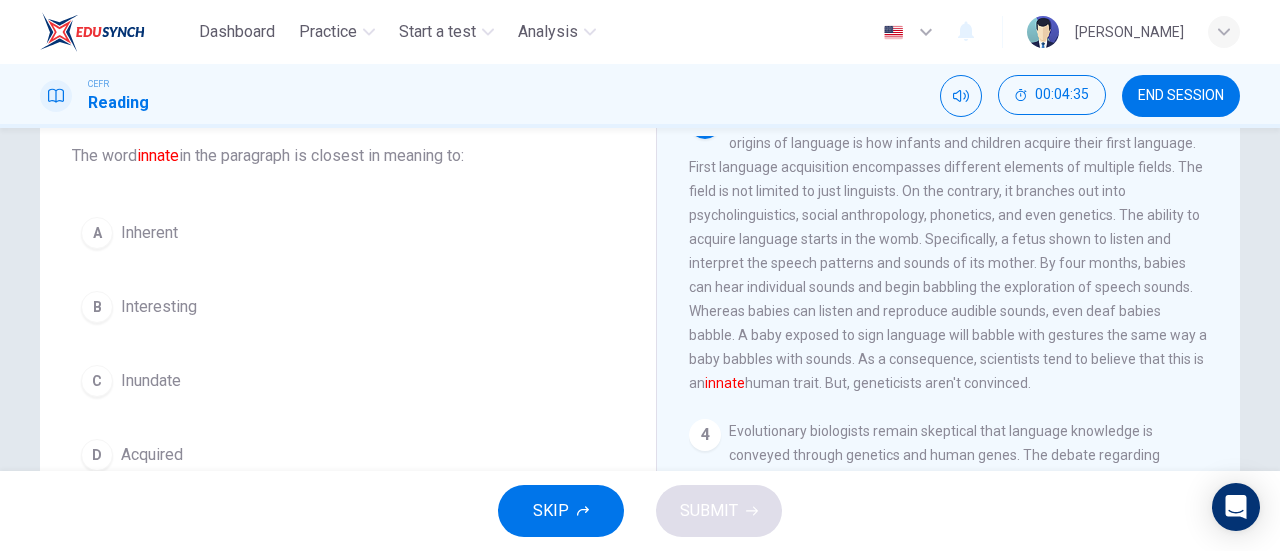 click on "Inherent" at bounding box center (149, 233) 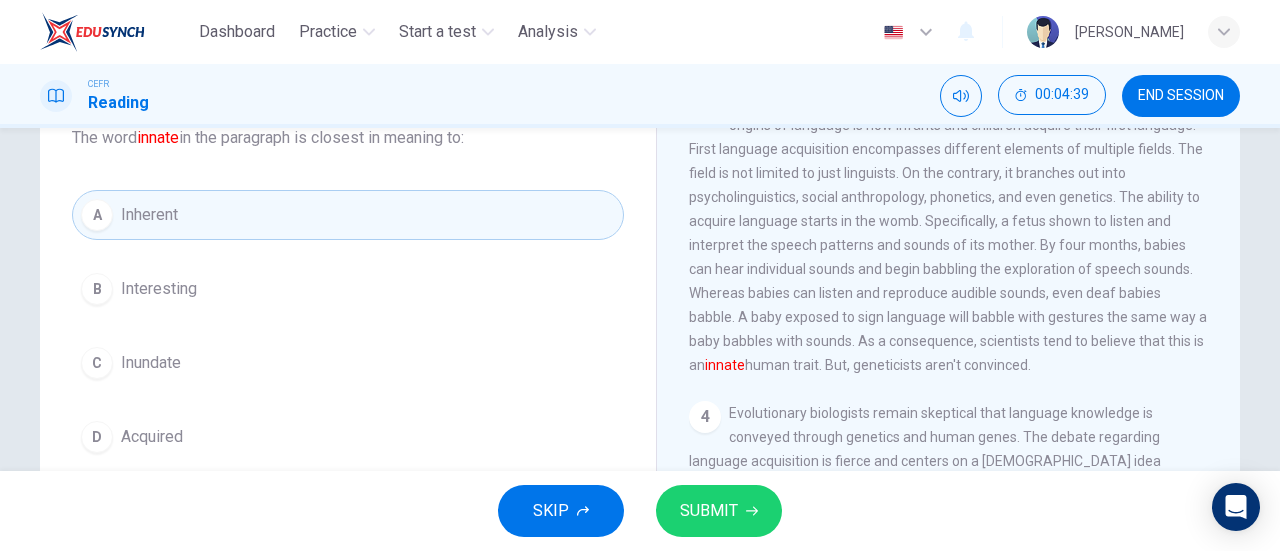 scroll, scrollTop: 139, scrollLeft: 0, axis: vertical 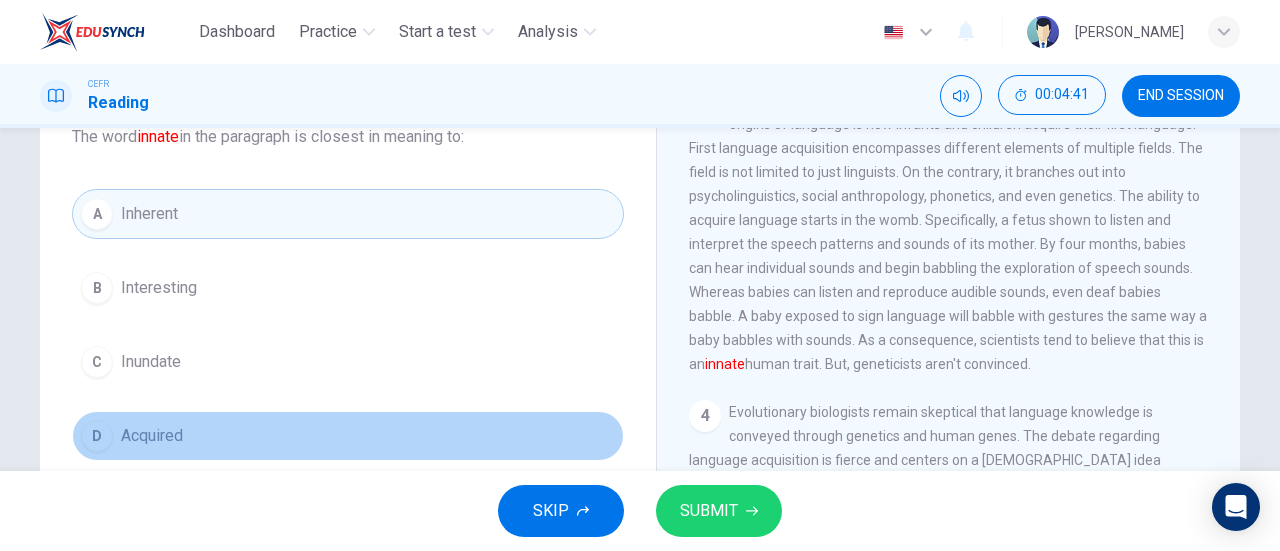 click on "D Acquired" at bounding box center [348, 436] 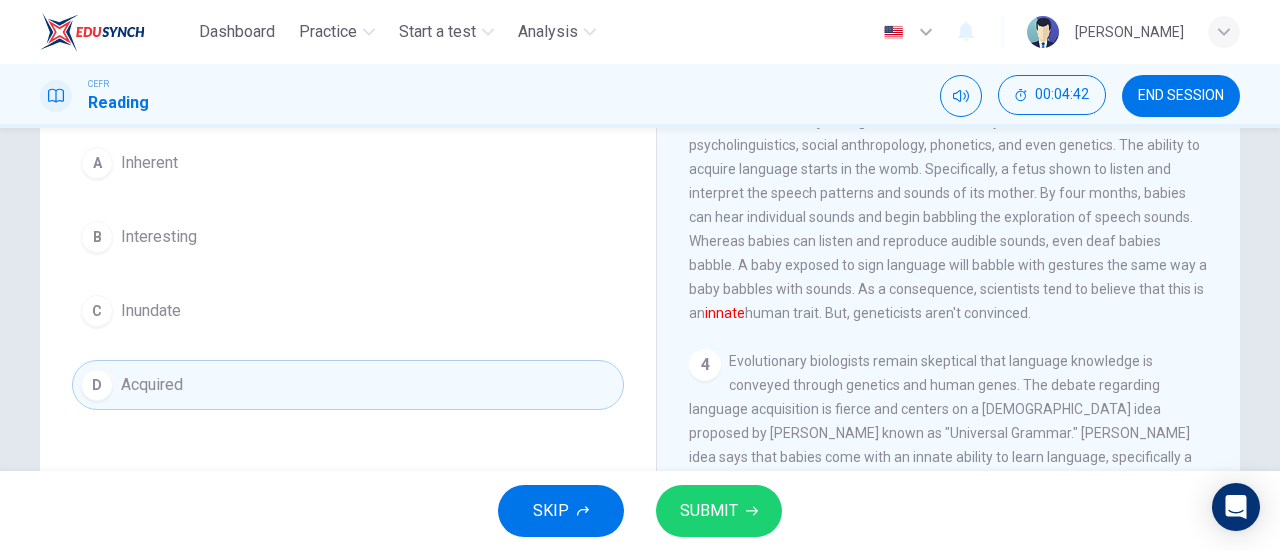 scroll, scrollTop: 191, scrollLeft: 0, axis: vertical 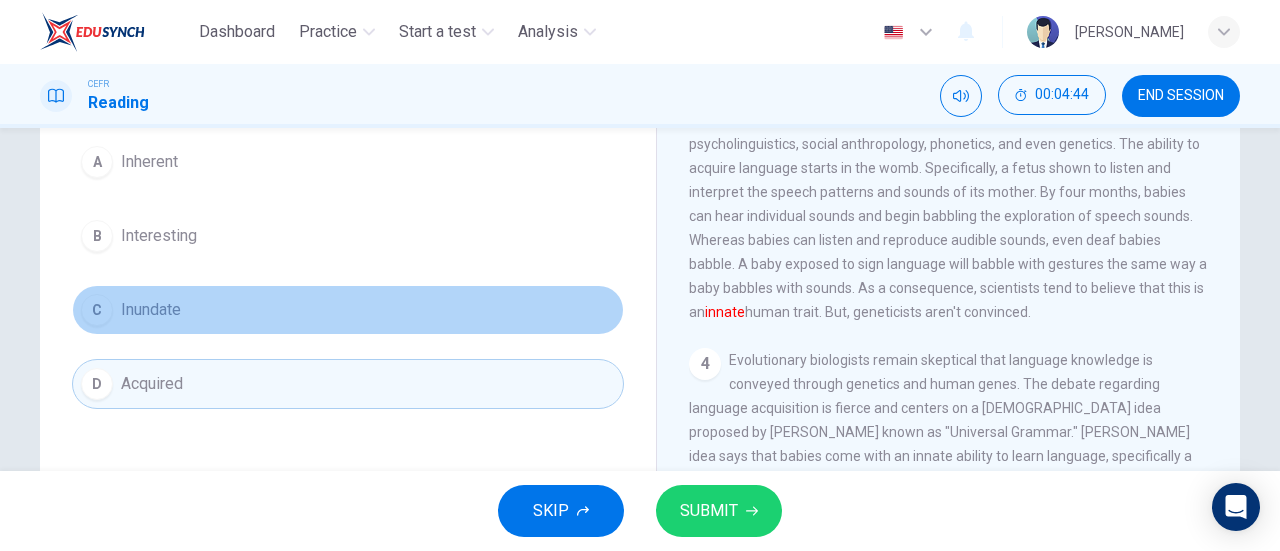 click on "C Inundate" at bounding box center [348, 310] 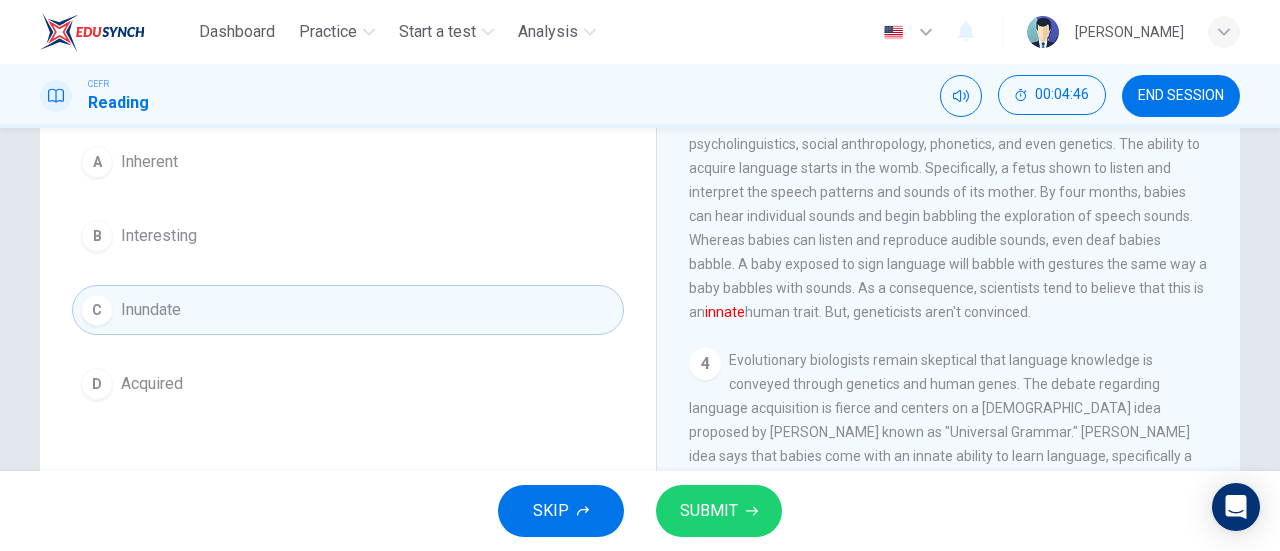 click on "SUBMIT" at bounding box center (709, 511) 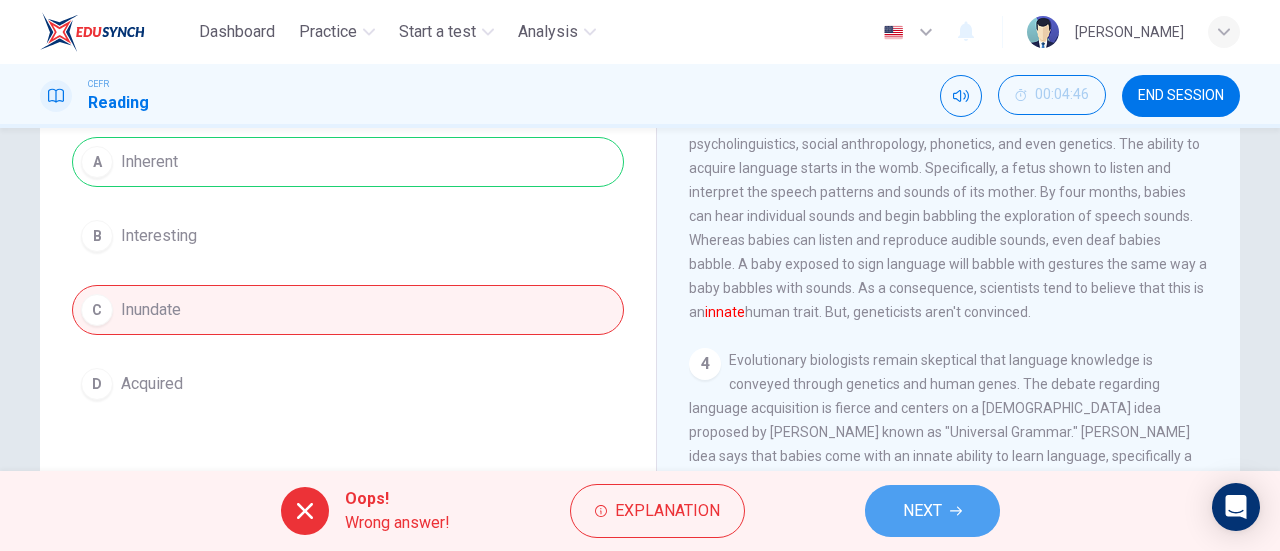 click on "NEXT" at bounding box center [922, 511] 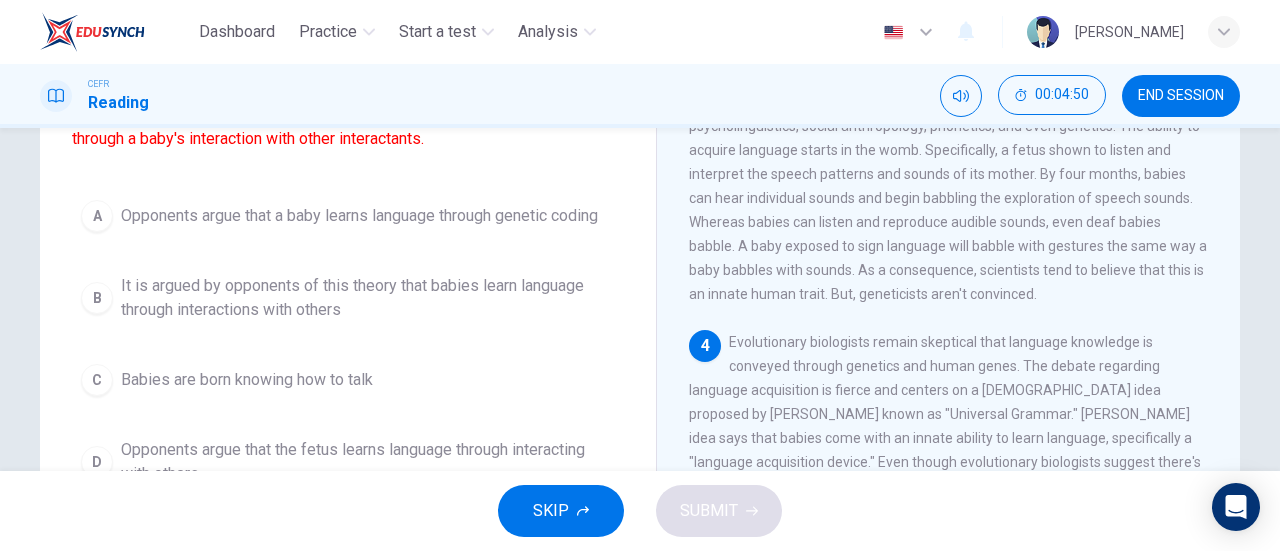 scroll, scrollTop: 210, scrollLeft: 0, axis: vertical 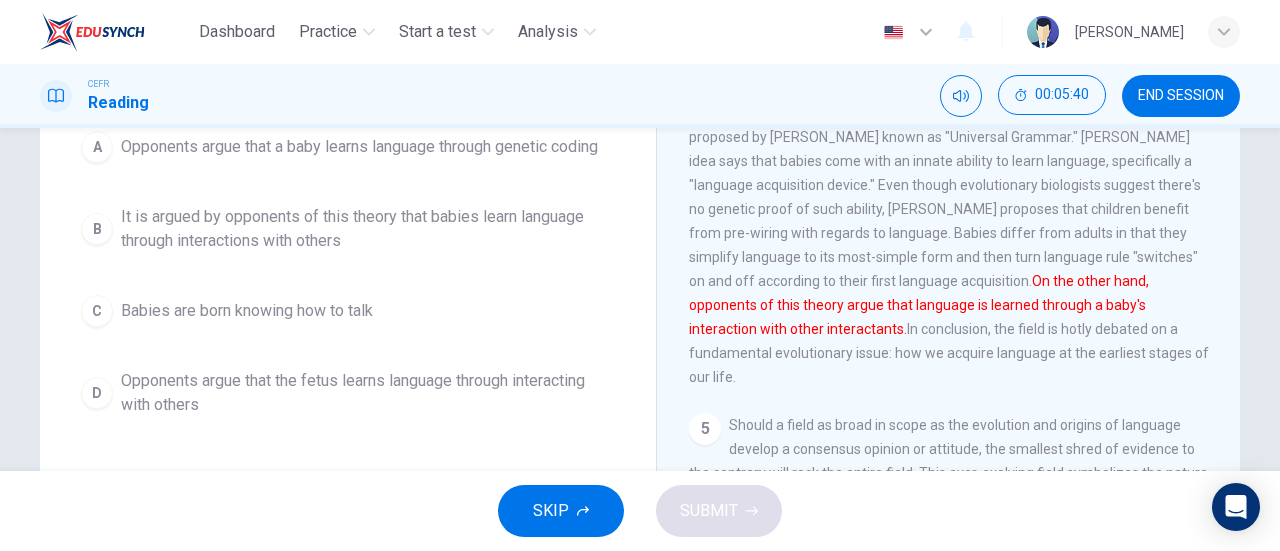 click on "Opponents argue that the fetus learns language through interacting with others" at bounding box center (368, 393) 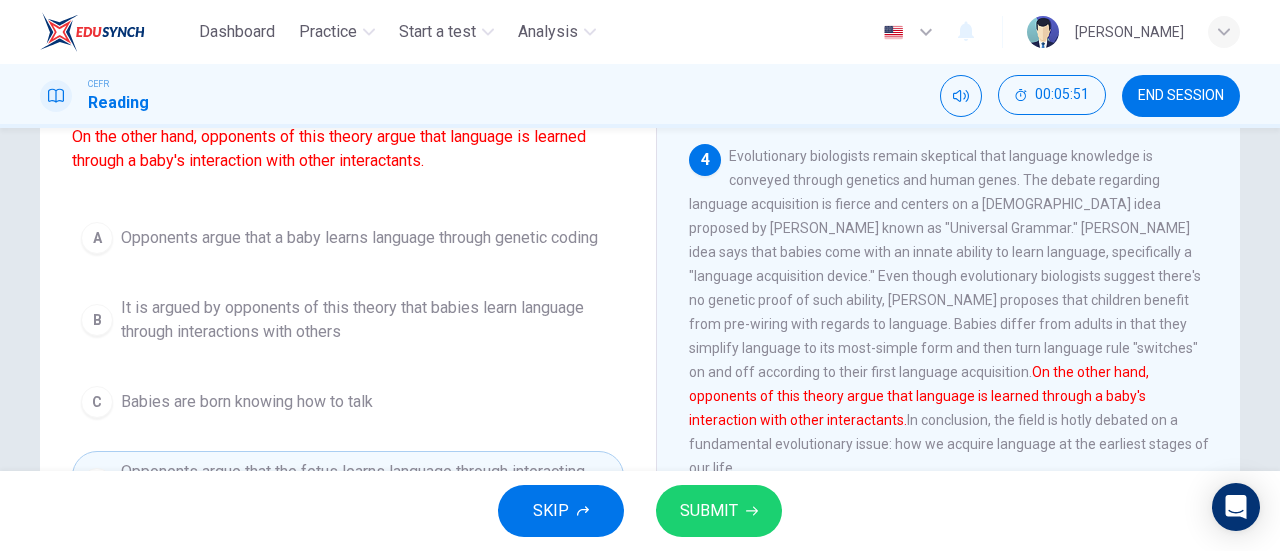 scroll, scrollTop: 186, scrollLeft: 0, axis: vertical 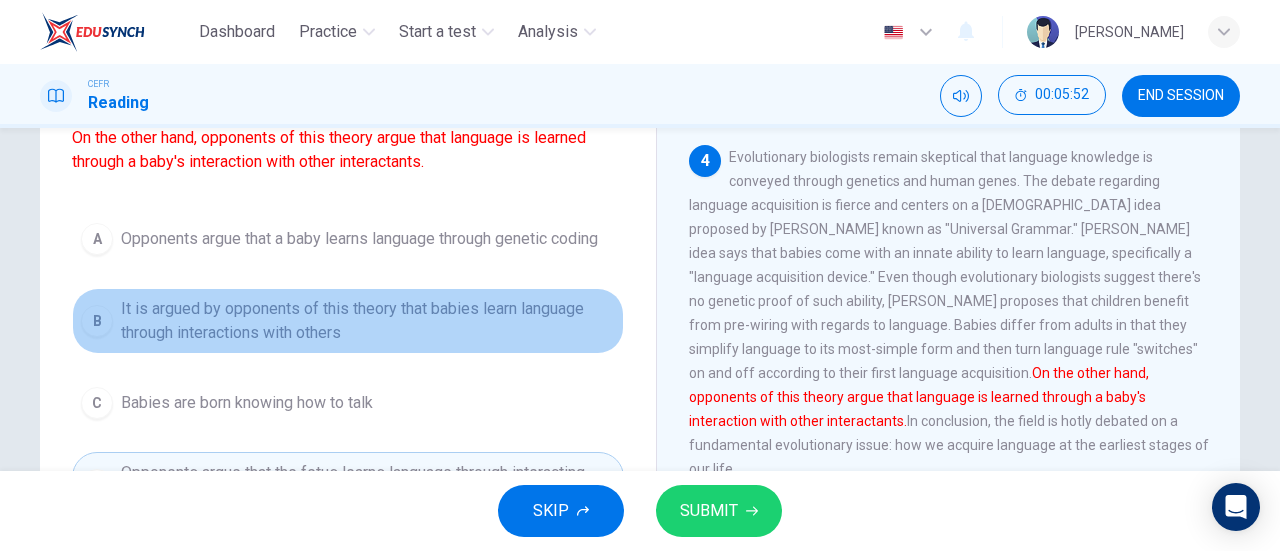 click on "It is argued by opponents of this theory that babies learn language through interactions with others" at bounding box center [368, 321] 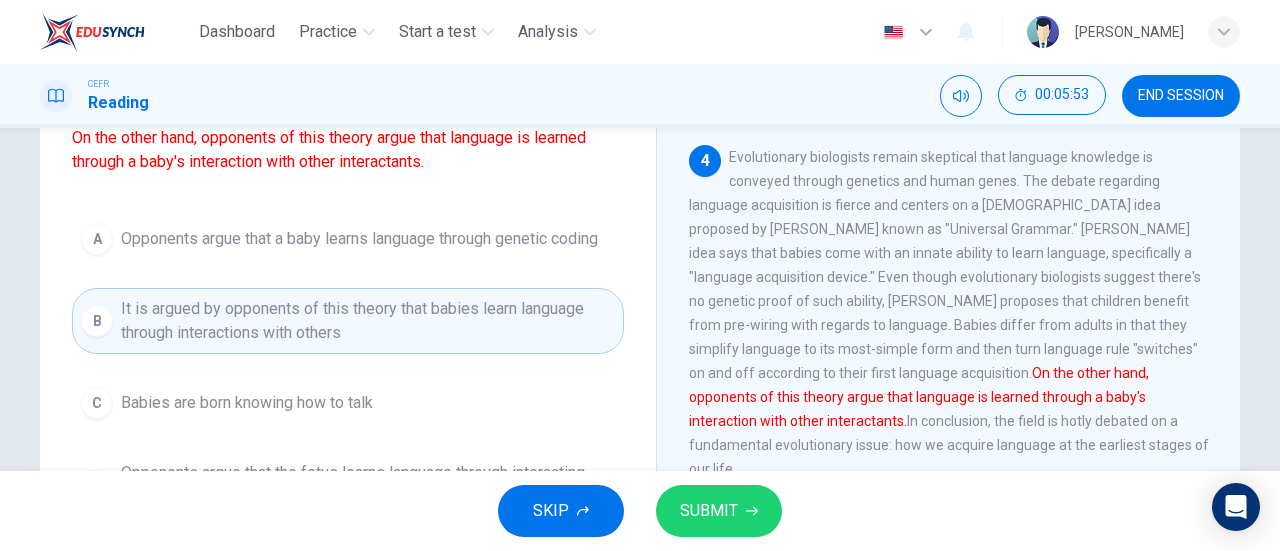 scroll, scrollTop: 210, scrollLeft: 0, axis: vertical 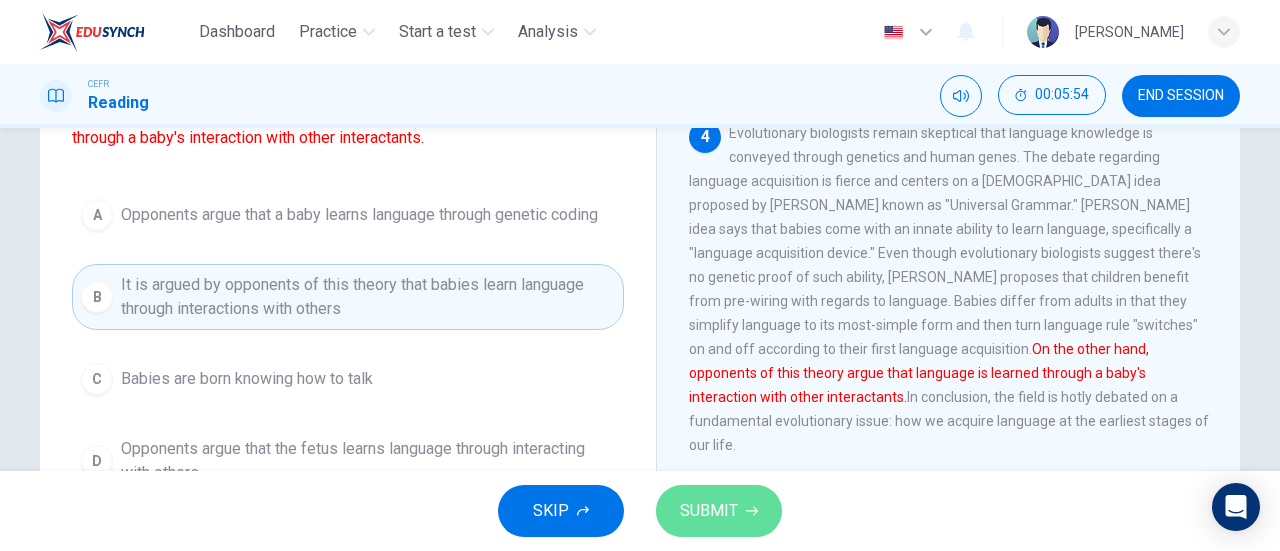 click on "SUBMIT" at bounding box center [709, 511] 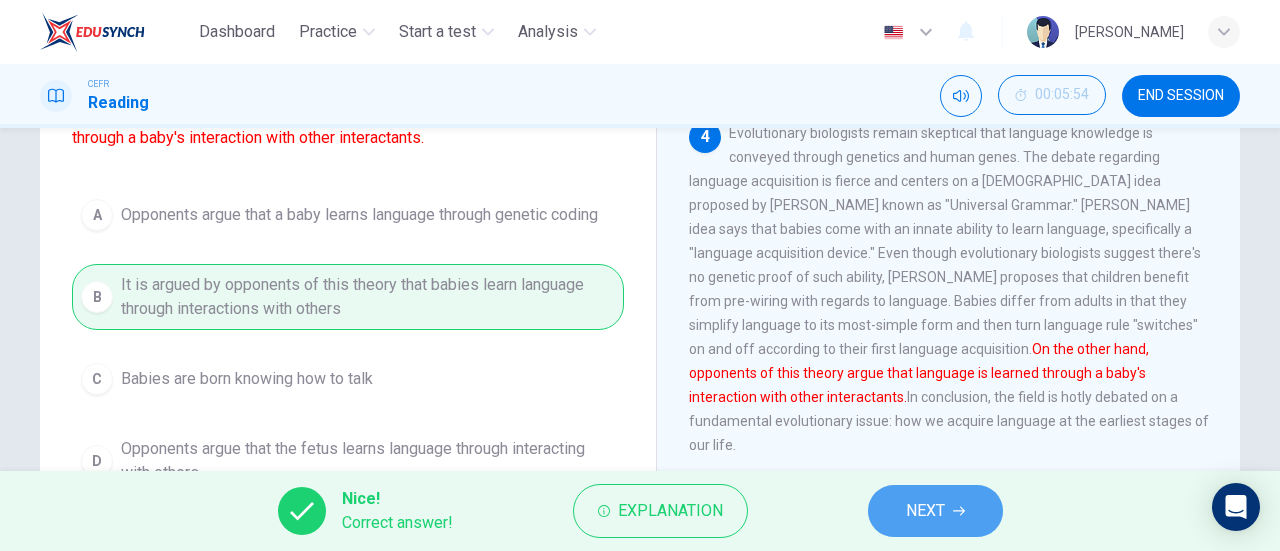 click on "NEXT" at bounding box center (935, 511) 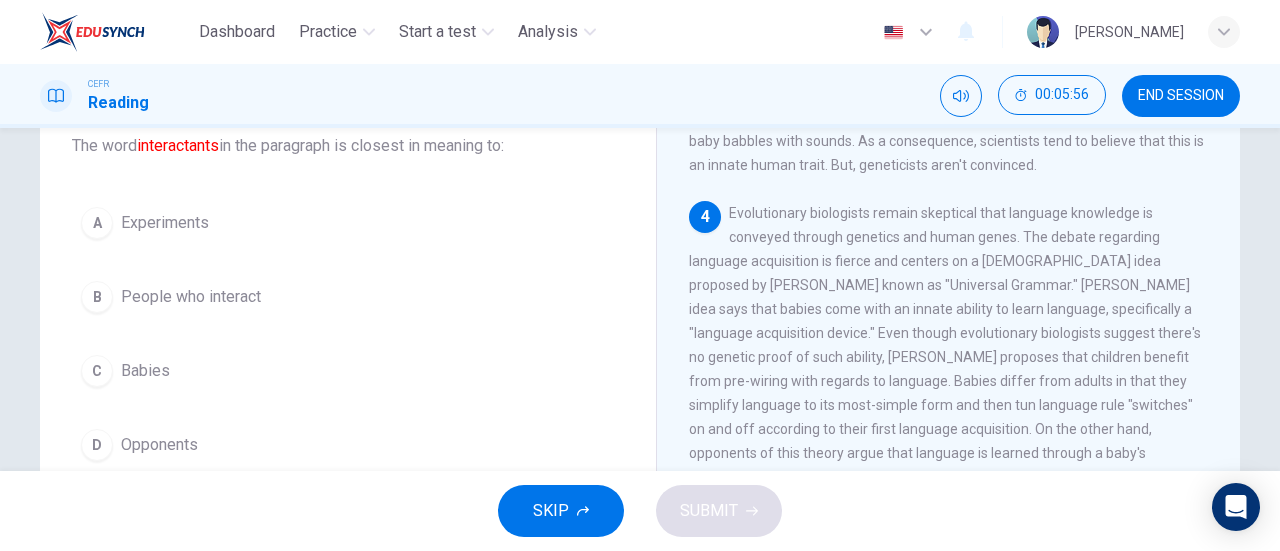 scroll, scrollTop: 132, scrollLeft: 0, axis: vertical 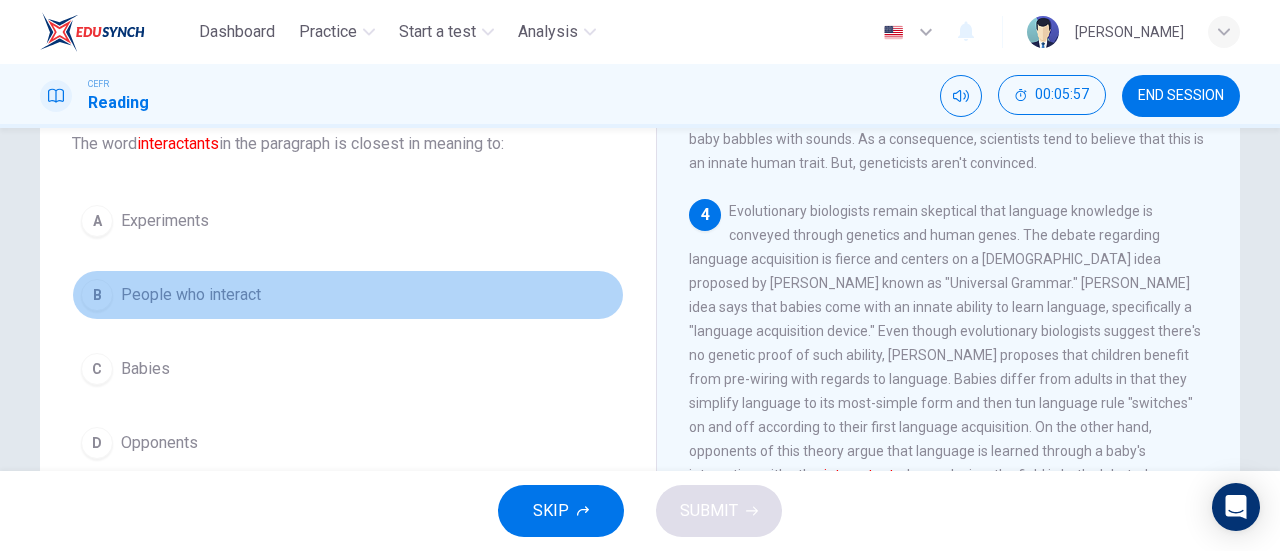 click on "People who interact" at bounding box center (191, 295) 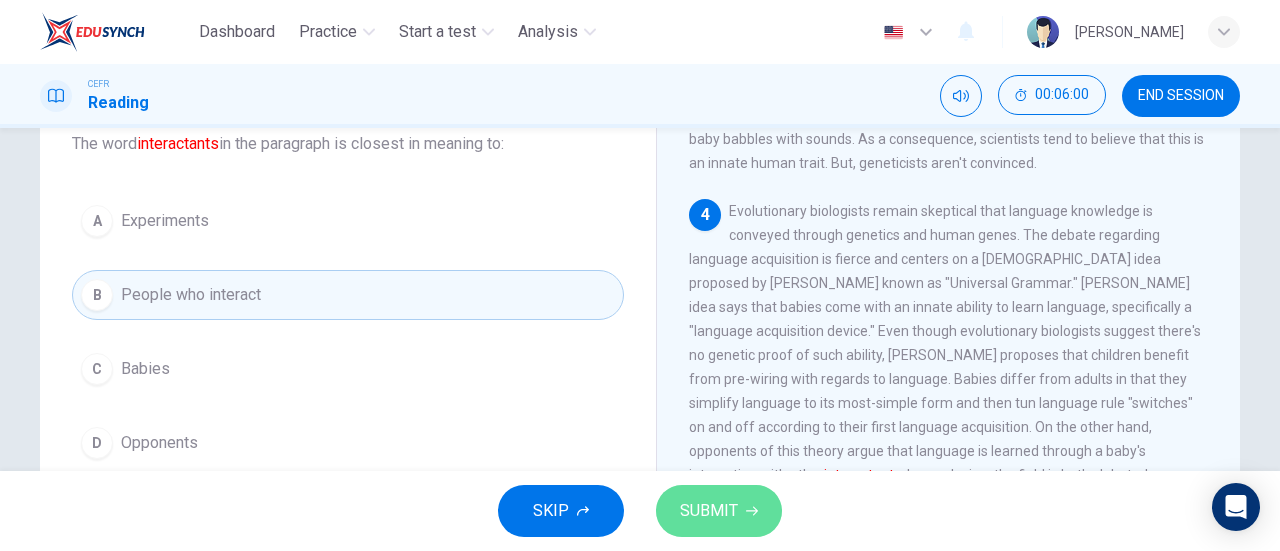 click on "SUBMIT" at bounding box center [709, 511] 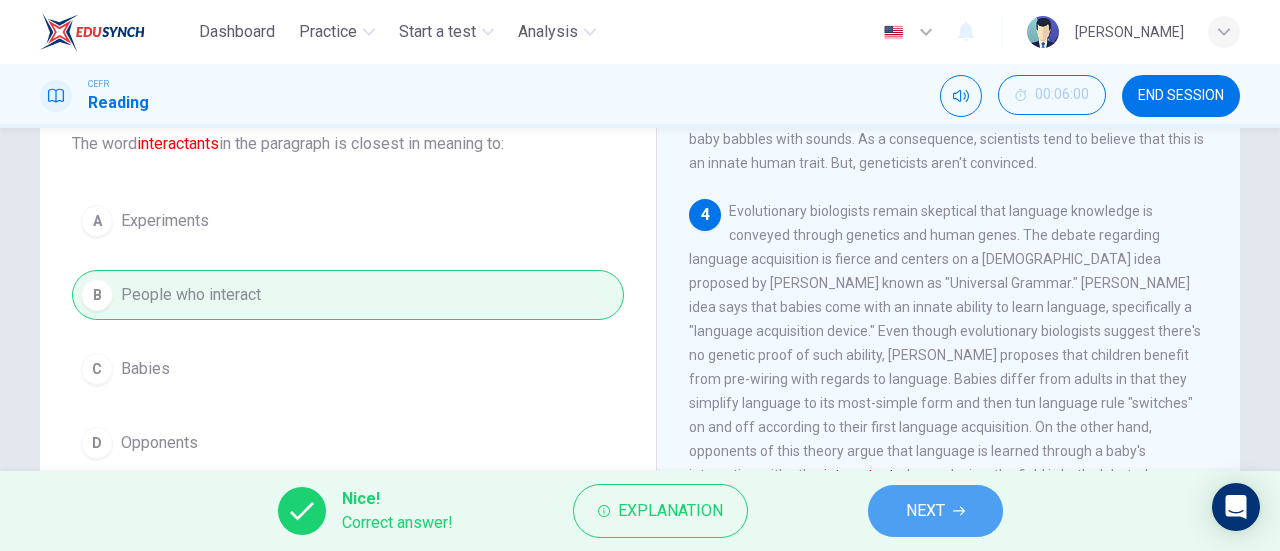click on "NEXT" at bounding box center [935, 511] 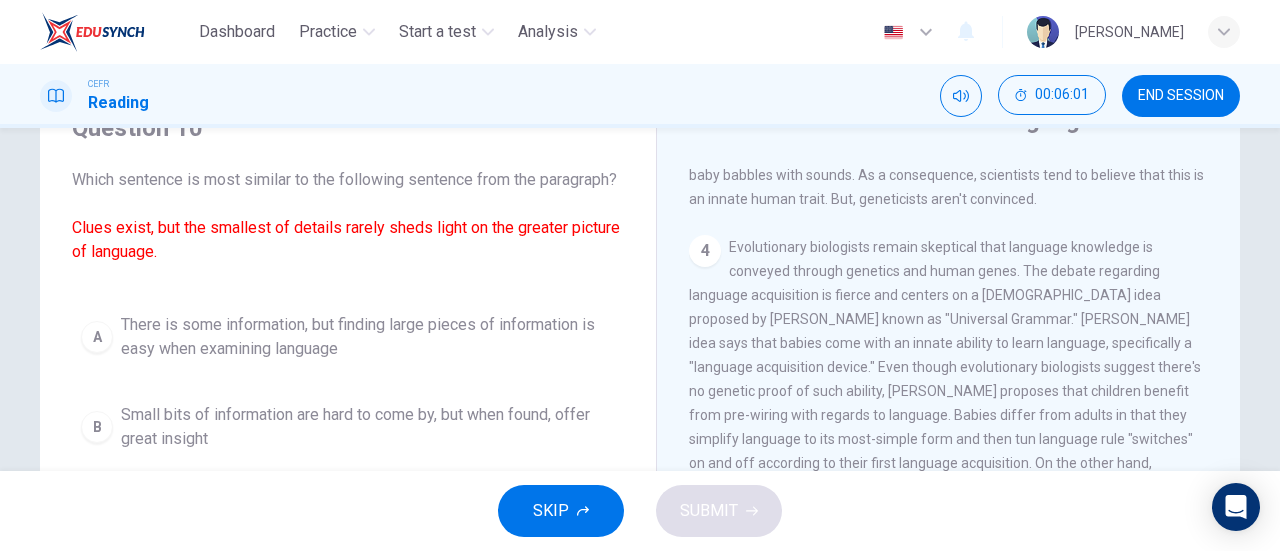 scroll, scrollTop: 94, scrollLeft: 0, axis: vertical 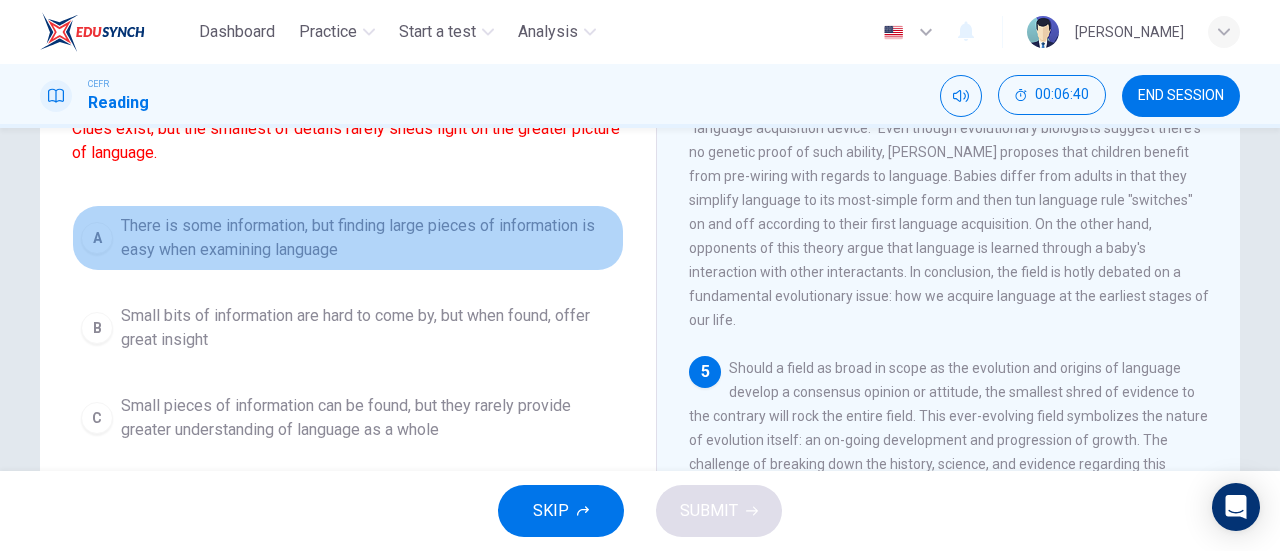 click on "There is some information, but finding large pieces of information is easy when examining language" at bounding box center [368, 238] 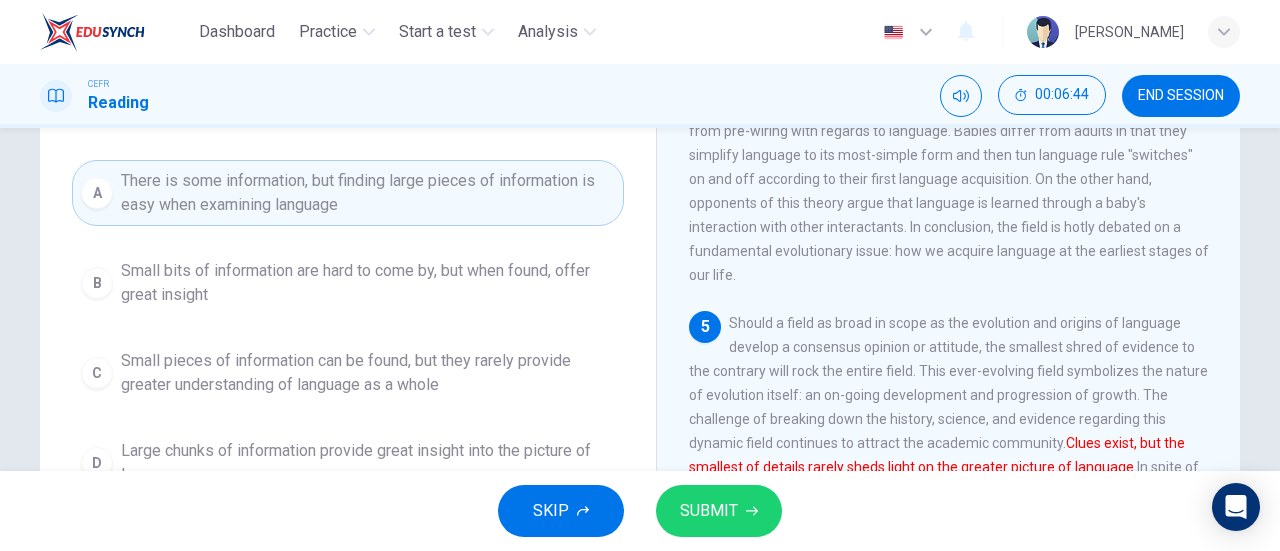 scroll, scrollTop: 243, scrollLeft: 0, axis: vertical 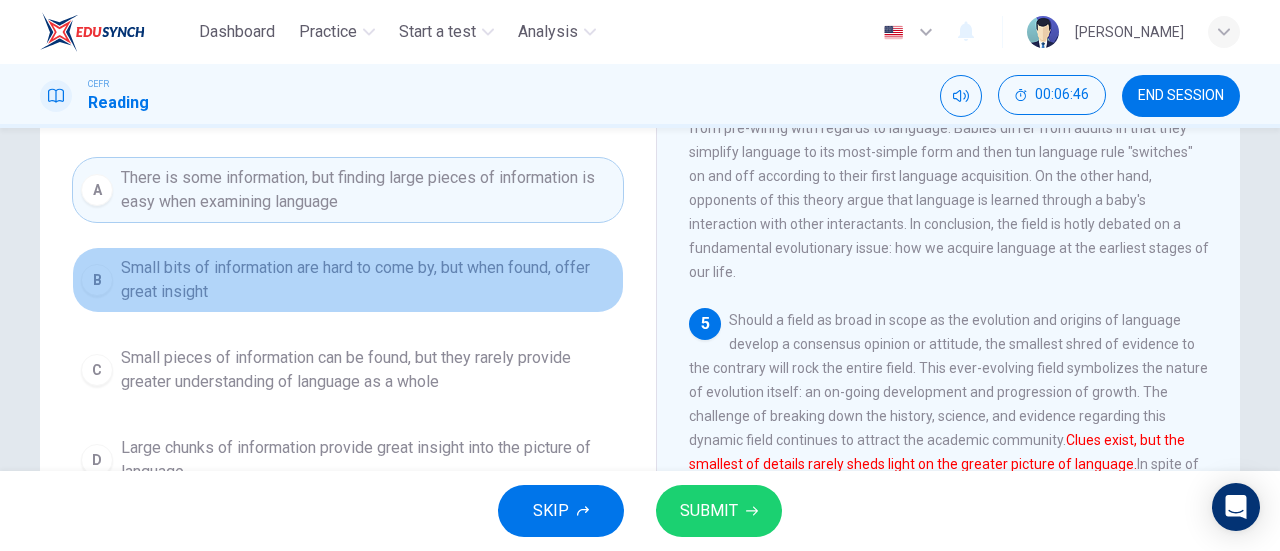 click on "Small bits of information are hard to come by, but when found, offer great insight" at bounding box center [368, 280] 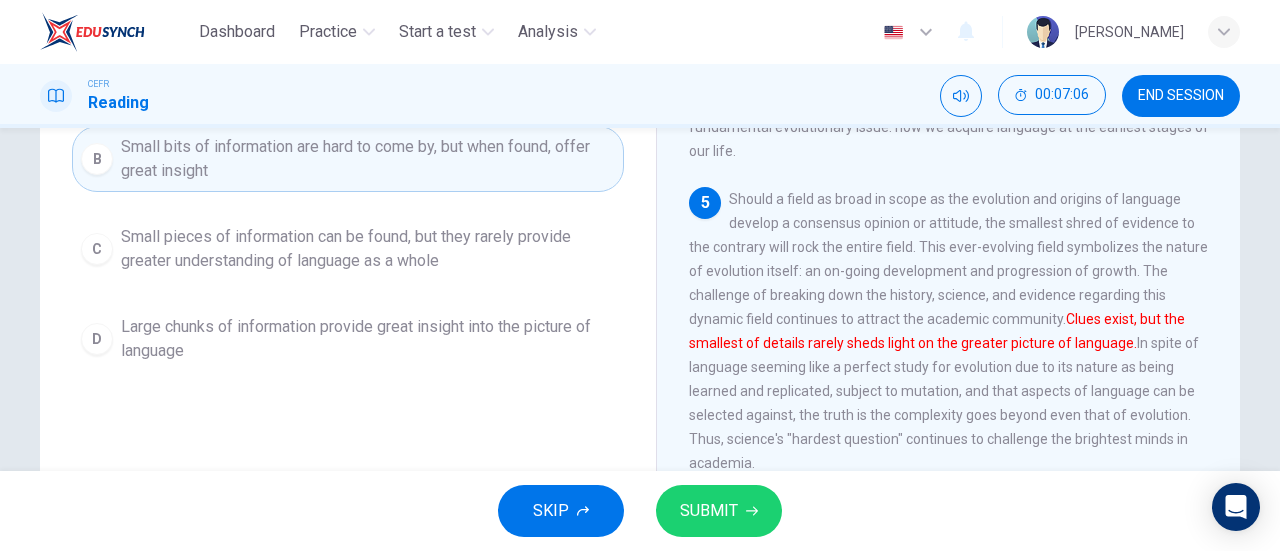 scroll, scrollTop: 366, scrollLeft: 0, axis: vertical 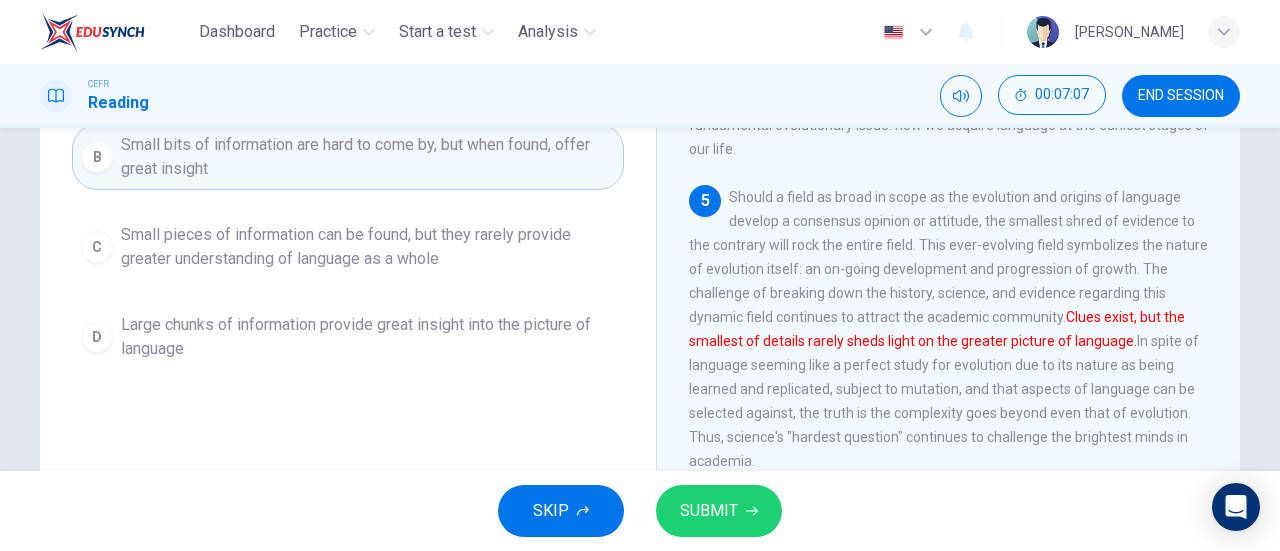 click on "C Small pieces of information can be found, but they rarely provide greater understanding of language as a whole" at bounding box center [348, 247] 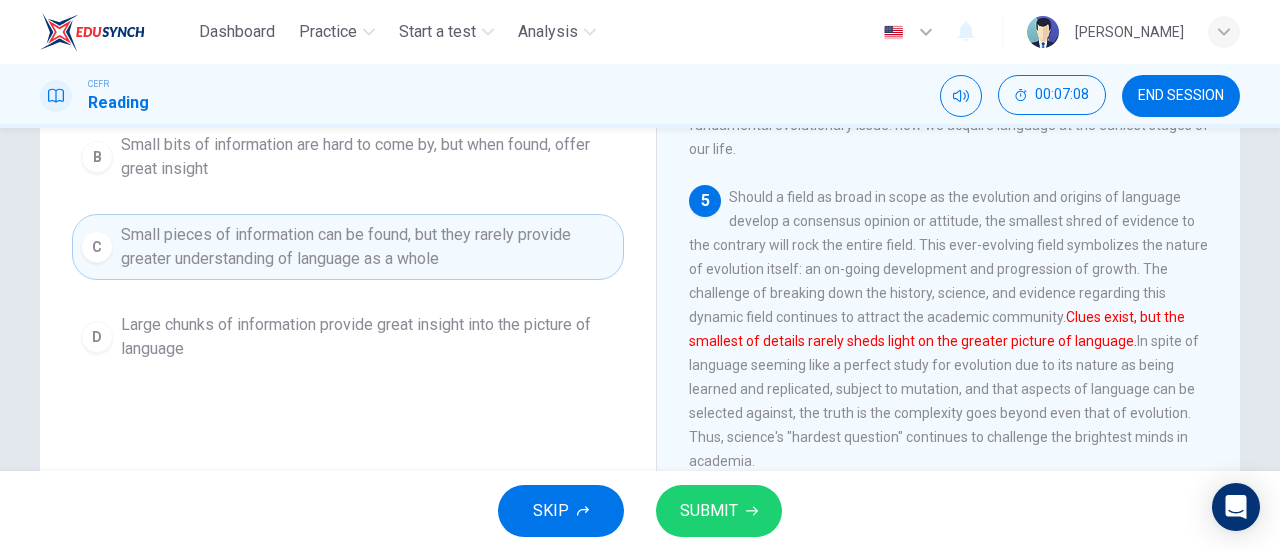 click on "SUBMIT" at bounding box center [709, 511] 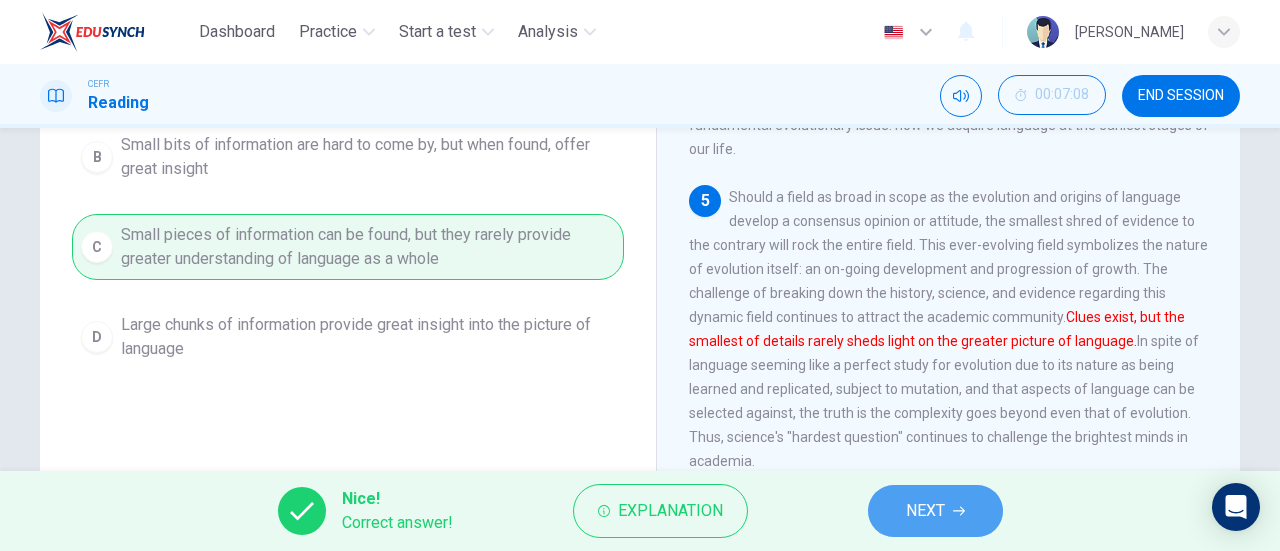 click on "NEXT" at bounding box center (925, 511) 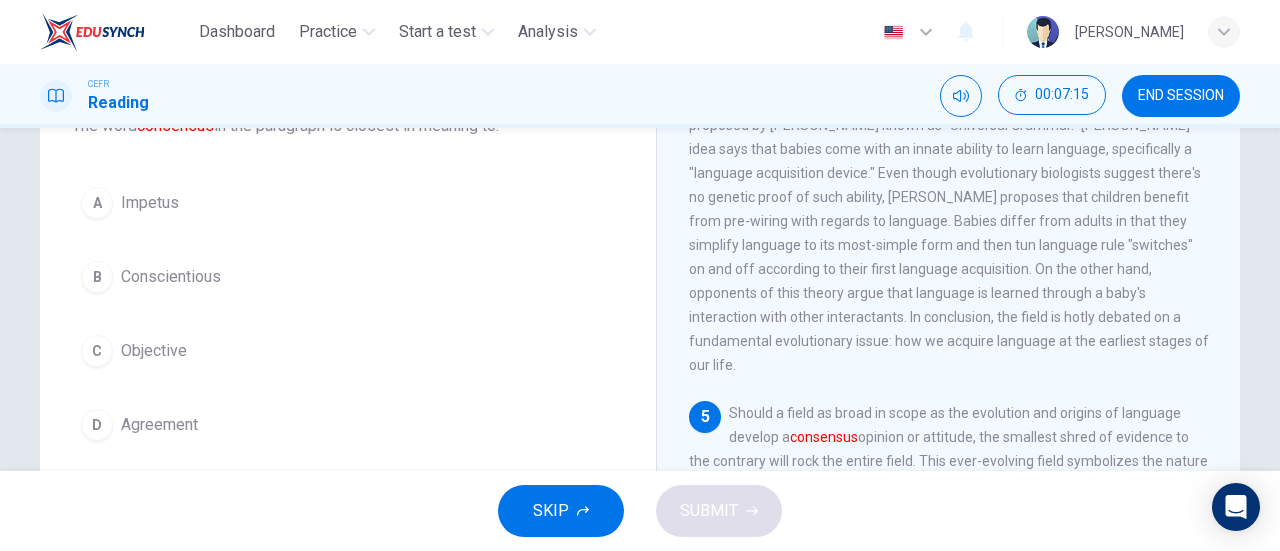 scroll, scrollTop: 177, scrollLeft: 0, axis: vertical 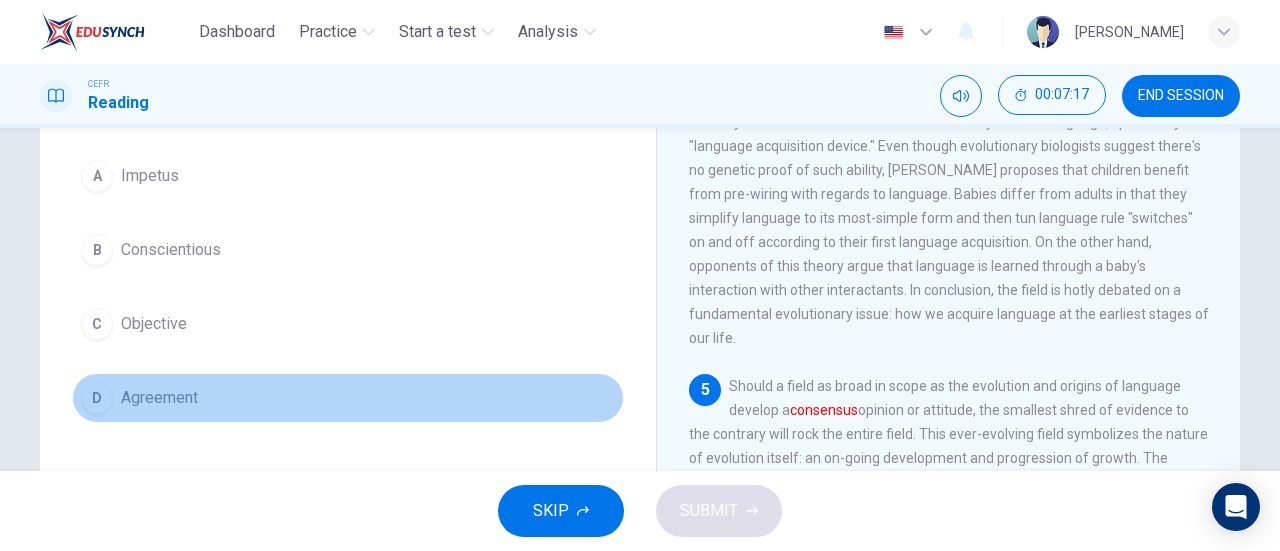 click on "D Agreement" at bounding box center [348, 398] 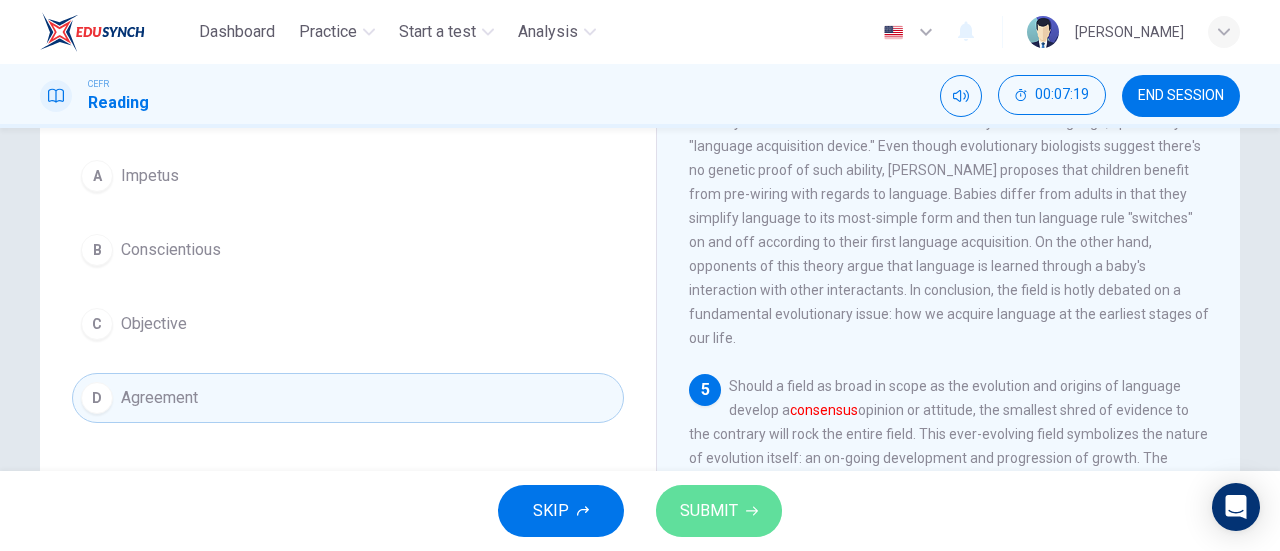 click on "SUBMIT" at bounding box center (719, 511) 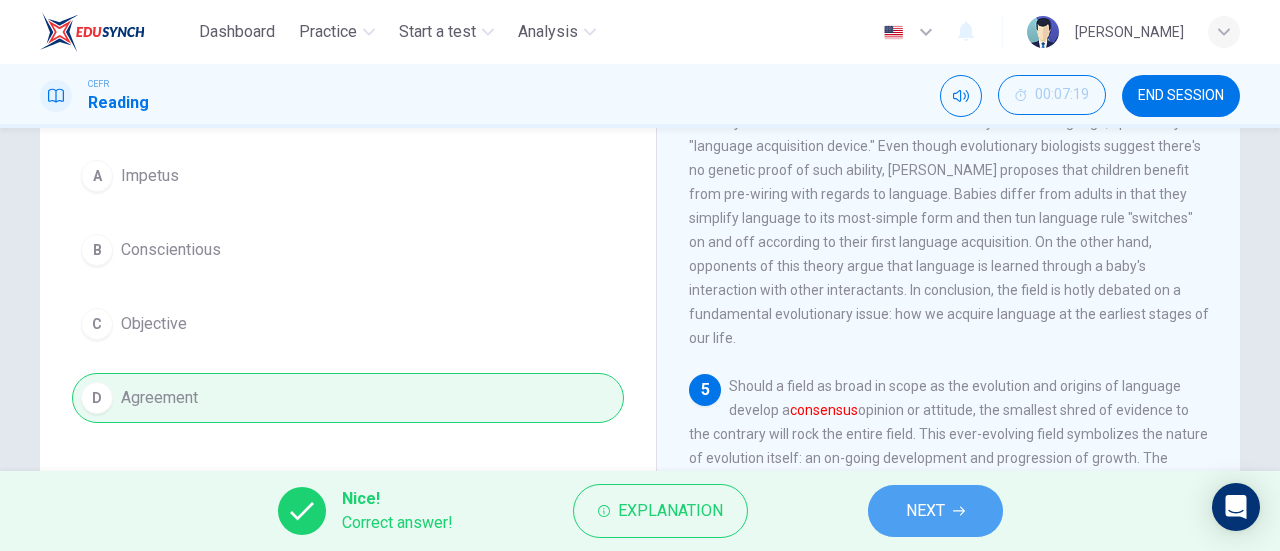 click on "NEXT" at bounding box center [925, 511] 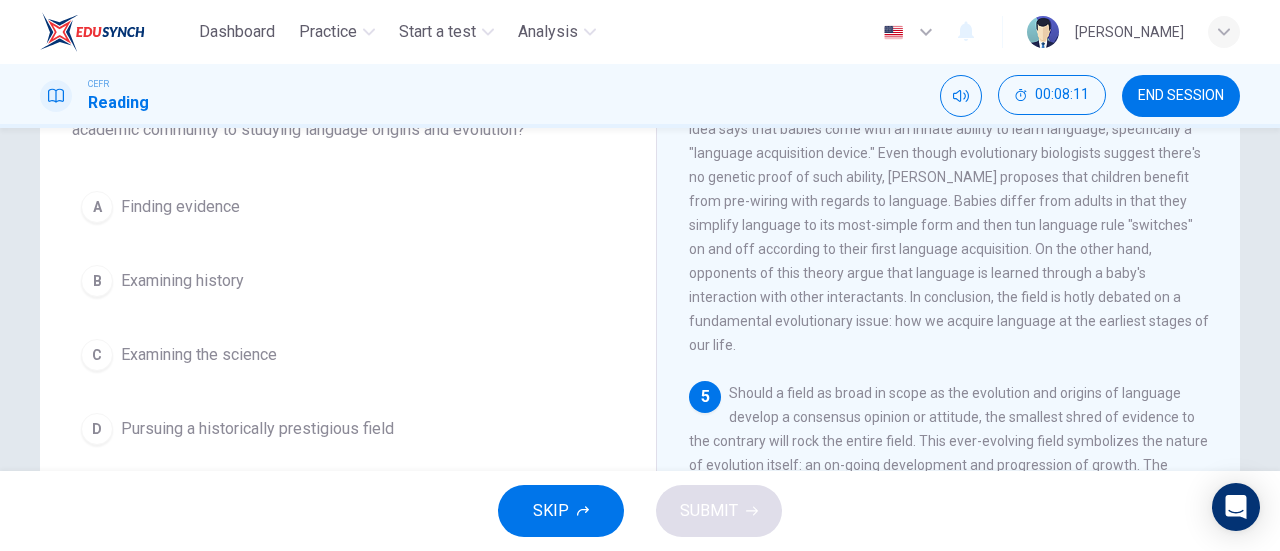 scroll, scrollTop: 171, scrollLeft: 0, axis: vertical 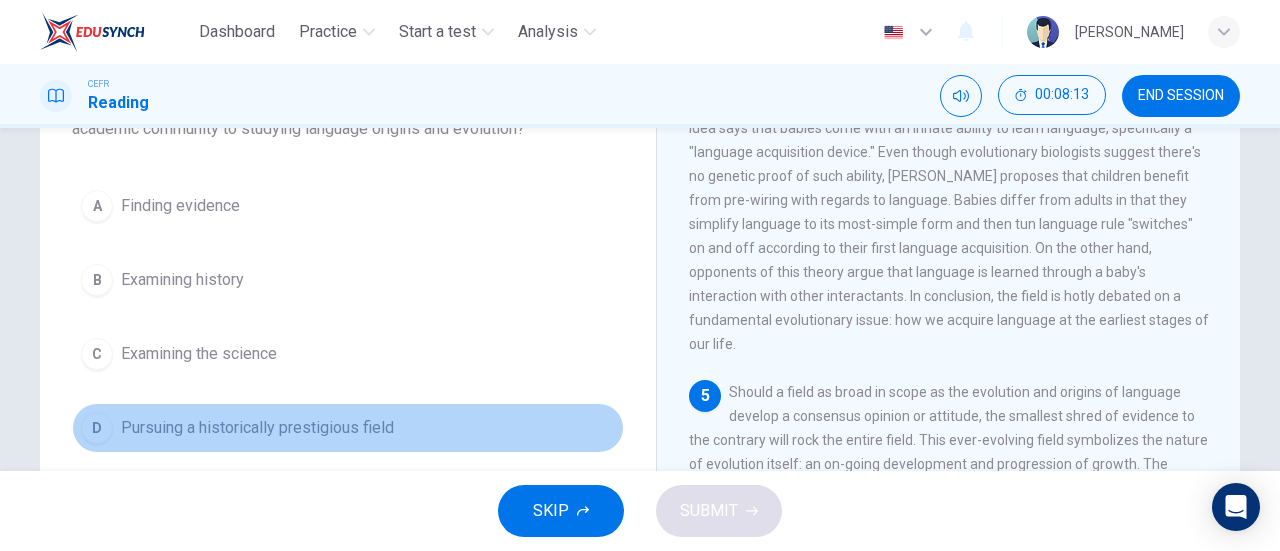 click on "Pursuing a historically prestigious field" at bounding box center (257, 428) 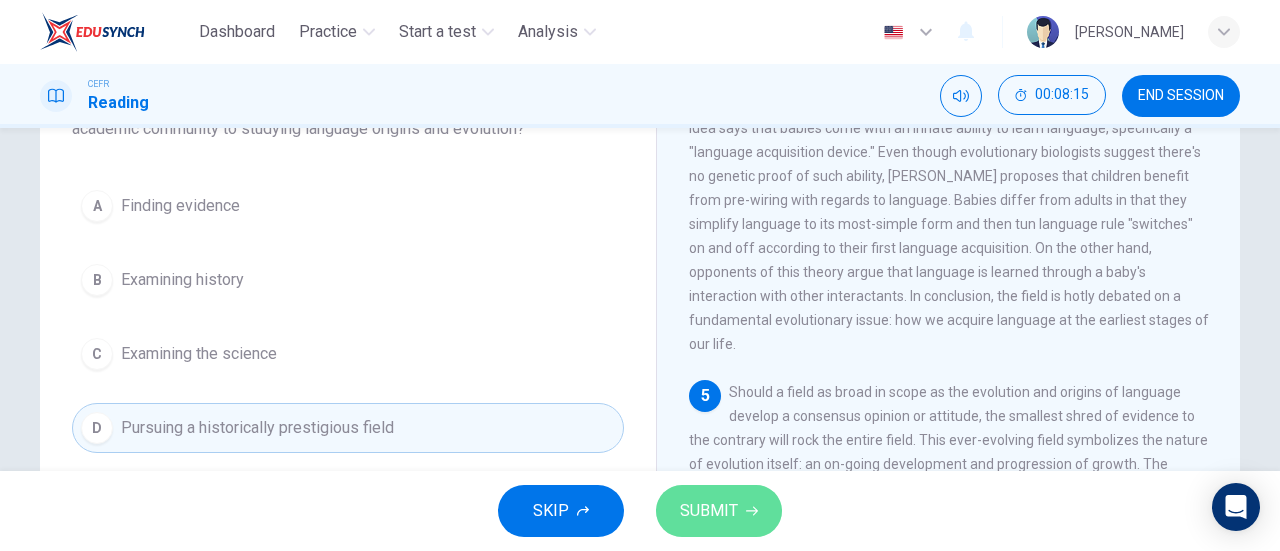 click on "SUBMIT" at bounding box center [719, 511] 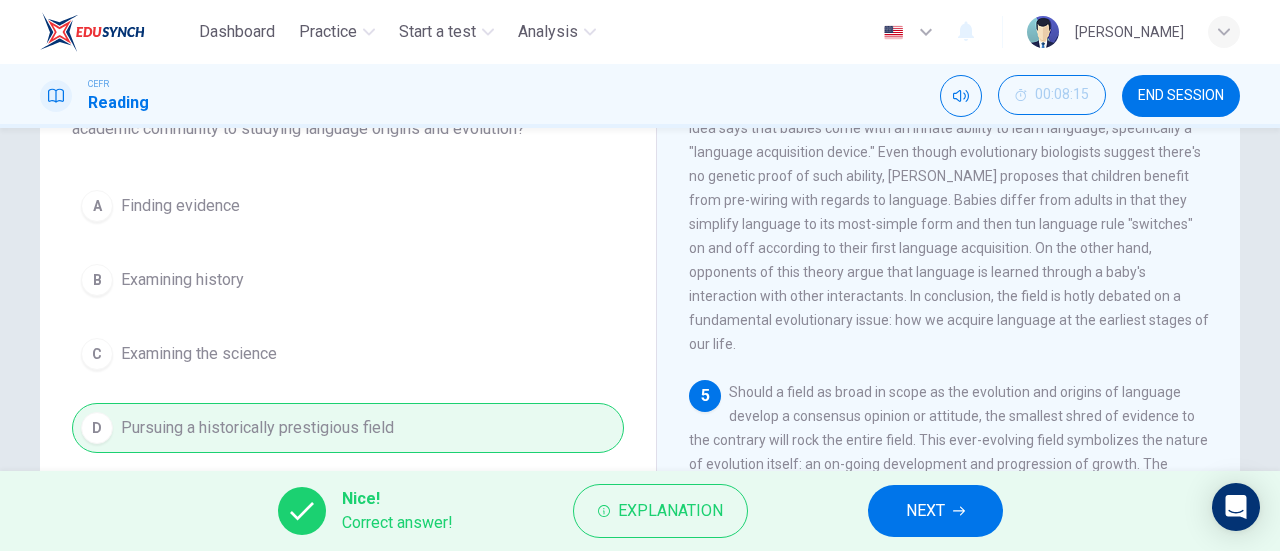 click on "NEXT" at bounding box center [935, 511] 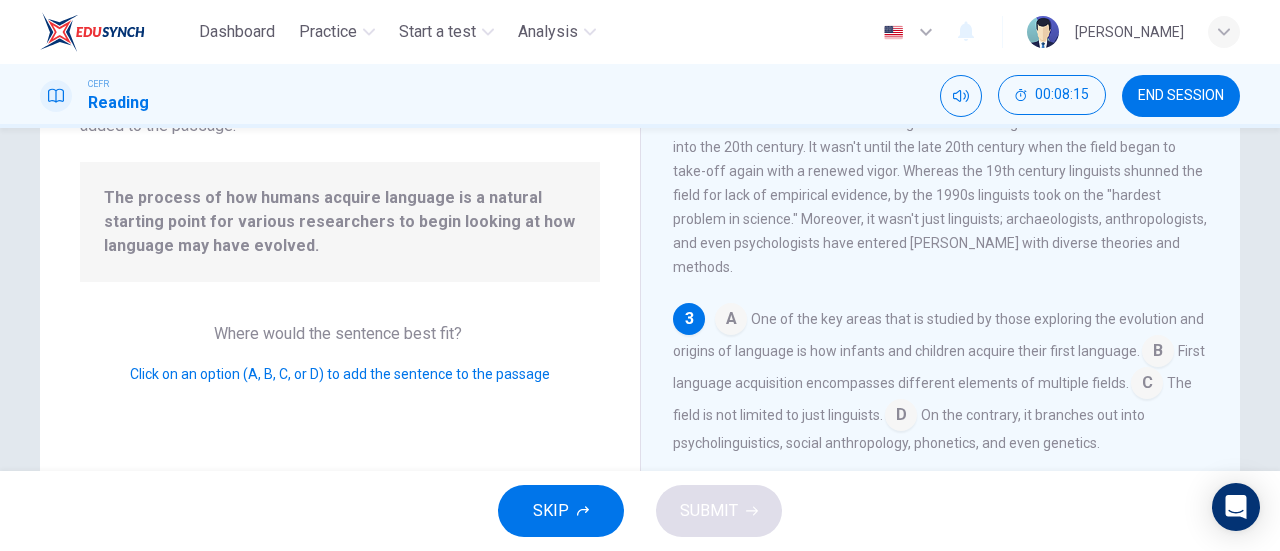 scroll, scrollTop: 335, scrollLeft: 0, axis: vertical 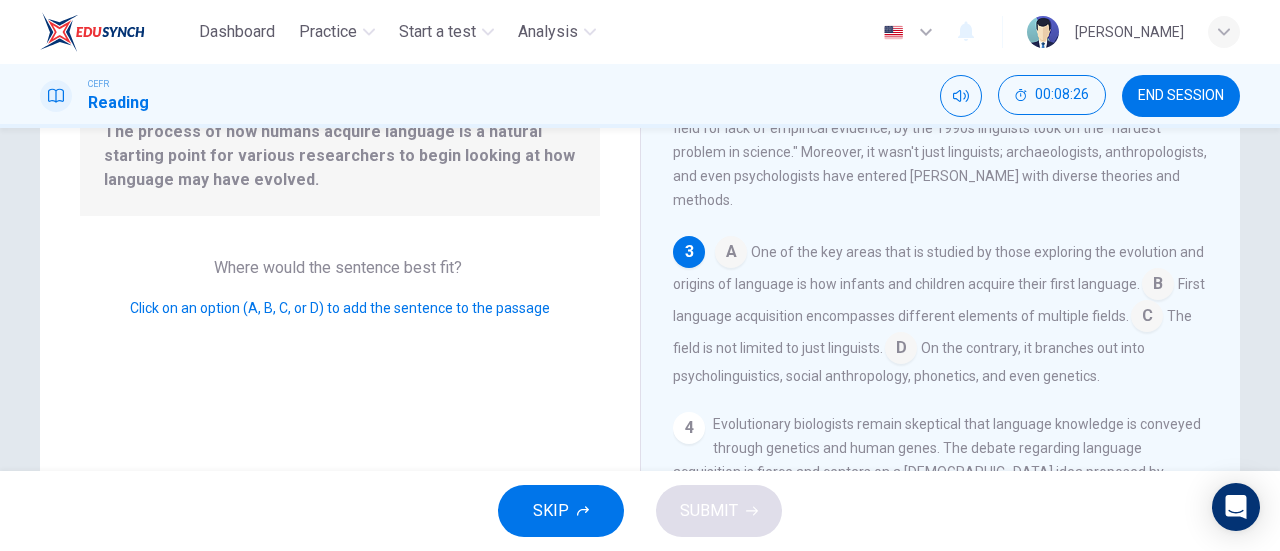 click at bounding box center [731, 254] 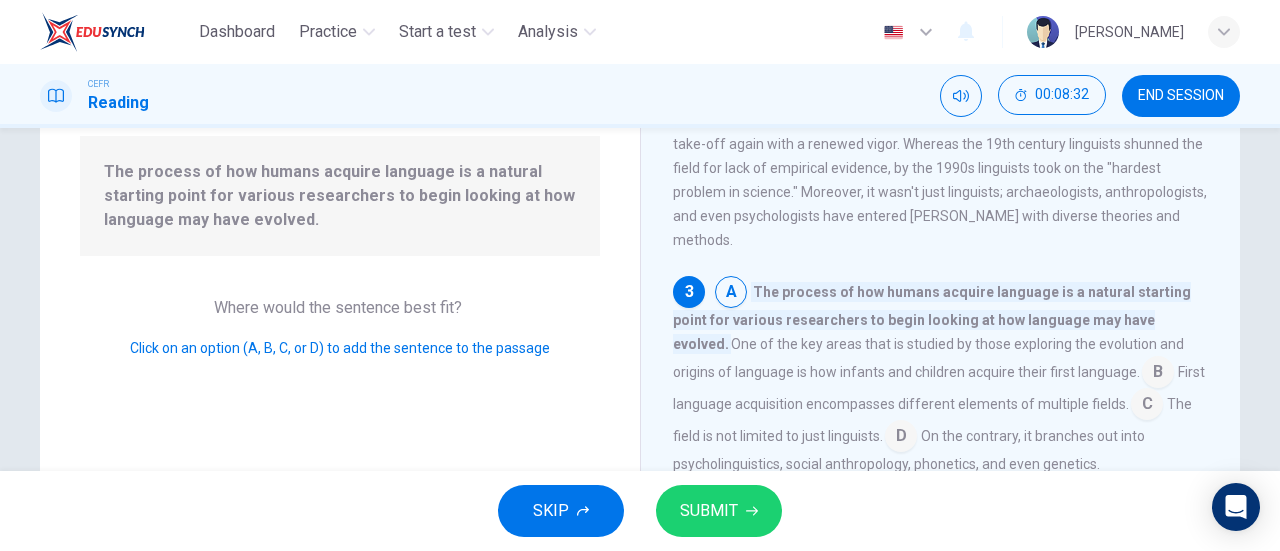 scroll, scrollTop: 199, scrollLeft: 0, axis: vertical 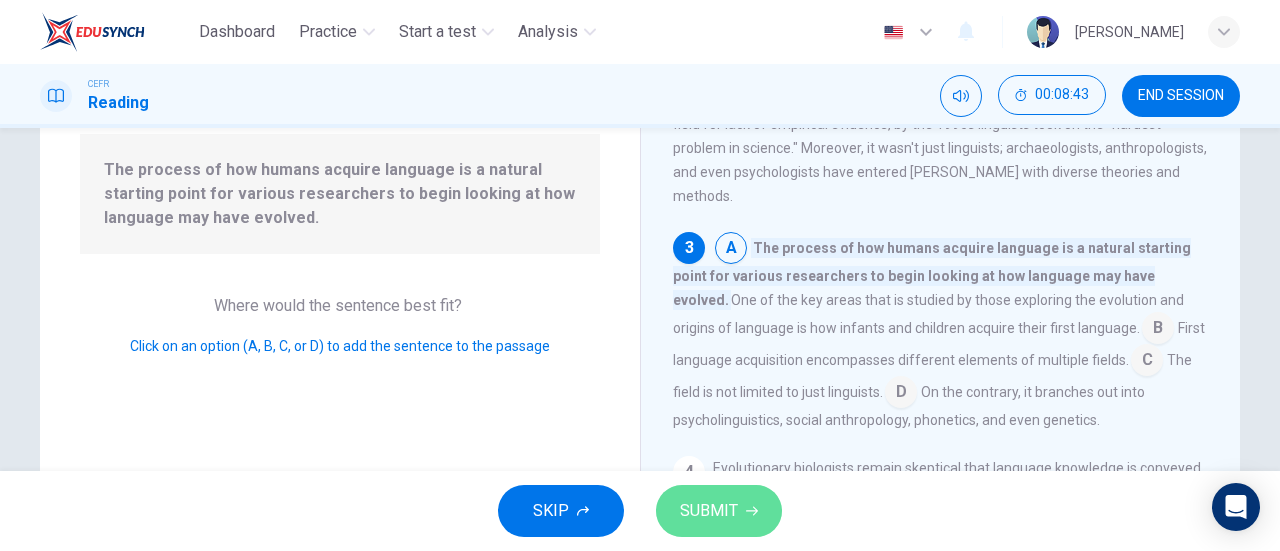 click on "SUBMIT" at bounding box center [719, 511] 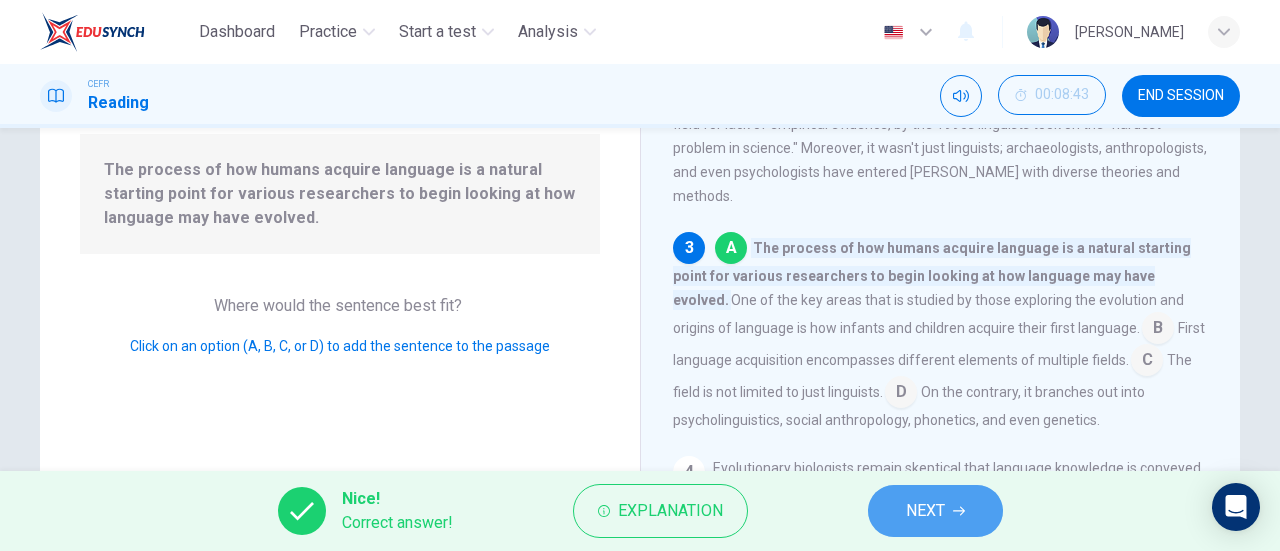click on "NEXT" at bounding box center (935, 511) 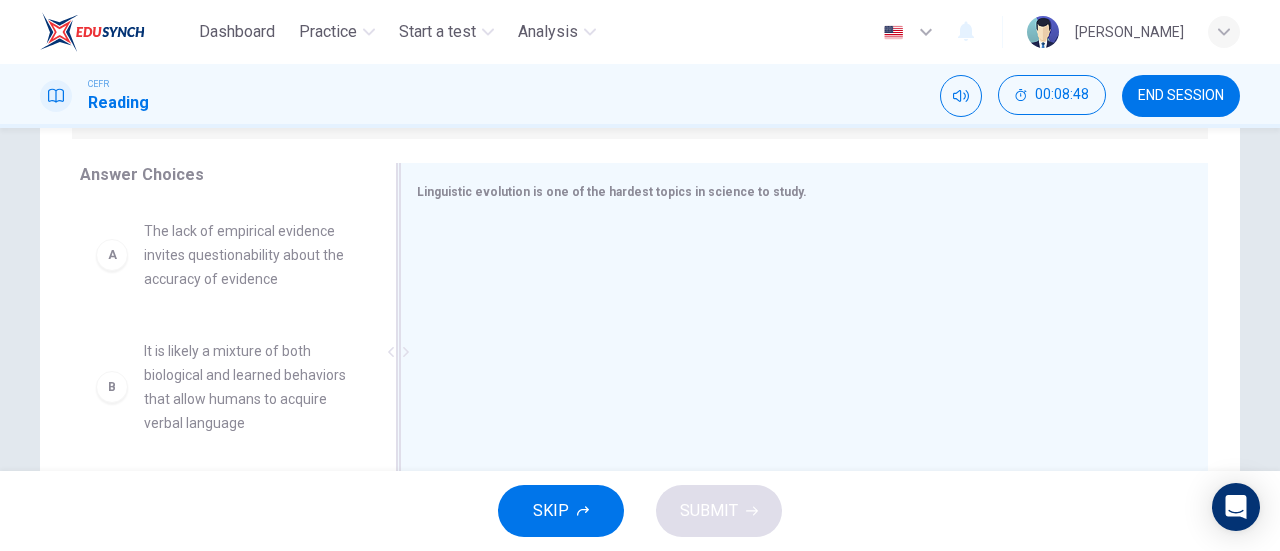scroll, scrollTop: 362, scrollLeft: 0, axis: vertical 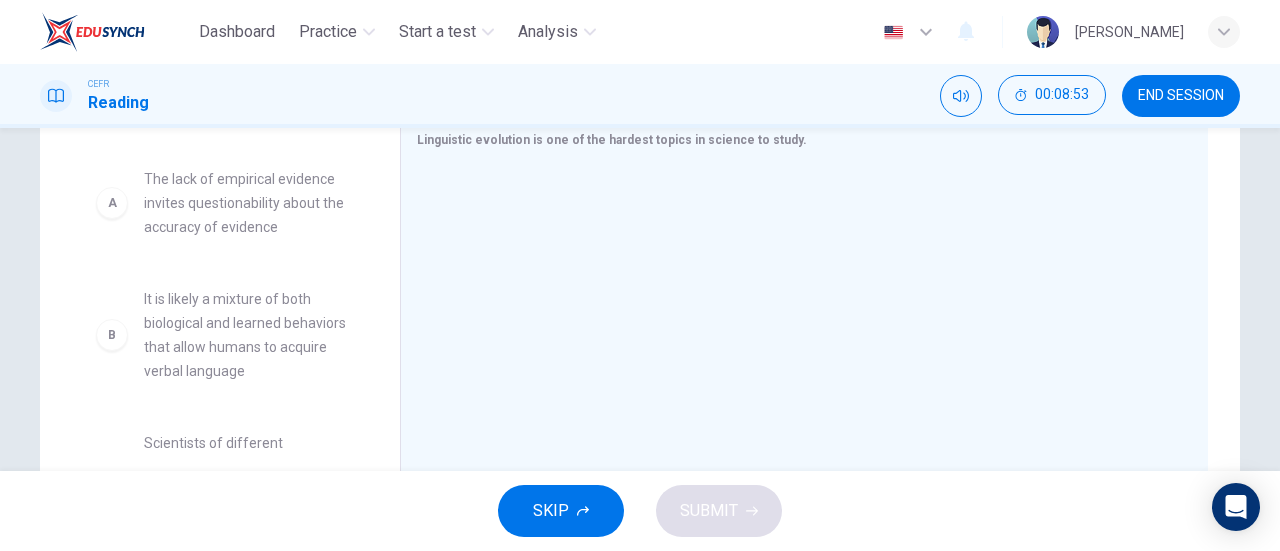 click on "A The lack of empirical evidence invites questionability about the accuracy of evidence" at bounding box center (224, 203) 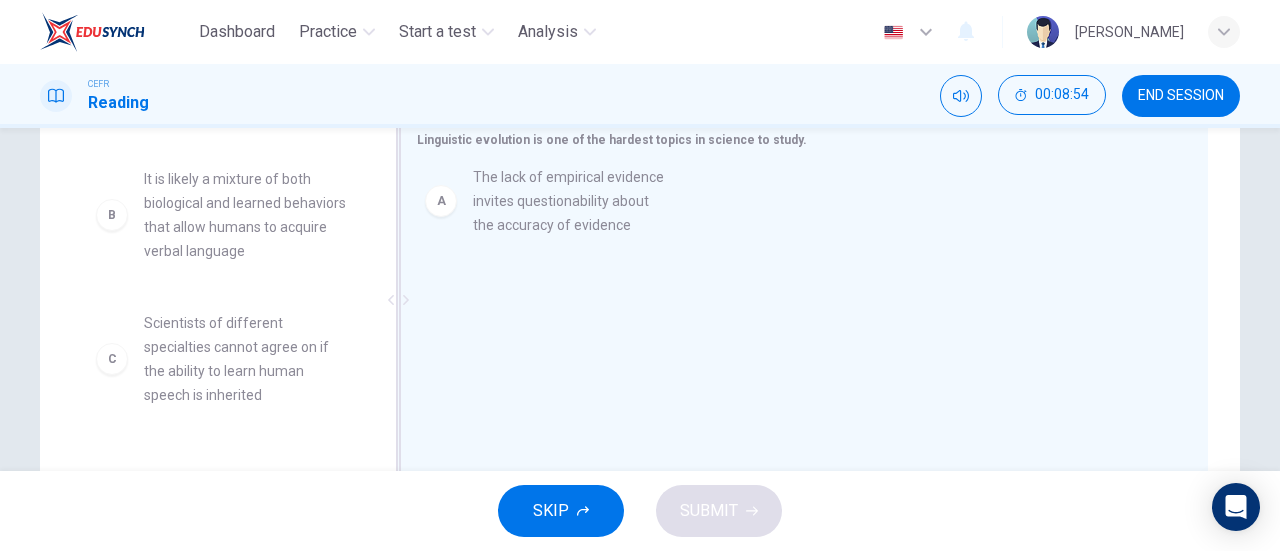 drag, startPoint x: 174, startPoint y: 243, endPoint x: 531, endPoint y: 239, distance: 357.0224 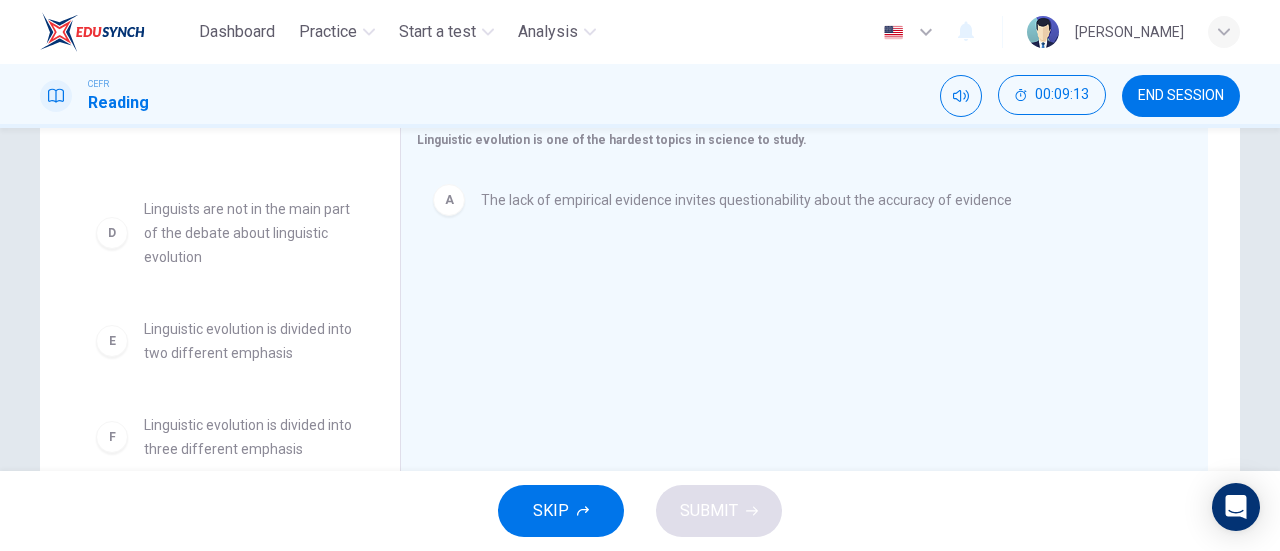 scroll, scrollTop: 276, scrollLeft: 0, axis: vertical 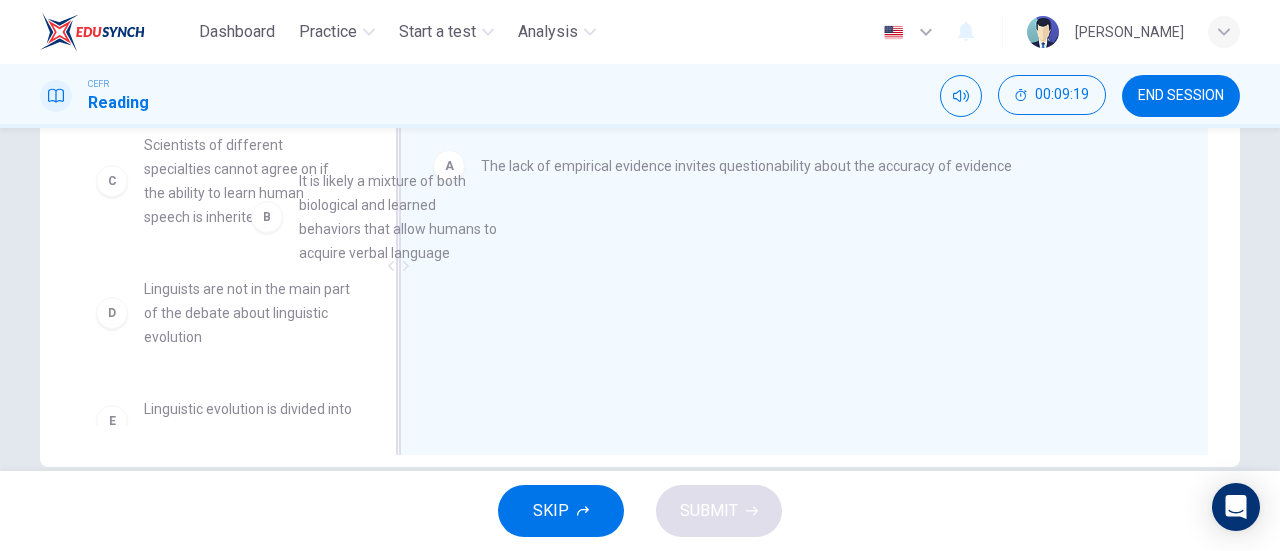 drag, startPoint x: 222, startPoint y: 188, endPoint x: 583, endPoint y: 283, distance: 373.29077 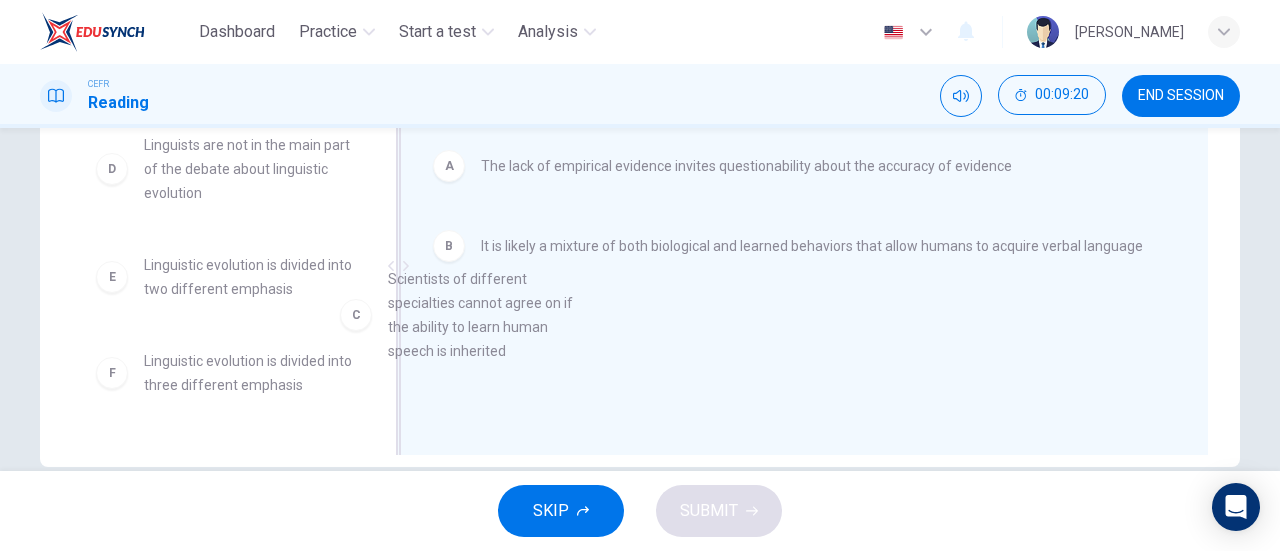 drag, startPoint x: 265, startPoint y: 201, endPoint x: 585, endPoint y: 372, distance: 362.82364 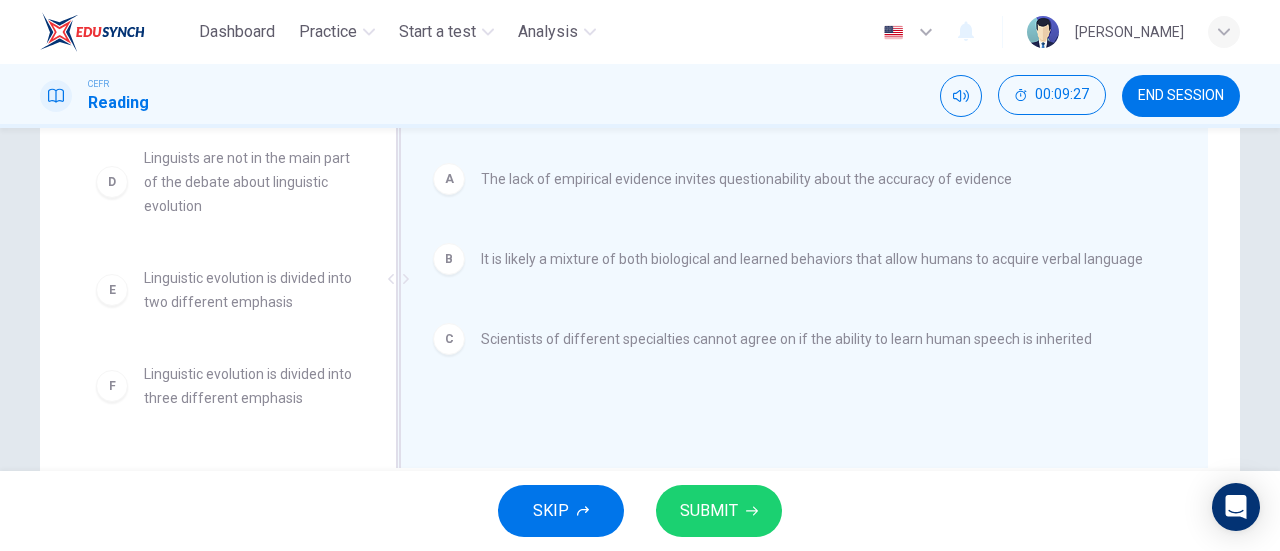 scroll, scrollTop: 384, scrollLeft: 0, axis: vertical 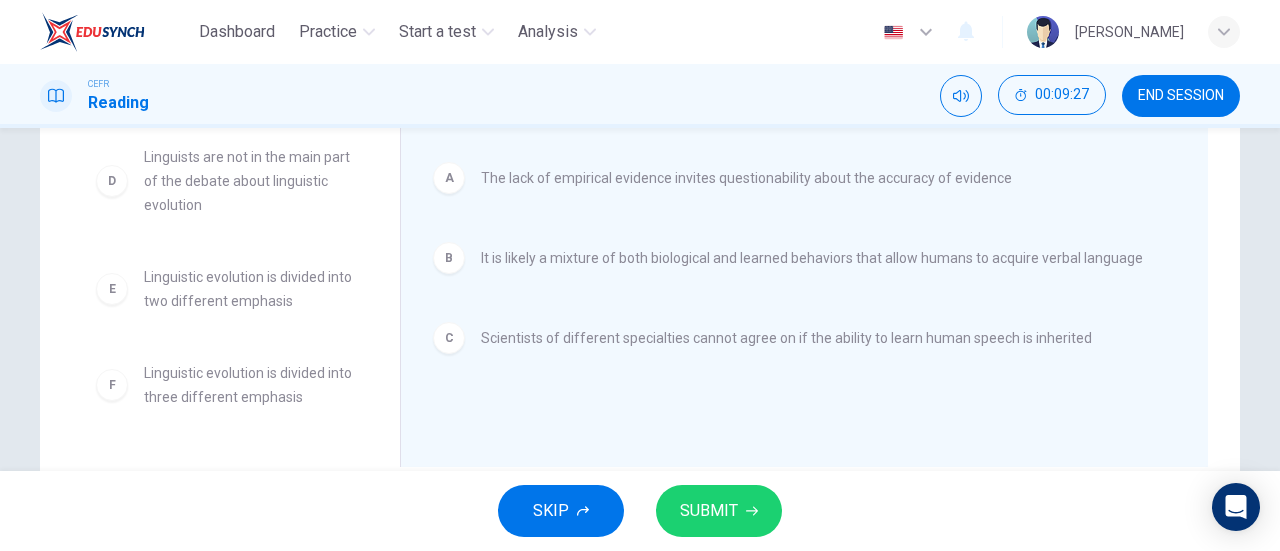 click 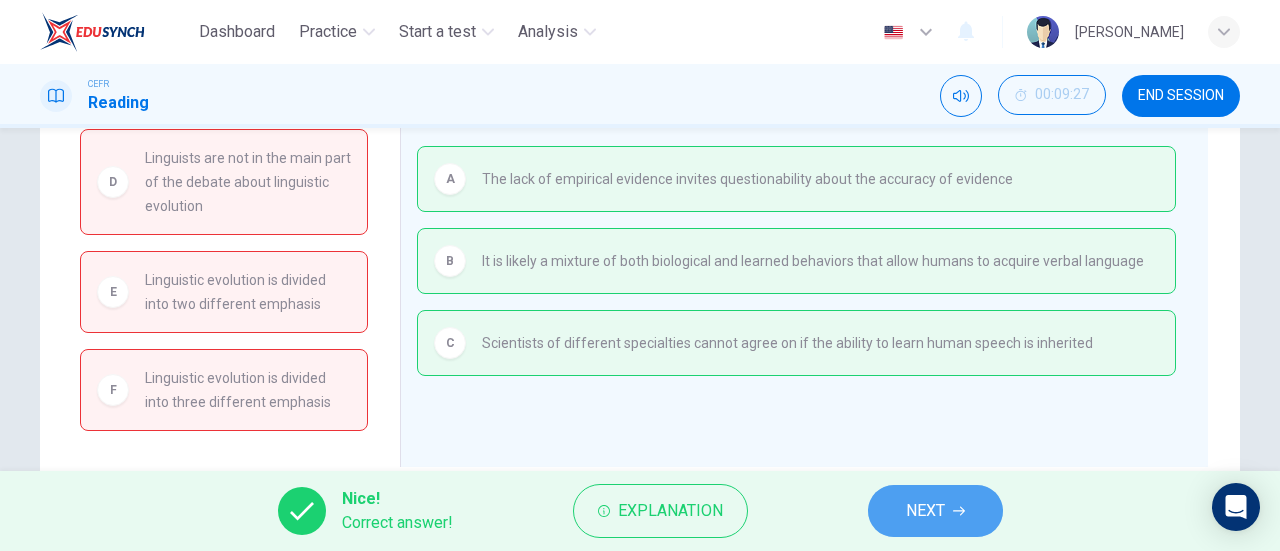 click on "NEXT" at bounding box center (925, 511) 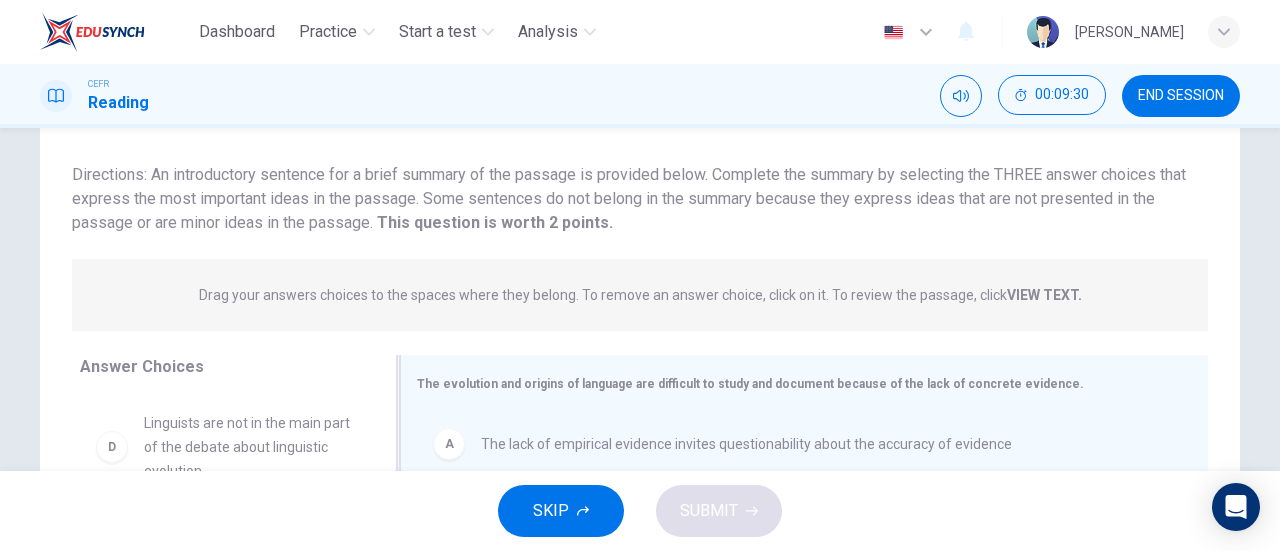 scroll, scrollTop: 354, scrollLeft: 0, axis: vertical 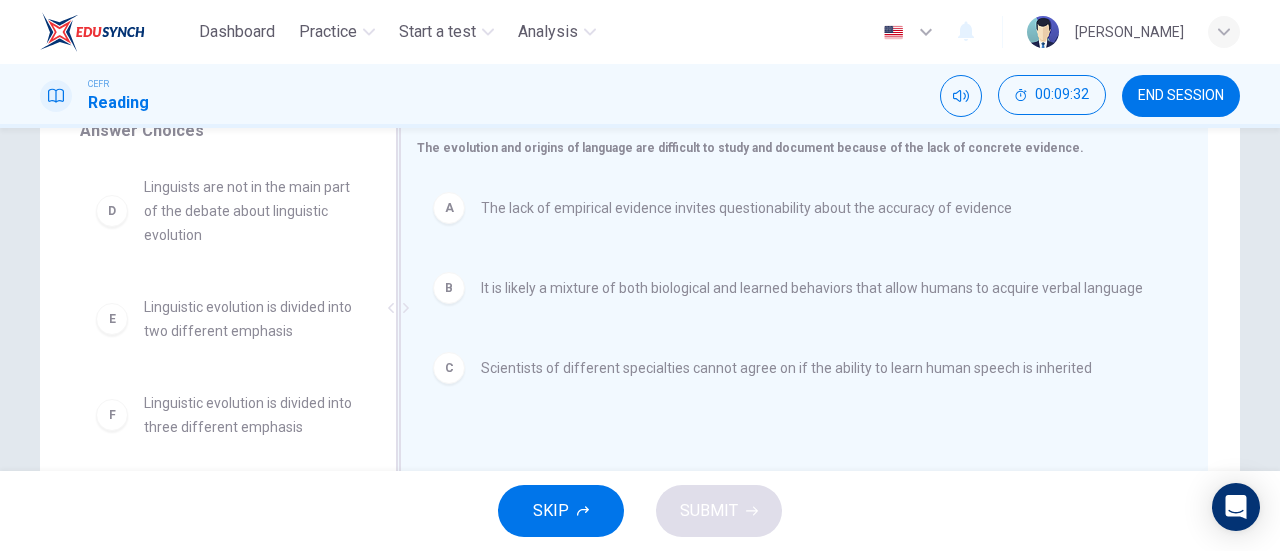 click on "Scientists of different specialties cannot agree on if the ability to learn human speech is inherited" at bounding box center (786, 368) 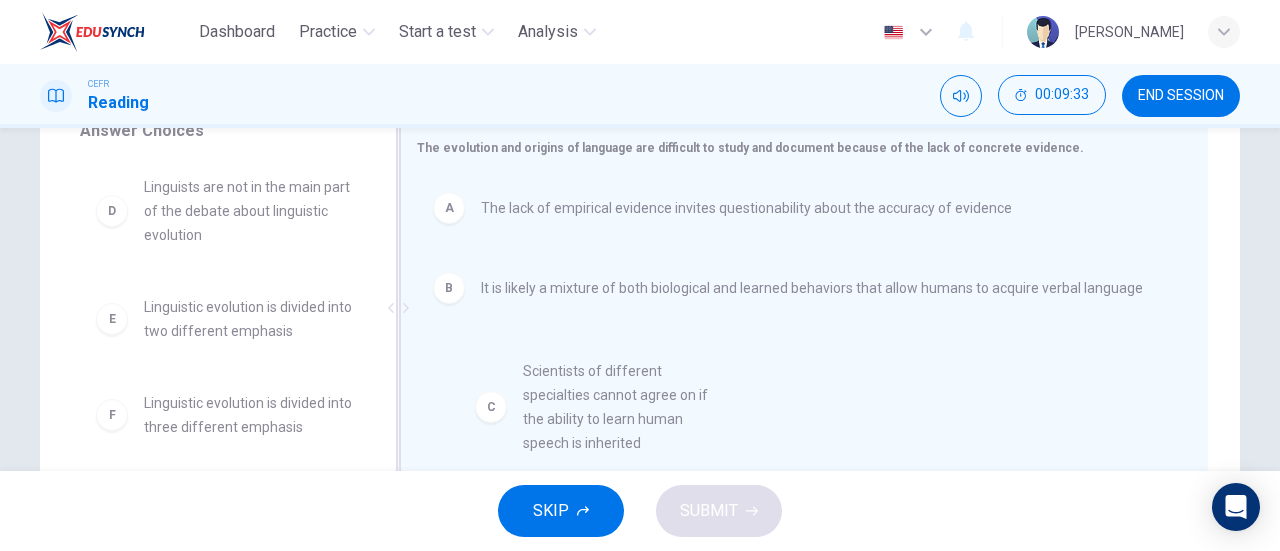 drag, startPoint x: 218, startPoint y: 195, endPoint x: 602, endPoint y: 383, distance: 427.55118 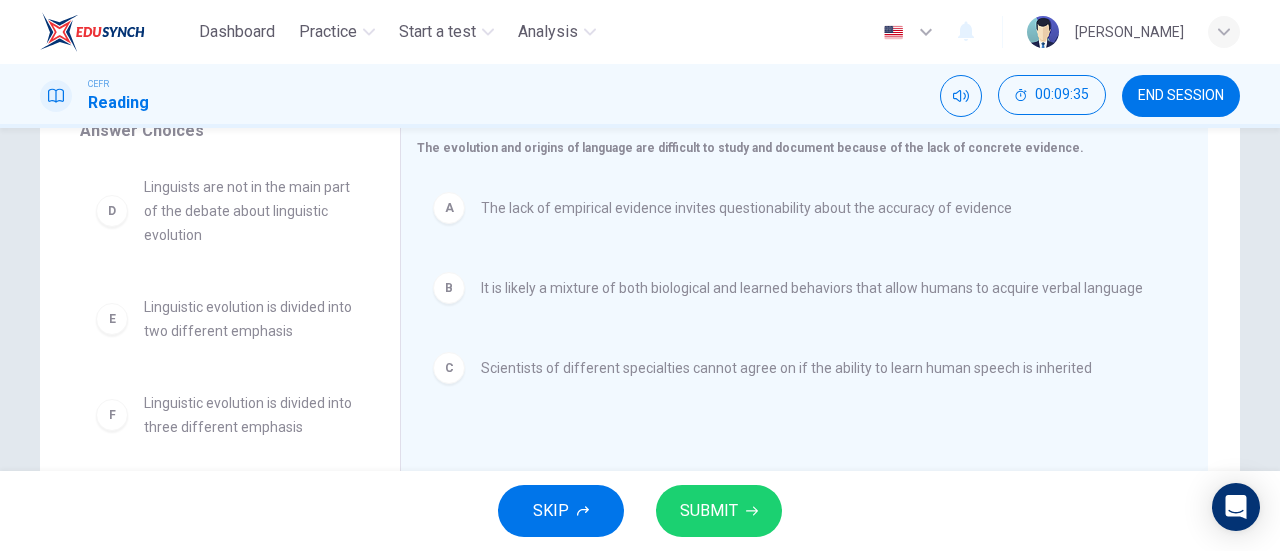 click on "SUBMIT" at bounding box center (719, 511) 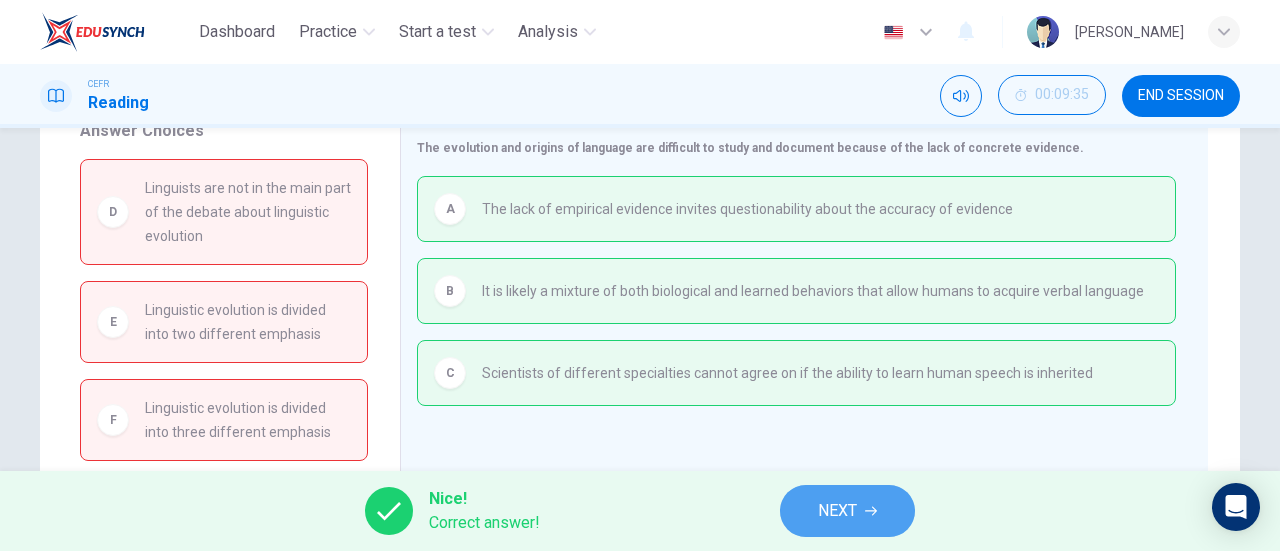 click on "NEXT" at bounding box center [837, 511] 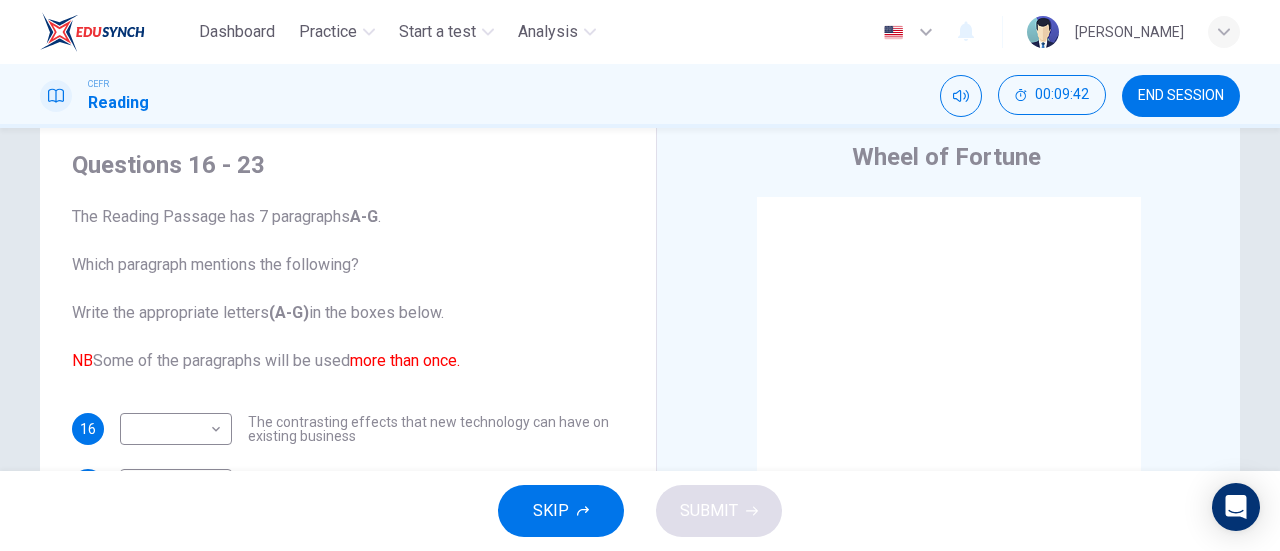 scroll, scrollTop: 58, scrollLeft: 0, axis: vertical 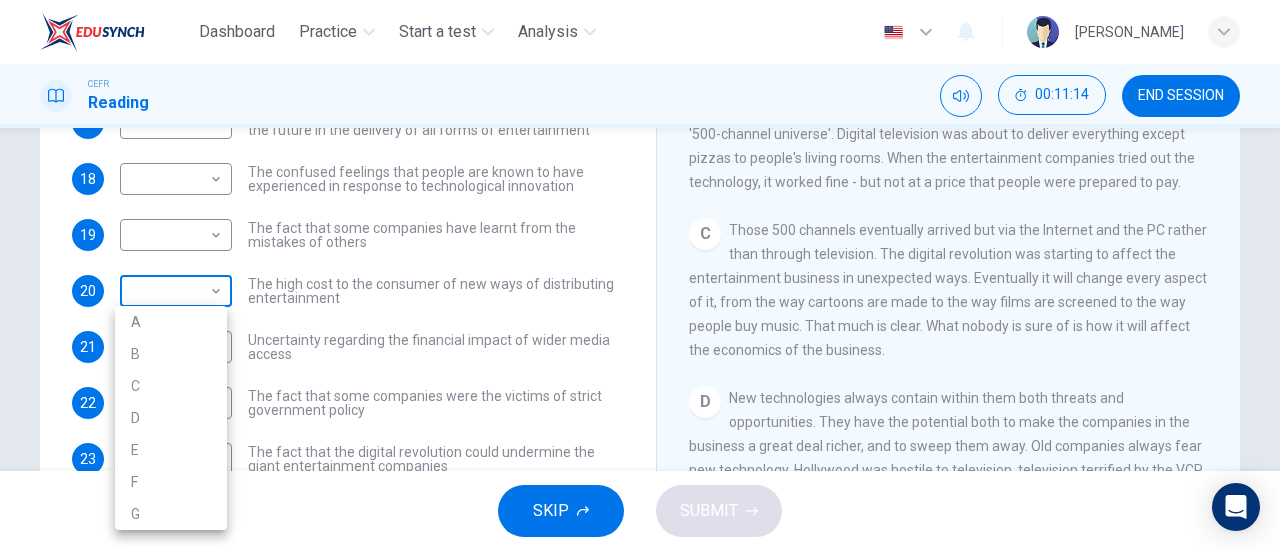 click on "Dashboard Practice Start a test Analysis English en ​ AL MA'AWA BINTI KAMARUDIN CEFR Reading 00:11:14 END SESSION Questions 16 - 23 The Reading Passage has 7 paragraphs  A-G .
Which paragraph mentions the following?
Write the appropriate letters  (A-G)  in the boxes below.
NB  Some of the paragraphs will be used  more than once. 16 ​ ​ The contrasting effects that new technology can have on existing business 17 ​ ​ The fact that a total transformation is going to take place in the future in the delivery of all forms of entertainment 18 ​ ​ The confused feelings that people are known to have experienced in response to technological innovation 19 ​ ​ The fact that some companies have learnt from the mistakes of others 20 ​ ​ The high cost to the consumer of new ways of distributing entertainment 21 ​ ​ Uncertainty regarding the financial impact of wider media access 22 ​ ​ The fact that some companies were the victims of strict government policy 23 ​ ​ Wheel of Fortune A B" at bounding box center (640, 275) 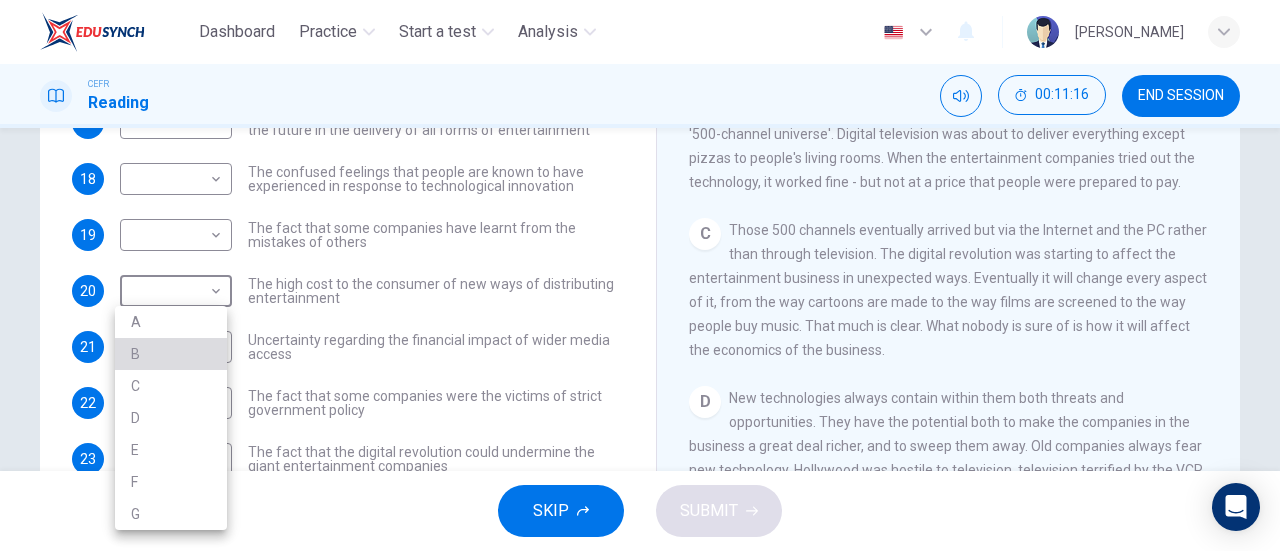click on "B" at bounding box center (171, 354) 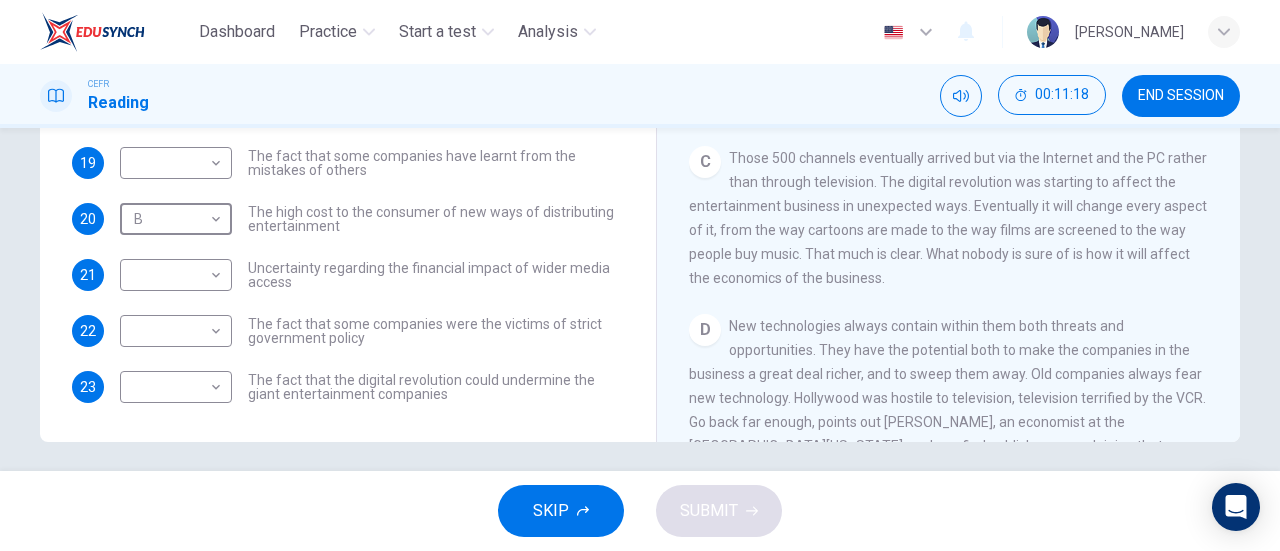 scroll, scrollTop: 421, scrollLeft: 0, axis: vertical 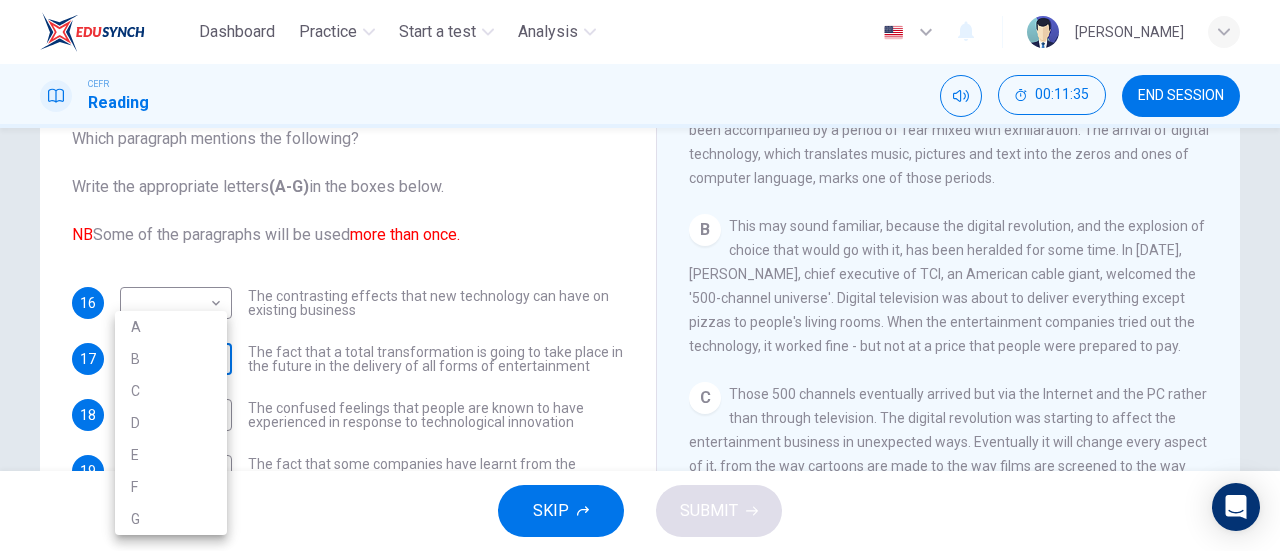 click on "Dashboard Practice Start a test Analysis English en ​ AL MA'AWA BINTI KAMARUDIN CEFR Reading 00:11:35 END SESSION Questions 16 - 23 The Reading Passage has 7 paragraphs  A-G .
Which paragraph mentions the following?
Write the appropriate letters  (A-G)  in the boxes below.
NB  Some of the paragraphs will be used  more than once. 16 ​ ​ The contrasting effects that new technology can have on existing business 17 ​ ​ The fact that a total transformation is going to take place in the future in the delivery of all forms of entertainment 18 ​ ​ The confused feelings that people are known to have experienced in response to technological innovation 19 ​ ​ The fact that some companies have learnt from the mistakes of others 20 B B ​ The high cost to the consumer of new ways of distributing entertainment 21 ​ ​ Uncertainty regarding the financial impact of wider media access 22 ​ ​ The fact that some companies were the victims of strict government policy 23 ​ ​ Wheel of Fortune A B" at bounding box center [640, 275] 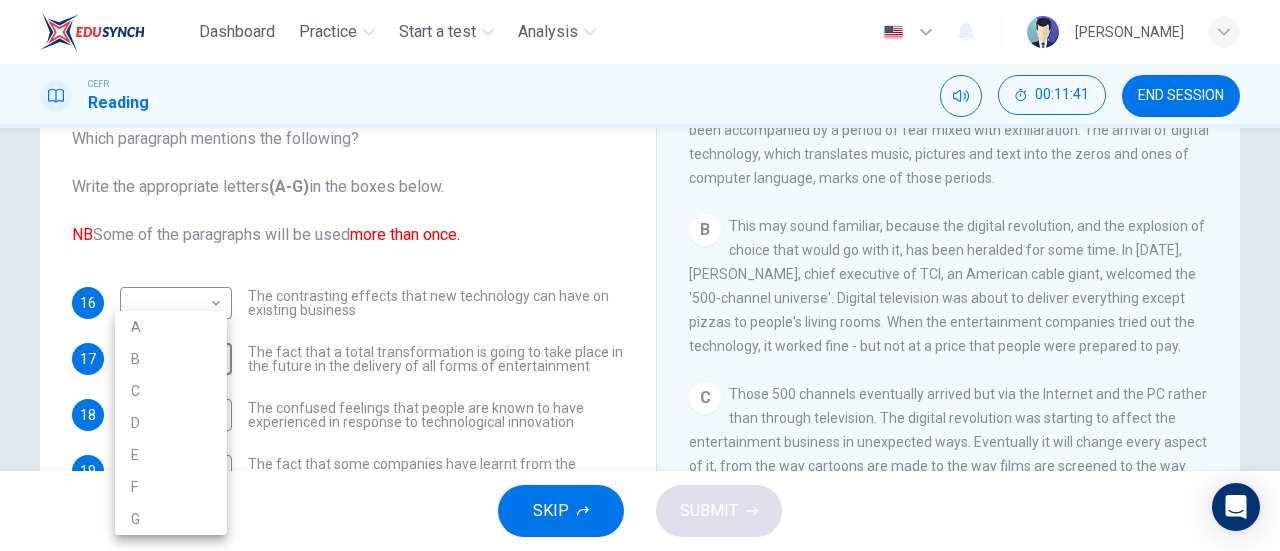 click at bounding box center [640, 275] 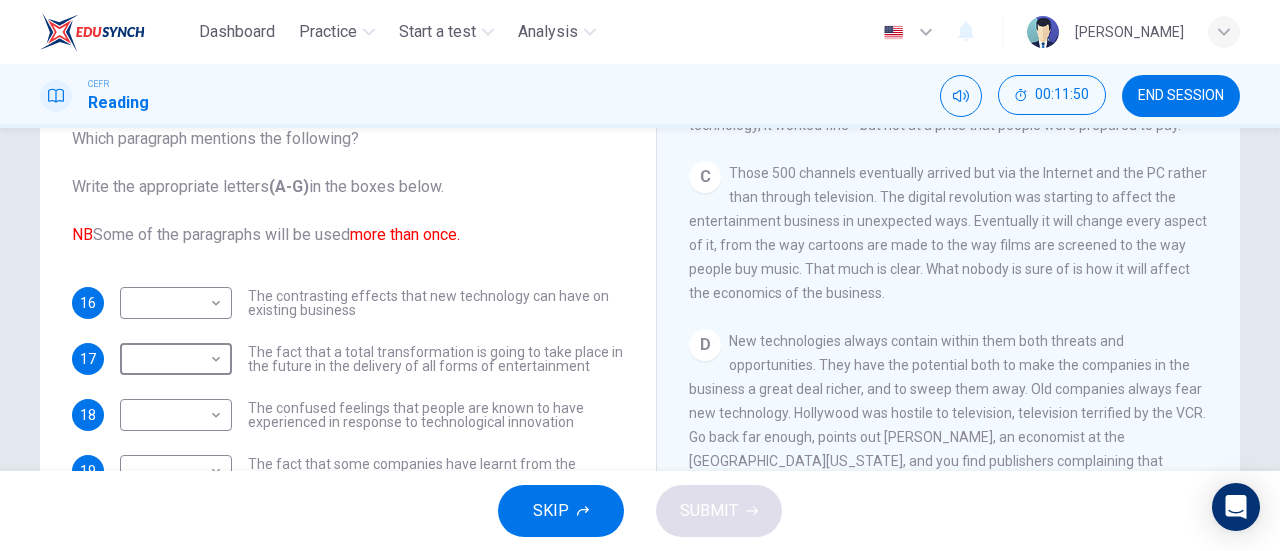scroll, scrollTop: 668, scrollLeft: 0, axis: vertical 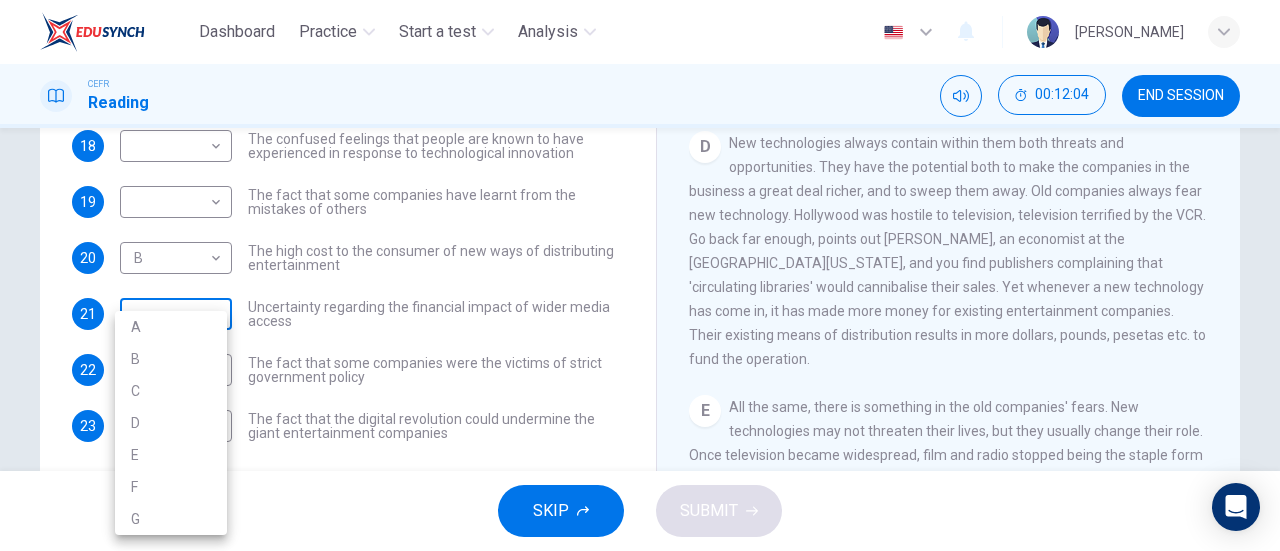 click on "Dashboard Practice Start a test Analysis English en ​ AL MA'AWA BINTI KAMARUDIN CEFR Reading 00:12:04 END SESSION Questions 16 - 23 The Reading Passage has 7 paragraphs  A-G .
Which paragraph mentions the following?
Write the appropriate letters  (A-G)  in the boxes below.
NB  Some of the paragraphs will be used  more than once. 16 ​ ​ The contrasting effects that new technology can have on existing business 17 ​ ​ The fact that a total transformation is going to take place in the future in the delivery of all forms of entertainment 18 ​ ​ The confused feelings that people are known to have experienced in response to technological innovation 19 ​ ​ The fact that some companies have learnt from the mistakes of others 20 B B ​ The high cost to the consumer of new ways of distributing entertainment 21 ​ ​ Uncertainty regarding the financial impact of wider media access 22 ​ ​ The fact that some companies were the victims of strict government policy 23 ​ ​ Wheel of Fortune A B" at bounding box center (640, 275) 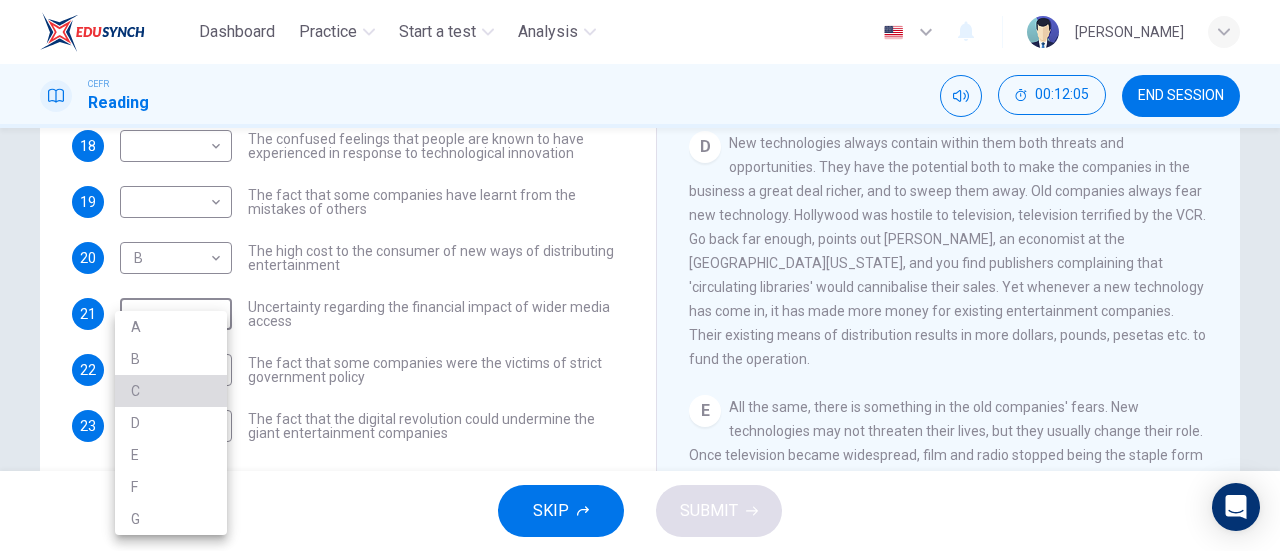 click on "C" at bounding box center (171, 391) 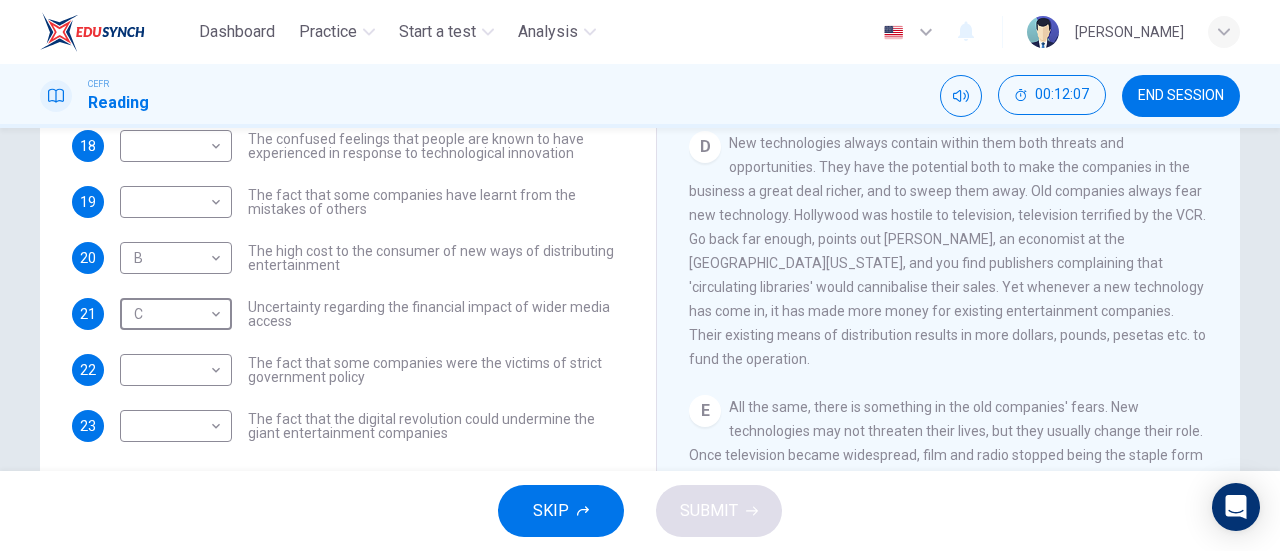 scroll, scrollTop: 0, scrollLeft: 0, axis: both 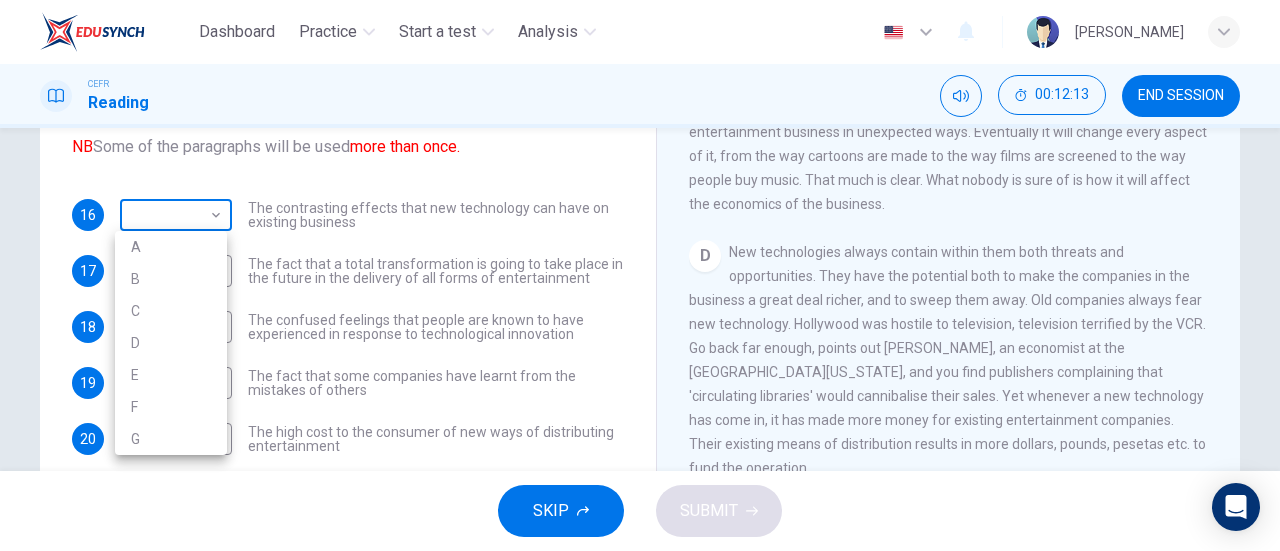 click on "Dashboard Practice Start a test Analysis English en ​ AL MA'AWA BINTI KAMARUDIN CEFR Reading 00:12:13 END SESSION Questions 16 - 23 The Reading Passage has 7 paragraphs  A-G .
Which paragraph mentions the following?
Write the appropriate letters  (A-G)  in the boxes below.
NB  Some of the paragraphs will be used  more than once. 16 ​ ​ The contrasting effects that new technology can have on existing business 17 ​ ​ The fact that a total transformation is going to take place in the future in the delivery of all forms of entertainment 18 ​ ​ The confused feelings that people are known to have experienced in response to technological innovation 19 ​ ​ The fact that some companies have learnt from the mistakes of others 20 B B ​ The high cost to the consumer of new ways of distributing entertainment 21 C C ​ Uncertainty regarding the financial impact of wider media access 22 ​ ​ The fact that some companies were the victims of strict government policy 23 ​ ​ Wheel of Fortune A B" at bounding box center [640, 275] 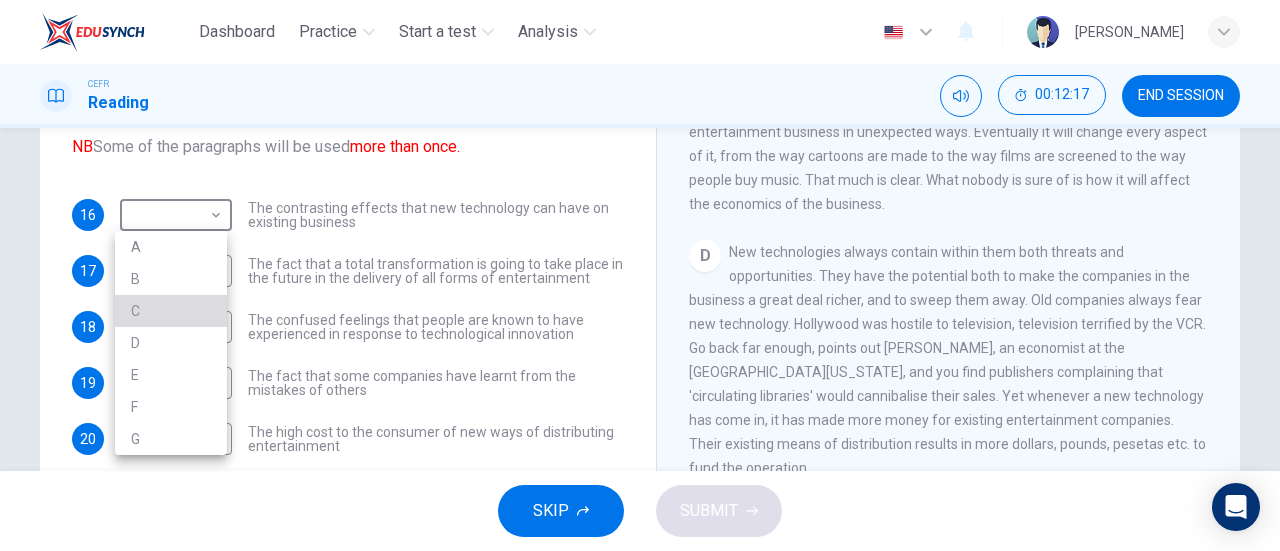 click on "C" at bounding box center [171, 311] 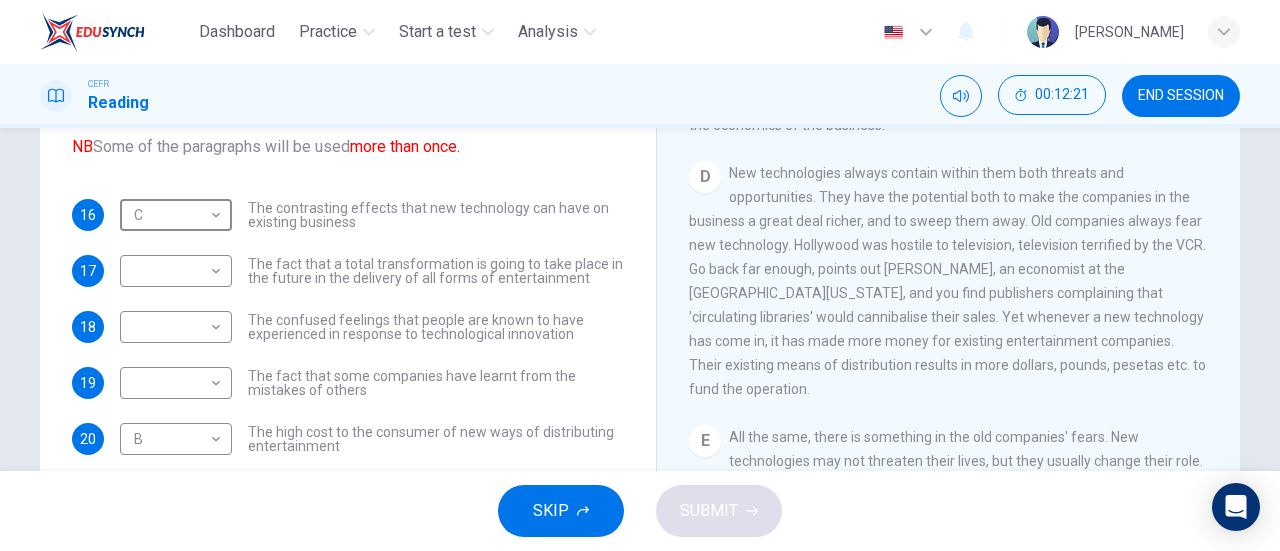 scroll, scrollTop: 748, scrollLeft: 0, axis: vertical 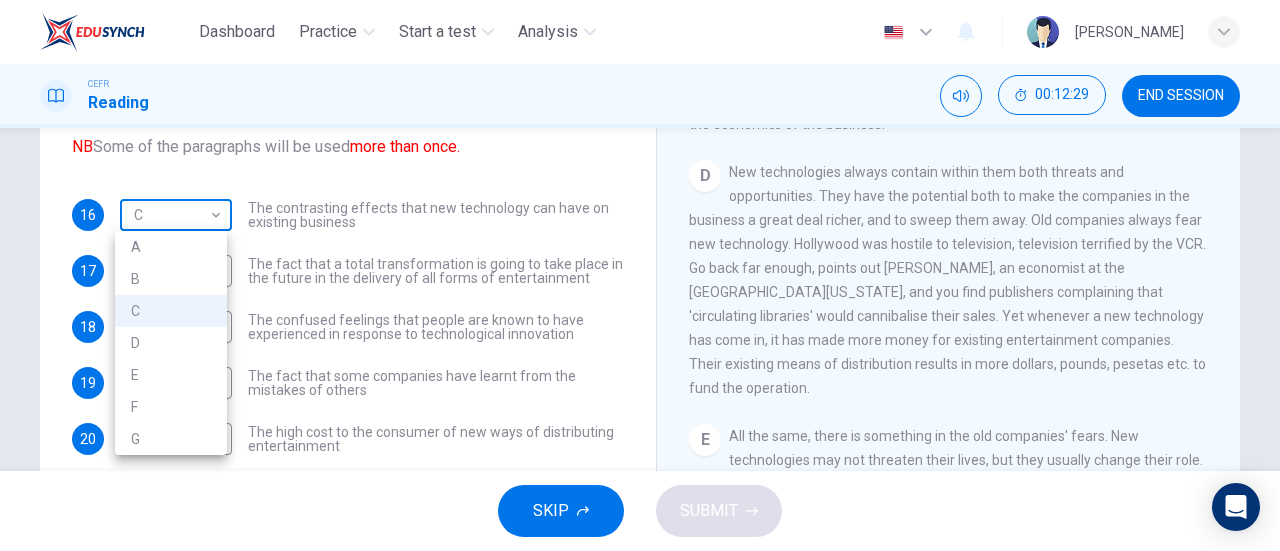 click on "Dashboard Practice Start a test Analysis English en ​ AL MA'AWA BINTI KAMARUDIN CEFR Reading 00:12:29 END SESSION Questions 16 - 23 The Reading Passage has 7 paragraphs  A-G .
Which paragraph mentions the following?
Write the appropriate letters  (A-G)  in the boxes below.
NB  Some of the paragraphs will be used  more than once. 16 C C ​ The contrasting effects that new technology can have on existing business 17 ​ ​ The fact that a total transformation is going to take place in the future in the delivery of all forms of entertainment 18 ​ ​ The confused feelings that people are known to have experienced in response to technological innovation 19 ​ ​ The fact that some companies have learnt from the mistakes of others 20 B B ​ The high cost to the consumer of new ways of distributing entertainment 21 C C ​ Uncertainty regarding the financial impact of wider media access 22 ​ ​ The fact that some companies were the victims of strict government policy 23 ​ ​ Wheel of Fortune A B" at bounding box center [640, 275] 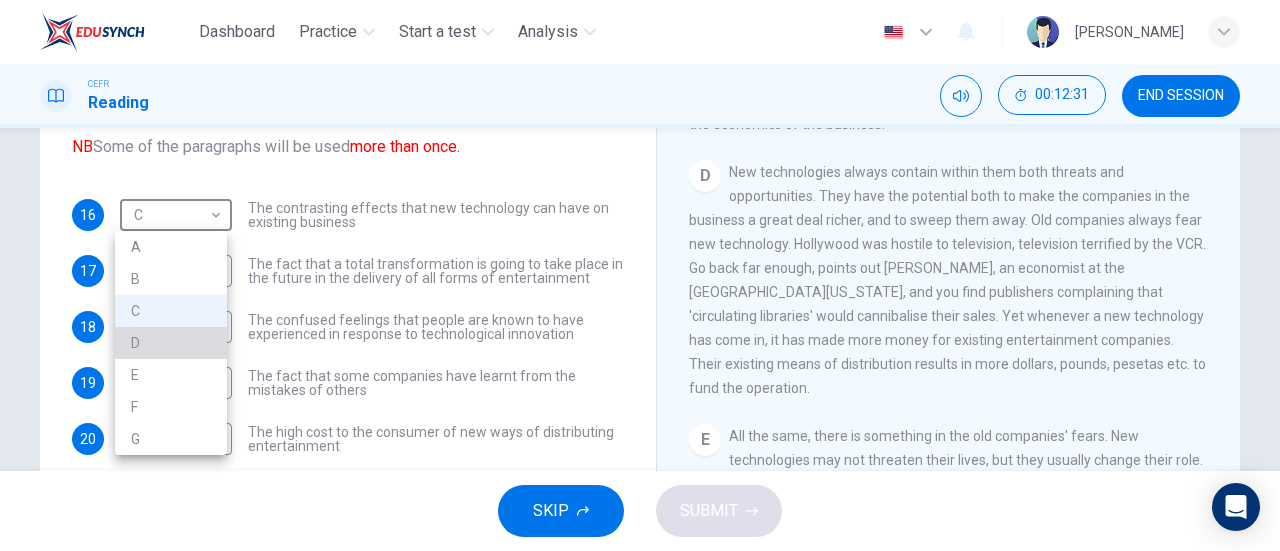 click on "D" at bounding box center (171, 343) 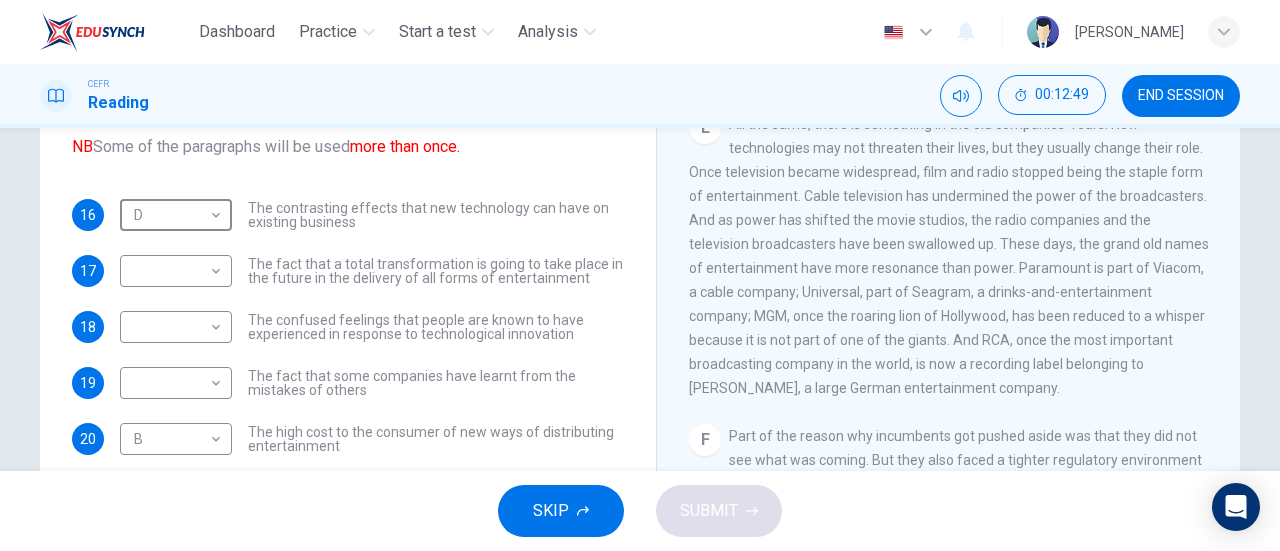scroll, scrollTop: 1058, scrollLeft: 0, axis: vertical 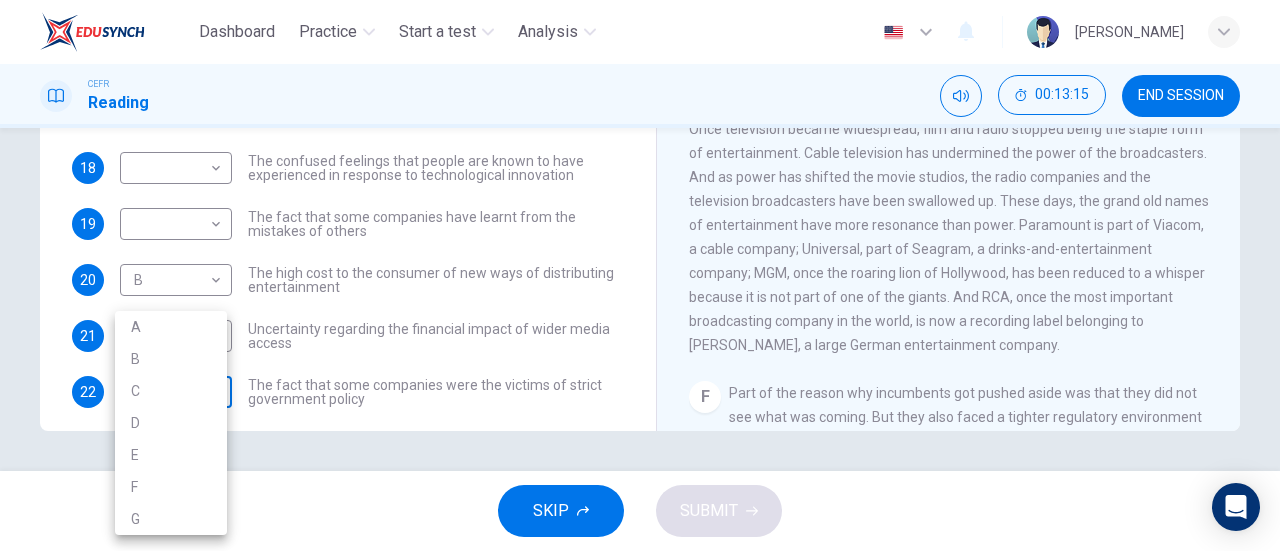 click on "Dashboard Practice Start a test Analysis English en ​ AL MA'AWA BINTI KAMARUDIN CEFR Reading 00:13:15 END SESSION Questions 16 - 23 The Reading Passage has 7 paragraphs  A-G .
Which paragraph mentions the following?
Write the appropriate letters  (A-G)  in the boxes below.
NB  Some of the paragraphs will be used  more than once. 16 D D ​ The contrasting effects that new technology can have on existing business 17 ​ ​ The fact that a total transformation is going to take place in the future in the delivery of all forms of entertainment 18 ​ ​ The confused feelings that people are known to have experienced in response to technological innovation 19 ​ ​ The fact that some companies have learnt from the mistakes of others 20 B B ​ The high cost to the consumer of new ways of distributing entertainment 21 C C ​ Uncertainty regarding the financial impact of wider media access 22 ​ ​ The fact that some companies were the victims of strict government policy 23 ​ ​ Wheel of Fortune A B" at bounding box center (640, 275) 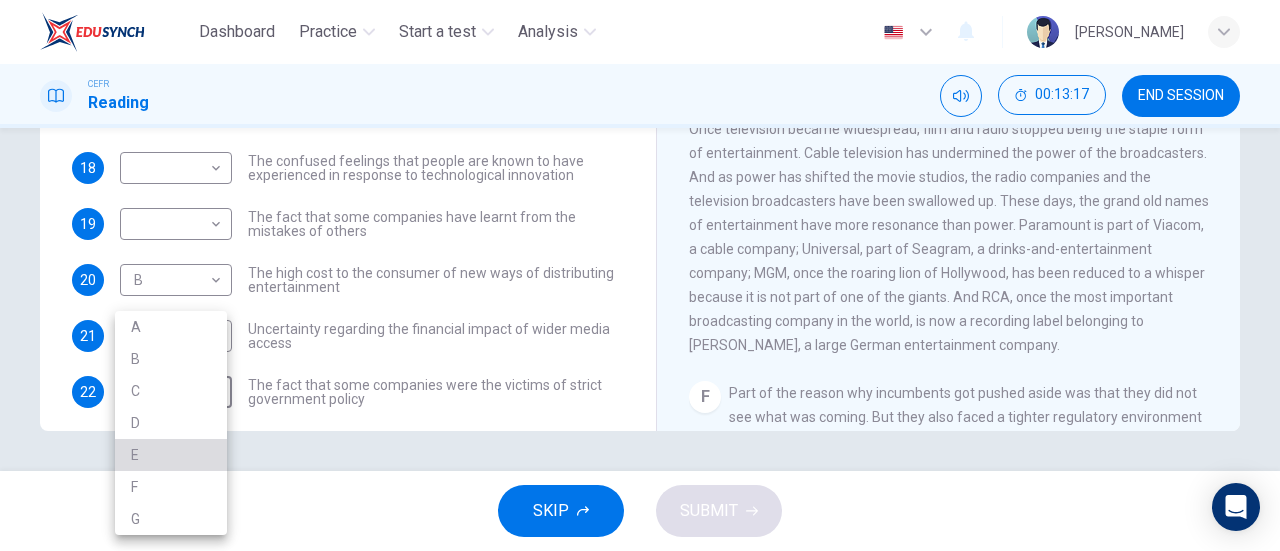 click on "E" at bounding box center (171, 455) 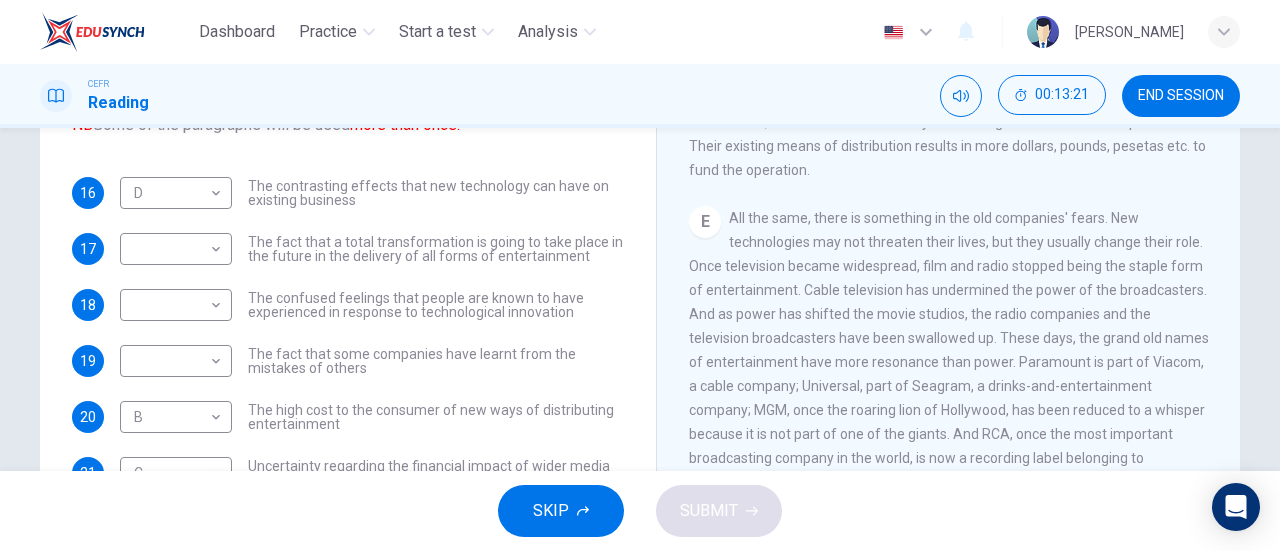 scroll, scrollTop: 290, scrollLeft: 0, axis: vertical 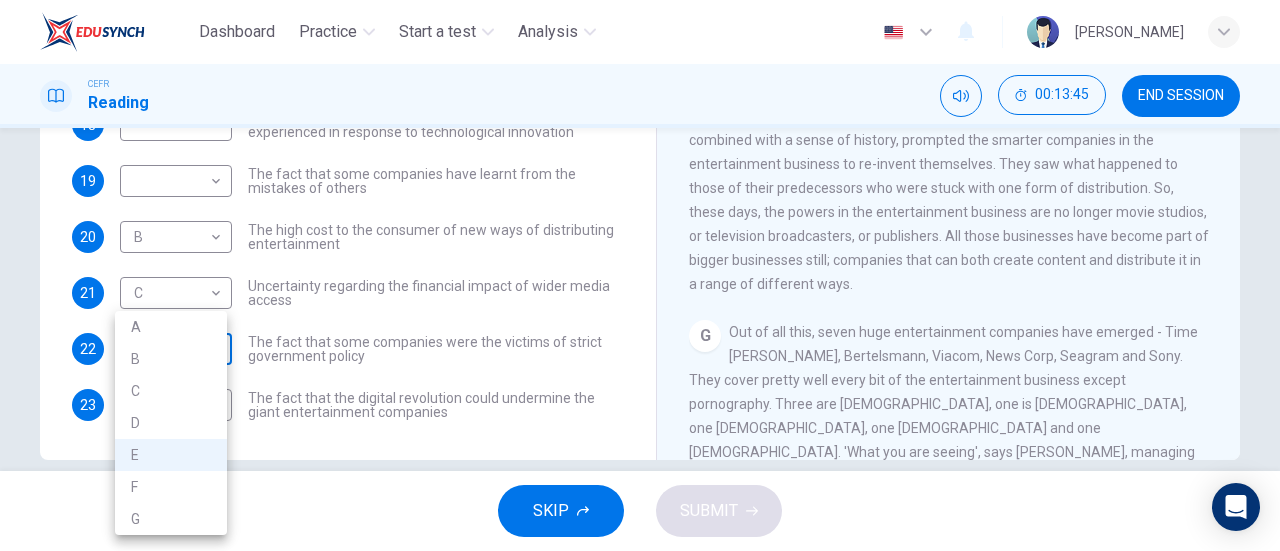 click on "Dashboard Practice Start a test Analysis English en ​ AL MA'AWA BINTI KAMARUDIN CEFR Reading 00:13:45 END SESSION Questions 16 - 23 The Reading Passage has 7 paragraphs  A-G .
Which paragraph mentions the following?
Write the appropriate letters  (A-G)  in the boxes below.
NB  Some of the paragraphs will be used  more than once. 16 D D ​ The contrasting effects that new technology can have on existing business 17 ​ ​ The fact that a total transformation is going to take place in the future in the delivery of all forms of entertainment 18 ​ ​ The confused feelings that people are known to have experienced in response to technological innovation 19 ​ ​ The fact that some companies have learnt from the mistakes of others 20 B B ​ The high cost to the consumer of new ways of distributing entertainment 21 C C ​ Uncertainty regarding the financial impact of wider media access 22 E E ​ The fact that some companies were the victims of strict government policy 23 ​ ​ Wheel of Fortune A B" at bounding box center [640, 275] 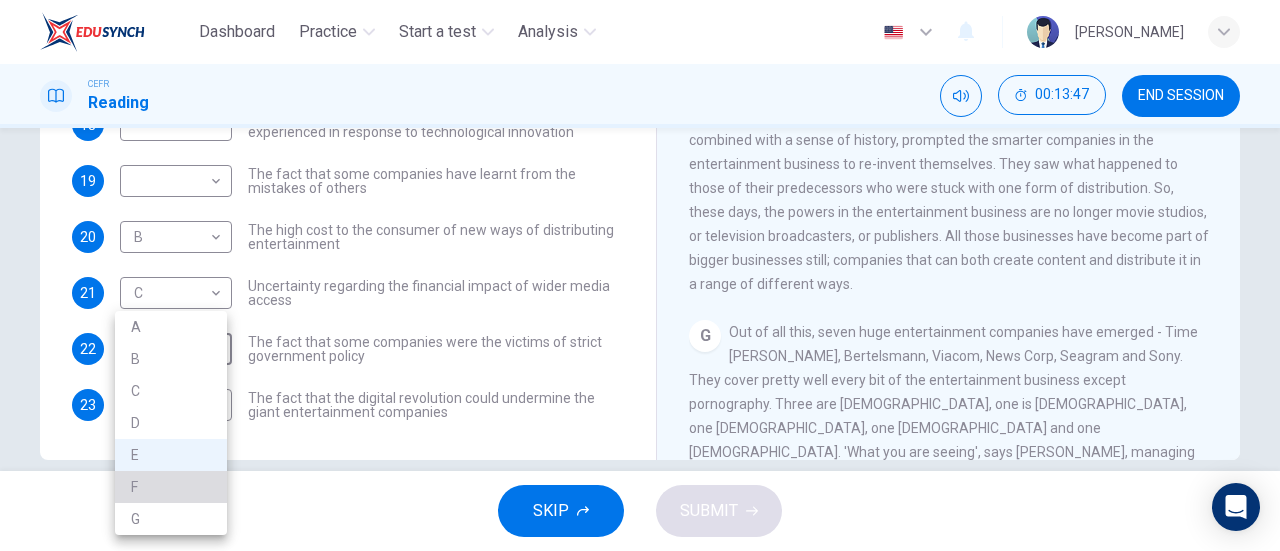 click on "F" at bounding box center [171, 487] 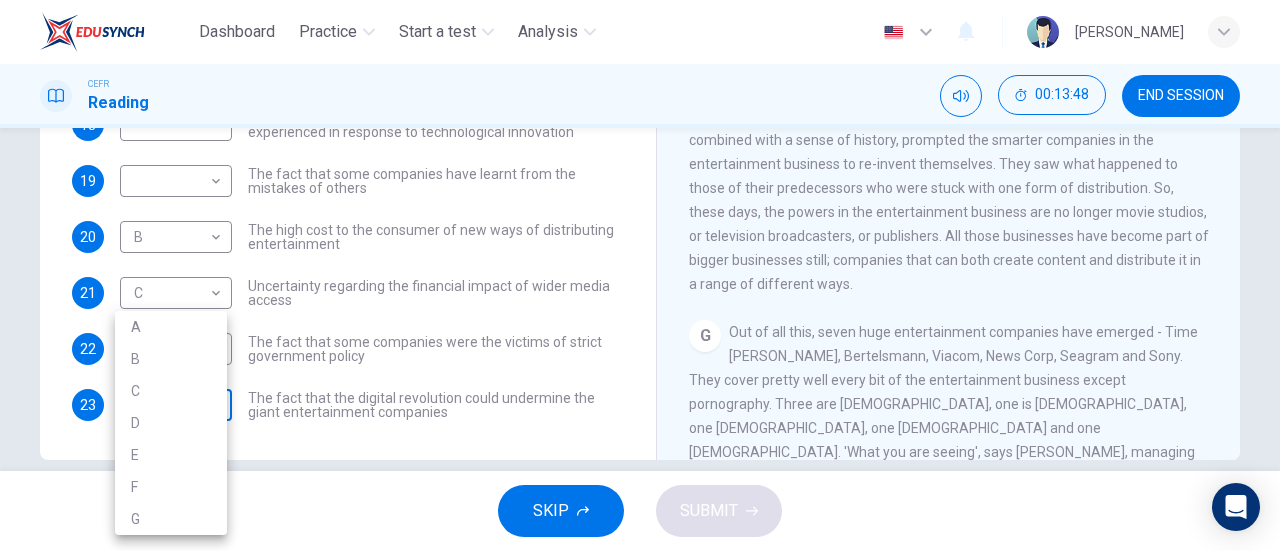 click on "Dashboard Practice Start a test Analysis English en ​ AL MA'AWA BINTI KAMARUDIN CEFR Reading 00:13:48 END SESSION Questions 16 - 23 The Reading Passage has 7 paragraphs  A-G .
Which paragraph mentions the following?
Write the appropriate letters  (A-G)  in the boxes below.
NB  Some of the paragraphs will be used  more than once. 16 D D ​ The contrasting effects that new technology can have on existing business 17 ​ ​ The fact that a total transformation is going to take place in the future in the delivery of all forms of entertainment 18 ​ ​ The confused feelings that people are known to have experienced in response to technological innovation 19 ​ ​ The fact that some companies have learnt from the mistakes of others 20 B B ​ The high cost to the consumer of new ways of distributing entertainment 21 C C ​ Uncertainty regarding the financial impact of wider media access 22 F F ​ The fact that some companies were the victims of strict government policy 23 ​ ​ Wheel of Fortune A B" at bounding box center (640, 275) 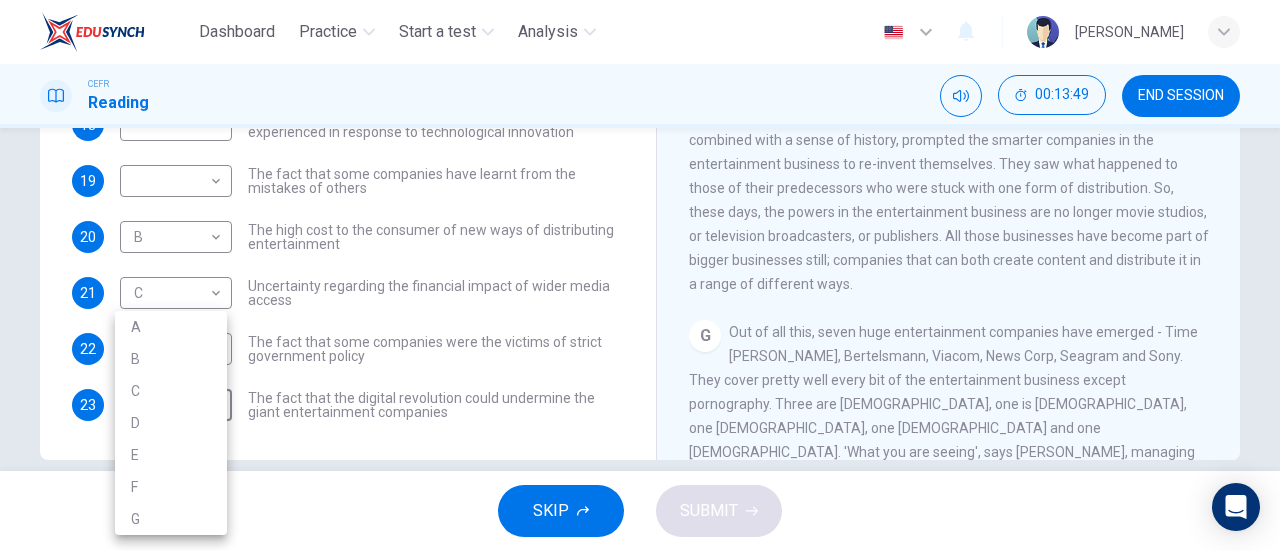 click on "E" at bounding box center (171, 455) 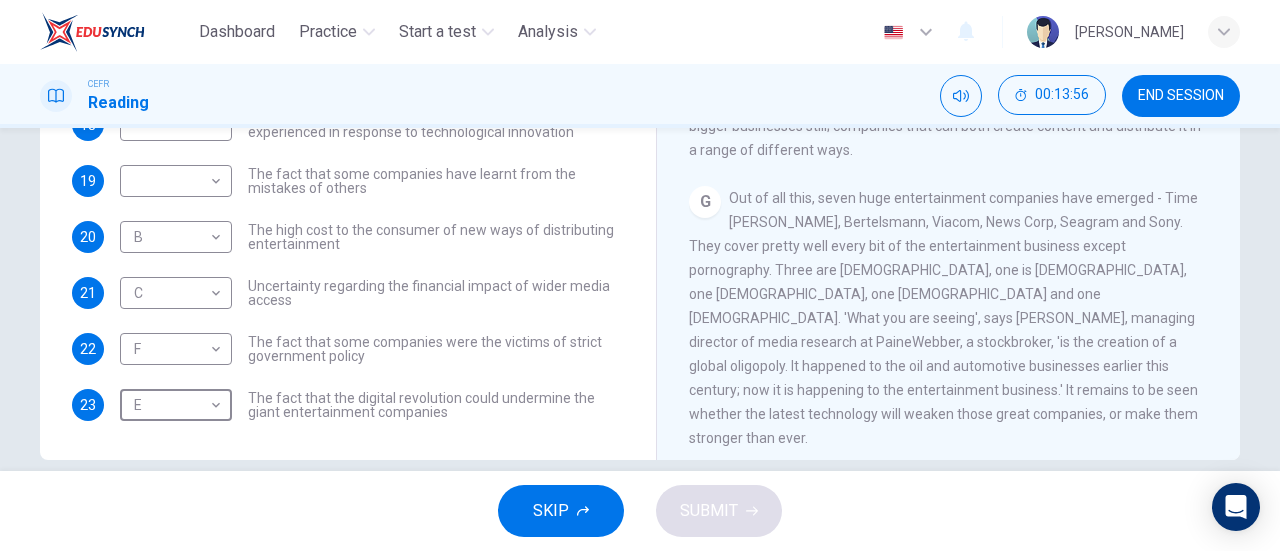scroll, scrollTop: 1511, scrollLeft: 0, axis: vertical 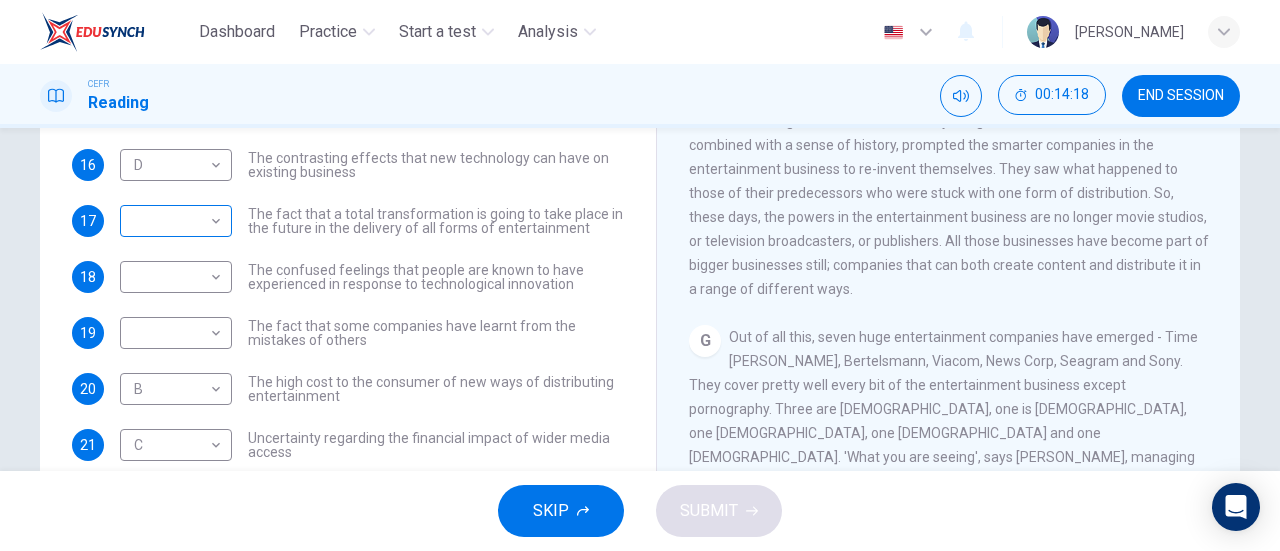 click on "Dashboard Practice Start a test Analysis English en ​ AL MA'AWA BINTI KAMARUDIN CEFR Reading 00:14:18 END SESSION Questions 16 - 23 The Reading Passage has 7 paragraphs  A-G .
Which paragraph mentions the following?
Write the appropriate letters  (A-G)  in the boxes below.
NB  Some of the paragraphs will be used  more than once. 16 D D ​ The contrasting effects that new technology can have on existing business 17 ​ ​ The fact that a total transformation is going to take place in the future in the delivery of all forms of entertainment 18 ​ ​ The confused feelings that people are known to have experienced in response to technological innovation 19 ​ ​ The fact that some companies have learnt from the mistakes of others 20 B B ​ The high cost to the consumer of new ways of distributing entertainment 21 C C ​ Uncertainty regarding the financial impact of wider media access 22 F F ​ The fact that some companies were the victims of strict government policy 23 E E ​ Wheel of Fortune A B" at bounding box center (640, 275) 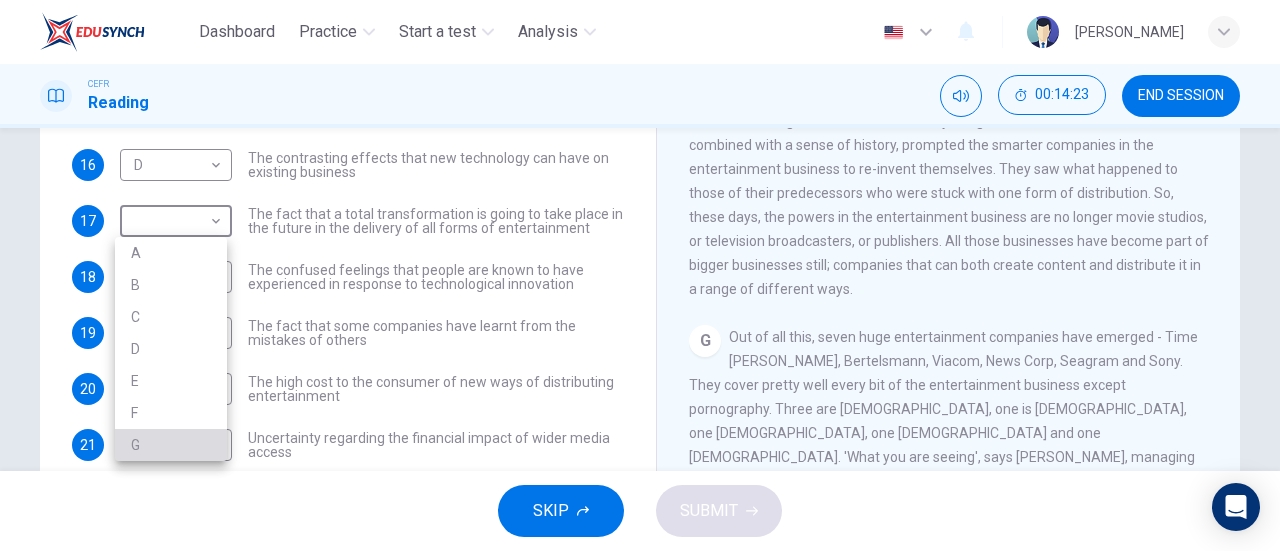 click on "G" at bounding box center (171, 445) 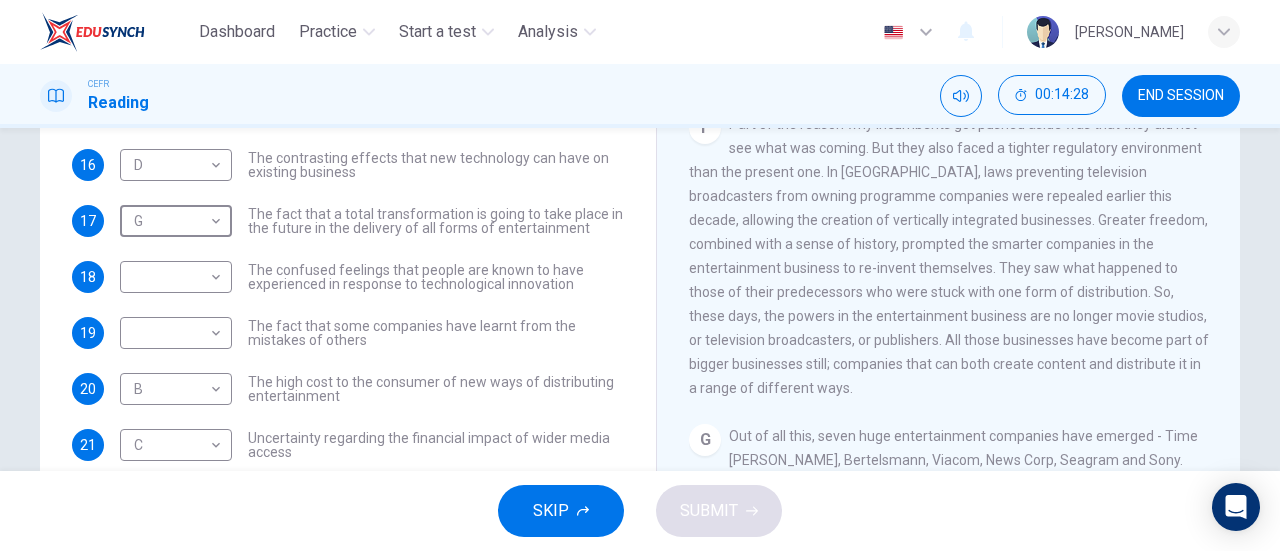 scroll, scrollTop: 1321, scrollLeft: 0, axis: vertical 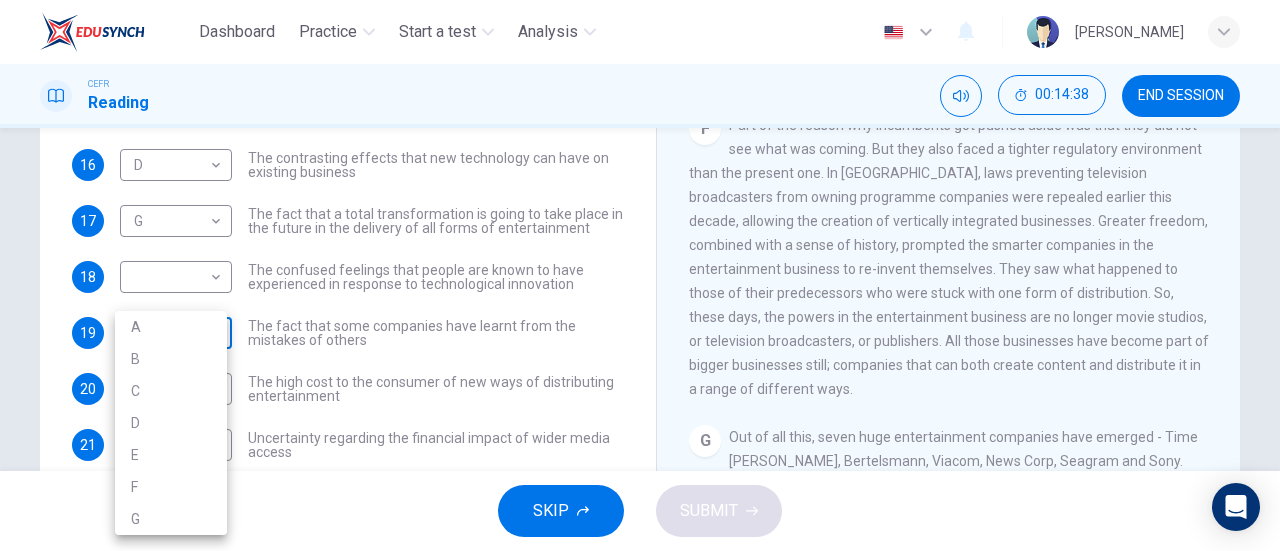 click on "Dashboard Practice Start a test Analysis English en ​ AL MA'AWA BINTI KAMARUDIN CEFR Reading 00:14:38 END SESSION Questions 16 - 23 The Reading Passage has 7 paragraphs  A-G .
Which paragraph mentions the following?
Write the appropriate letters  (A-G)  in the boxes below.
NB  Some of the paragraphs will be used  more than once. 16 D D ​ The contrasting effects that new technology can have on existing business 17 G G ​ The fact that a total transformation is going to take place in the future in the delivery of all forms of entertainment 18 ​ ​ The confused feelings that people are known to have experienced in response to technological innovation 19 ​ ​ The fact that some companies have learnt from the mistakes of others 20 B B ​ The high cost to the consumer of new ways of distributing entertainment 21 C C ​ Uncertainty regarding the financial impact of wider media access 22 F F ​ The fact that some companies were the victims of strict government policy 23 E E ​ Wheel of Fortune A B" at bounding box center [640, 275] 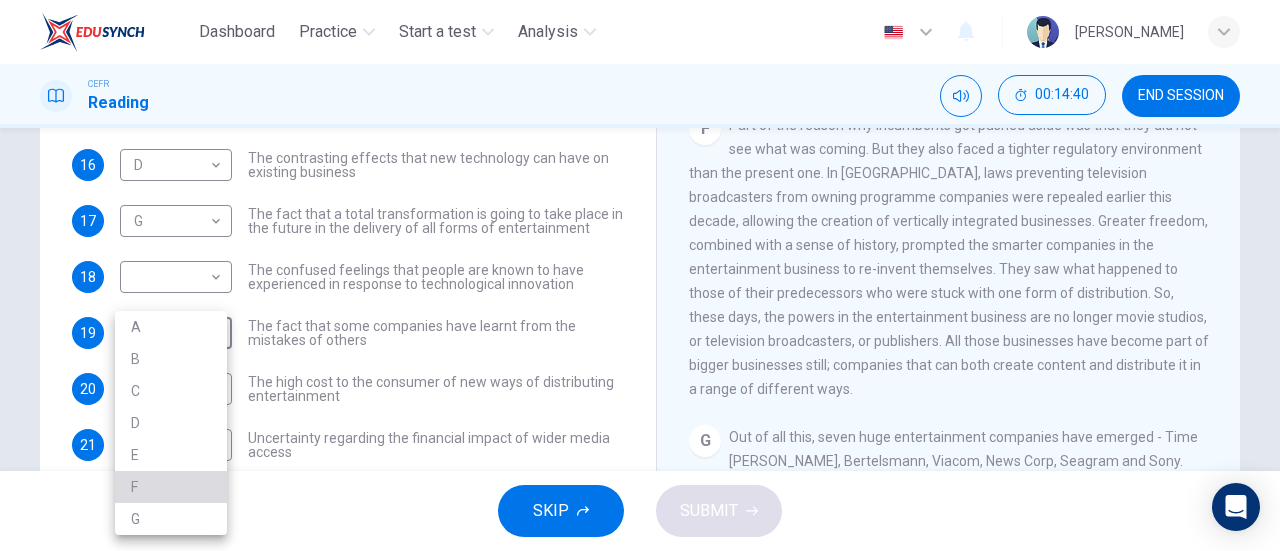 click on "F" at bounding box center [171, 487] 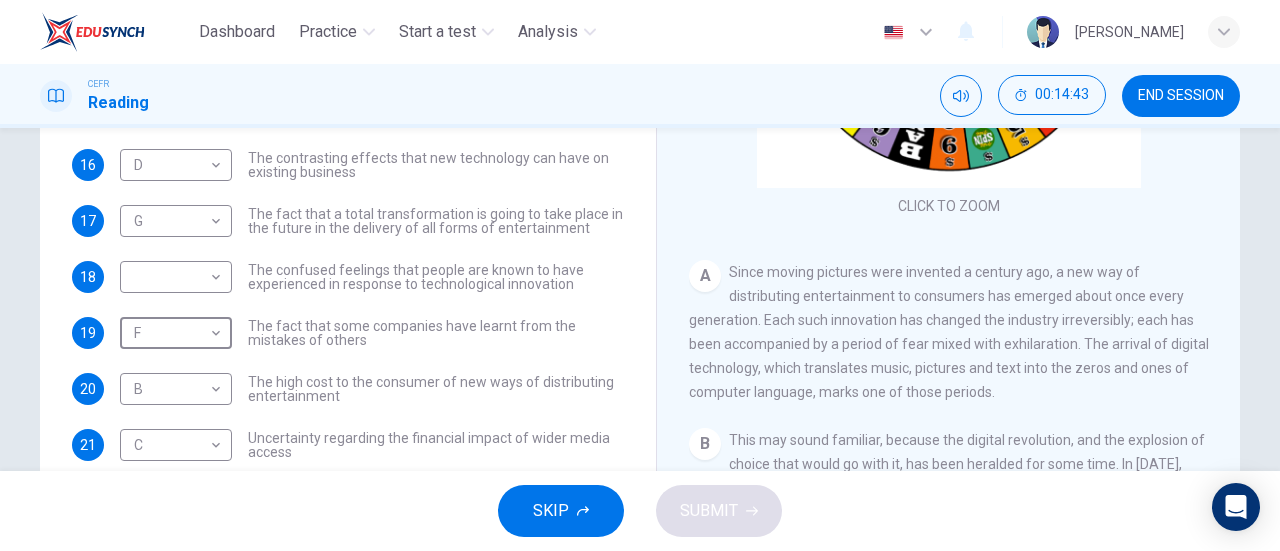 scroll, scrollTop: 95, scrollLeft: 0, axis: vertical 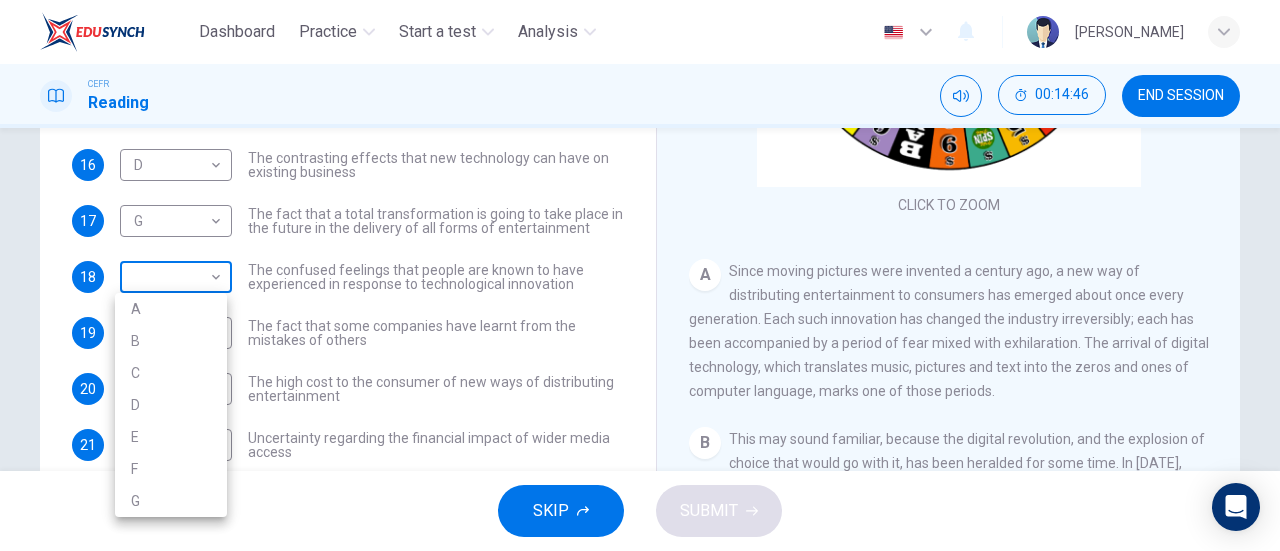 click on "Dashboard Practice Start a test Analysis English en ​ AL MA'AWA BINTI KAMARUDIN CEFR Reading 00:14:46 END SESSION Questions 16 - 23 The Reading Passage has 7 paragraphs  A-G .
Which paragraph mentions the following?
Write the appropriate letters  (A-G)  in the boxes below.
NB  Some of the paragraphs will be used  more than once. 16 D D ​ The contrasting effects that new technology can have on existing business 17 G G ​ The fact that a total transformation is going to take place in the future in the delivery of all forms of entertainment 18 ​ ​ The confused feelings that people are known to have experienced in response to technological innovation 19 F F ​ The fact that some companies have learnt from the mistakes of others 20 B B ​ The high cost to the consumer of new ways of distributing entertainment 21 C C ​ Uncertainty regarding the financial impact of wider media access 22 F F ​ The fact that some companies were the victims of strict government policy 23 E E ​ Wheel of Fortune A B" at bounding box center [640, 275] 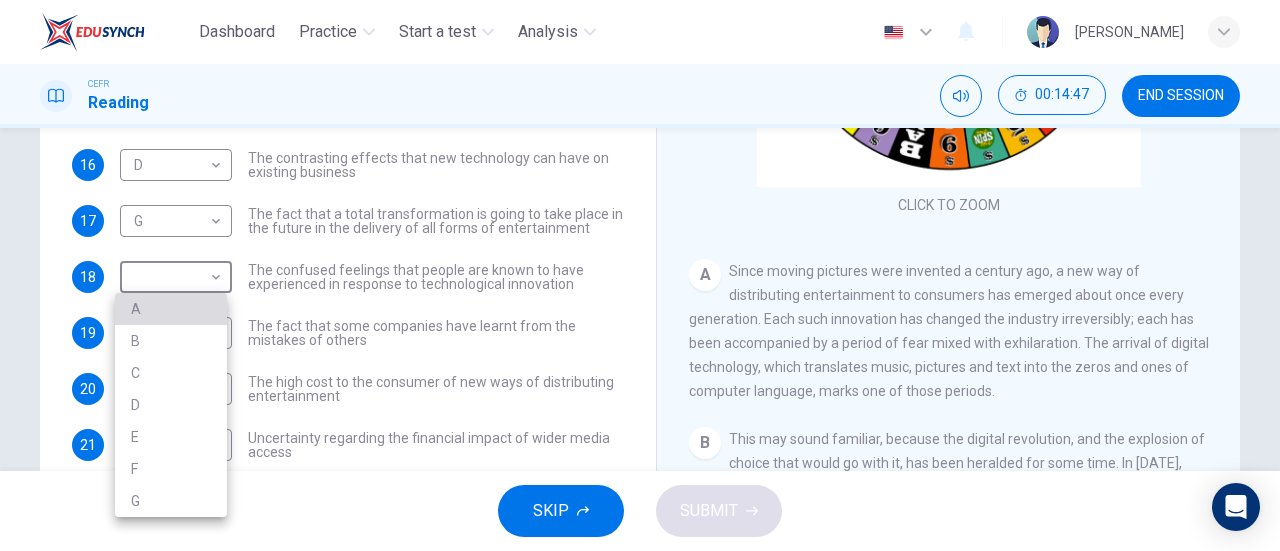 click on "A" at bounding box center (171, 309) 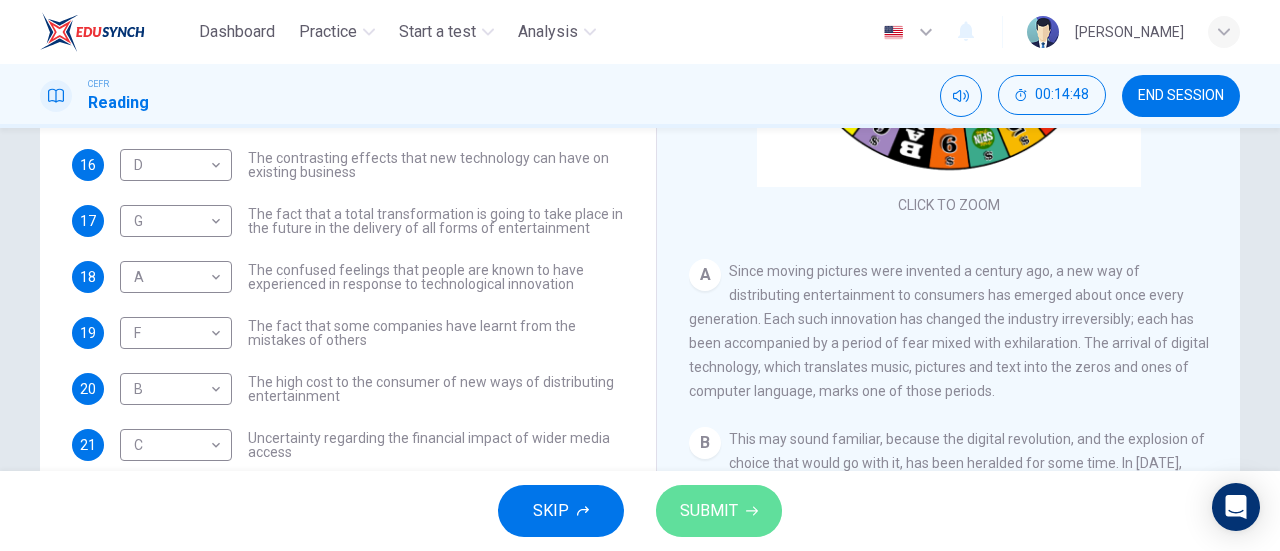 click on "SUBMIT" at bounding box center (719, 511) 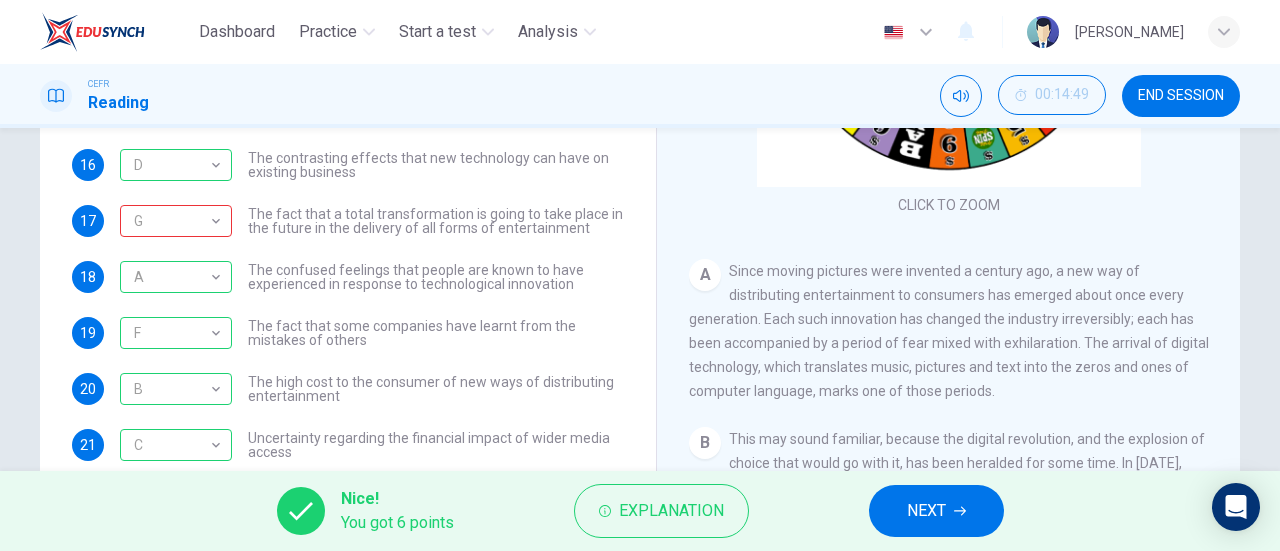 scroll, scrollTop: 72, scrollLeft: 0, axis: vertical 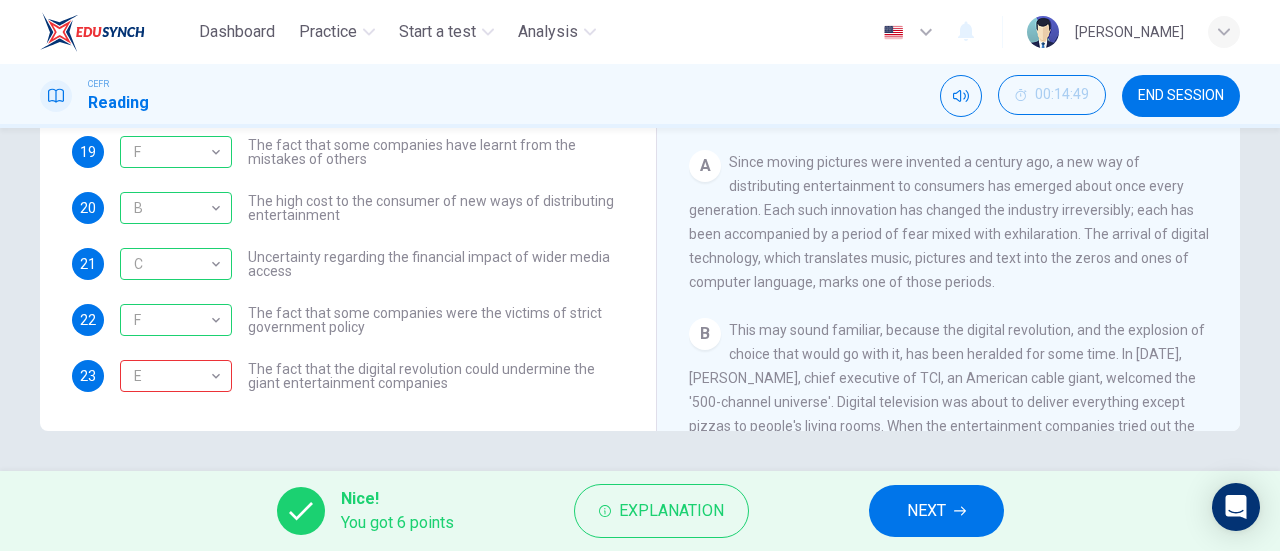 click on "NEXT" at bounding box center (936, 511) 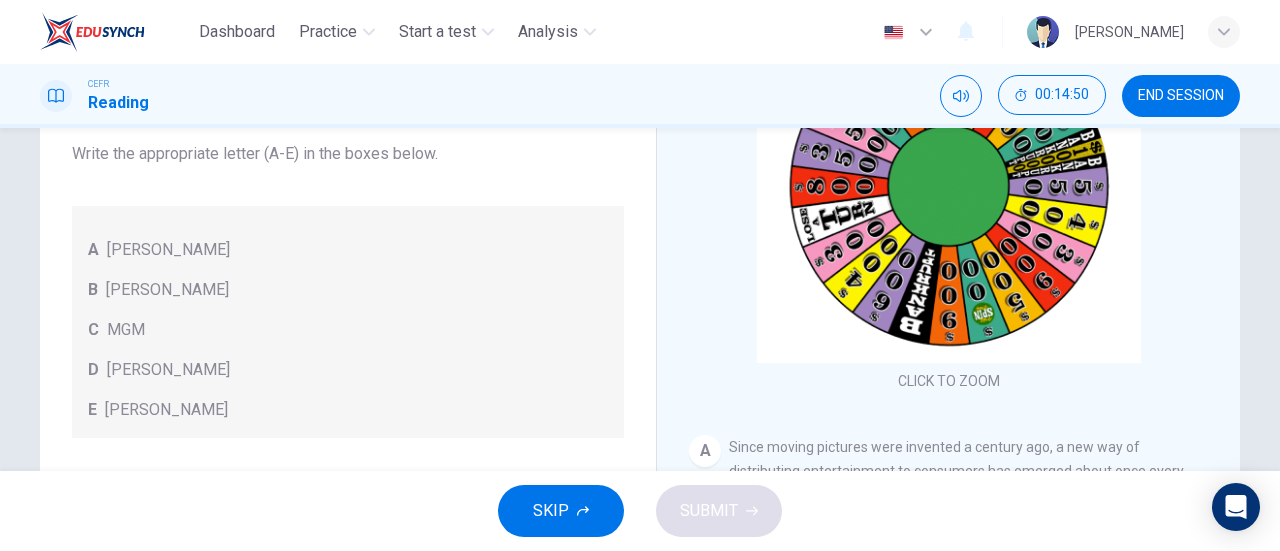 scroll, scrollTop: 238, scrollLeft: 0, axis: vertical 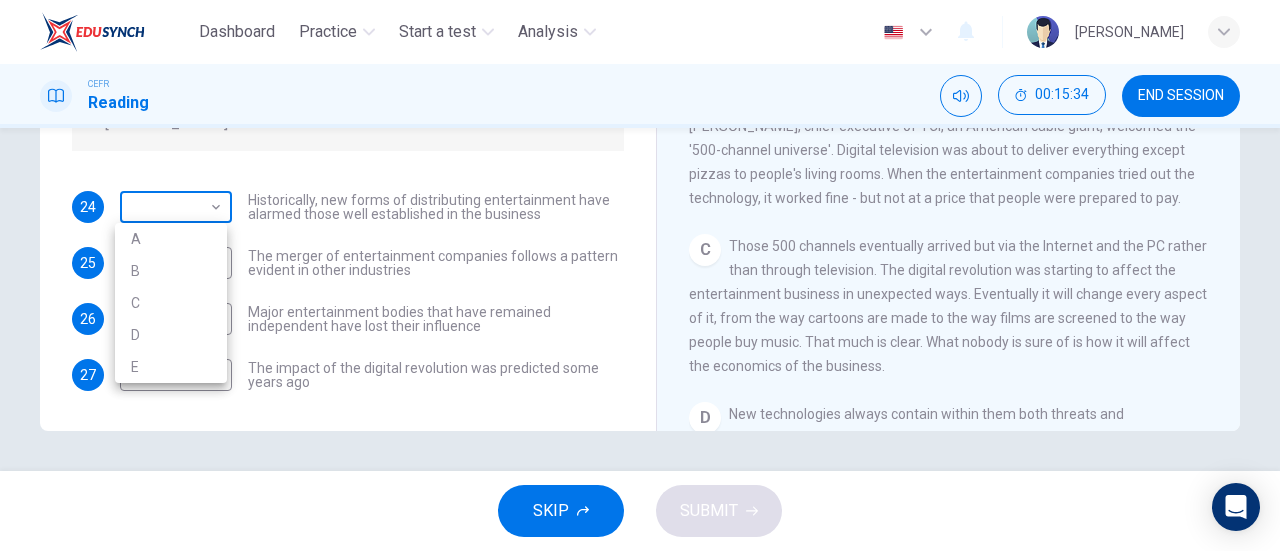 click on "Dashboard Practice Start a test Analysis English en ​ AL MA'AWA BINTI KAMARUDIN CEFR Reading 00:15:34 END SESSION Questions 24 - 27 The writer refers to various individuals and companies in the reading passage.
Match the people or companies  (A-E)  with the points made in the questions below about the introduction of new technology.
Write the appropriate letter (A-E) in the boxes below. A John Malone B Hal Valarian C MGM D Walt Disney E Christopher Dixon 24 ​ ​ Historically, new forms of distributing entertainment have alarmed those well established in the business 25 ​ ​ The merger of entertainment companies follows a pattern evident in other industries 26 ​ ​ Major entertainment bodies that have remained independent have lost their influence 27 ​ ​ The impact of the digital revolution was predicted some years ago Wheel of Fortune CLICK TO ZOOM Click to Zoom A B C D E F G SKIP SUBMIT EduSynch - Online Language Proficiency Testing
Dashboard Practice Start a test Analysis 2025 A B C" at bounding box center [640, 275] 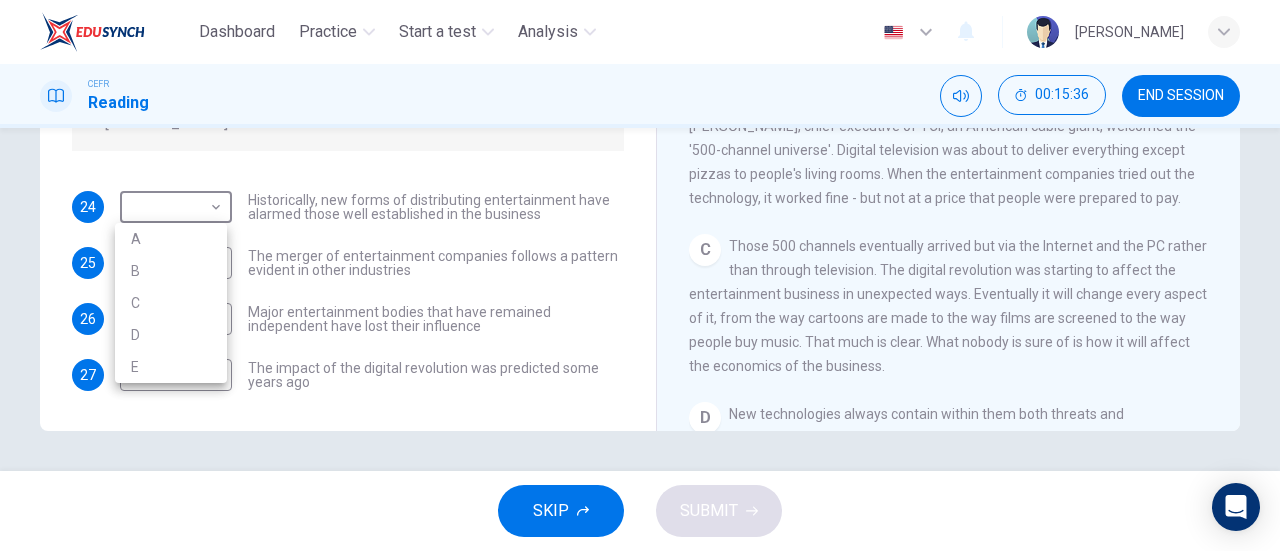 click at bounding box center (640, 275) 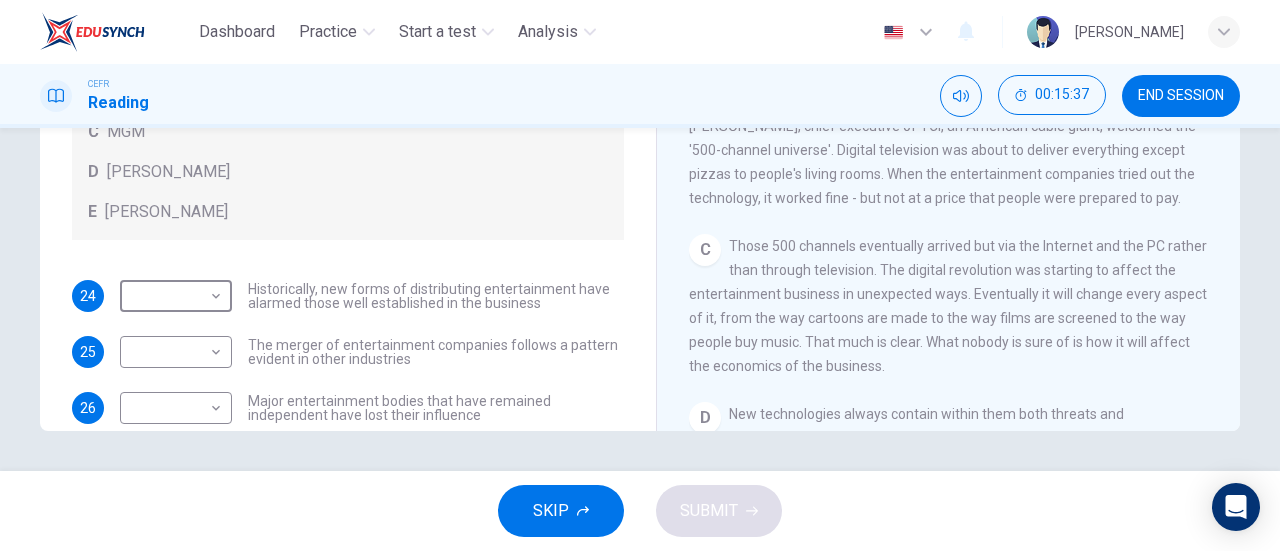 scroll, scrollTop: 0, scrollLeft: 0, axis: both 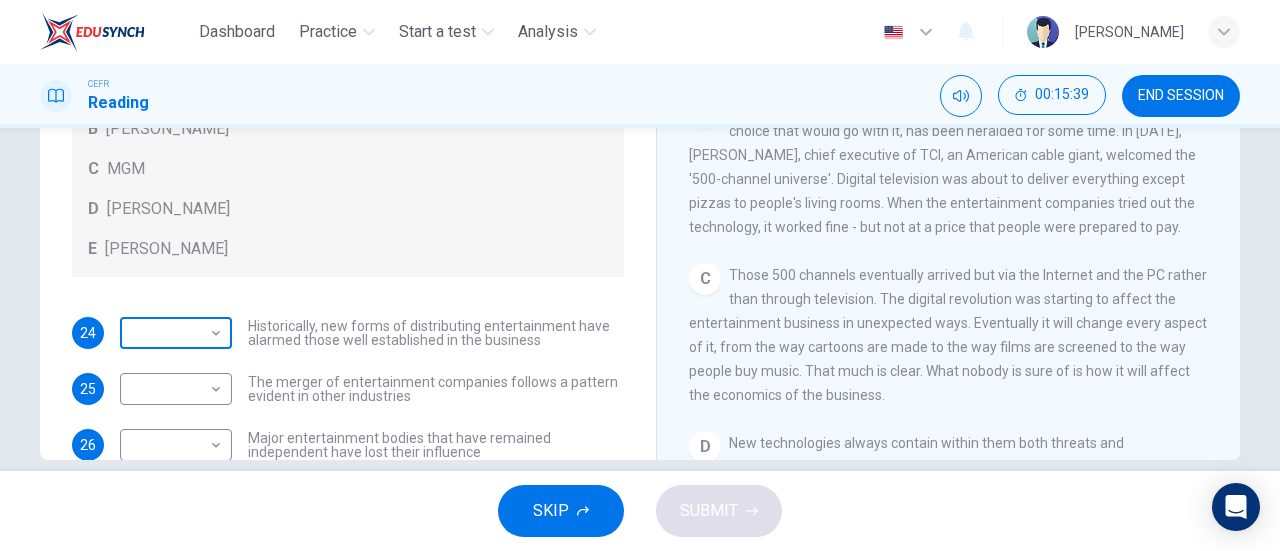 click on "Dashboard Practice Start a test Analysis English en ​ AL MA'AWA BINTI KAMARUDIN CEFR Reading 00:15:39 END SESSION Questions 24 - 27 The writer refers to various individuals and companies in the reading passage.
Match the people or companies  (A-E)  with the points made in the questions below about the introduction of new technology.
Write the appropriate letter (A-E) in the boxes below. A John Malone B Hal Valarian C MGM D Walt Disney E Christopher Dixon 24 ​ ​ Historically, new forms of distributing entertainment have alarmed those well established in the business 25 ​ ​ The merger of entertainment companies follows a pattern evident in other industries 26 ​ ​ Major entertainment bodies that have remained independent have lost their influence 27 ​ ​ The impact of the digital revolution was predicted some years ago Wheel of Fortune CLICK TO ZOOM Click to Zoom A B C D E F G SKIP SUBMIT EduSynch - Online Language Proficiency Testing
Dashboard Practice Start a test Analysis 2025" at bounding box center [640, 275] 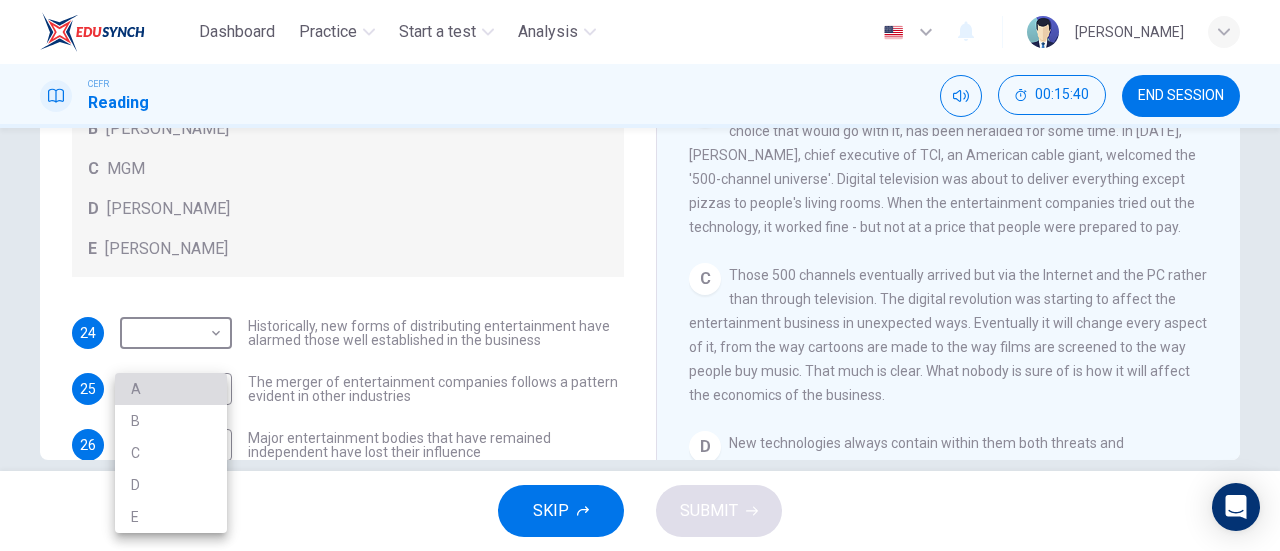 click on "A" at bounding box center (171, 389) 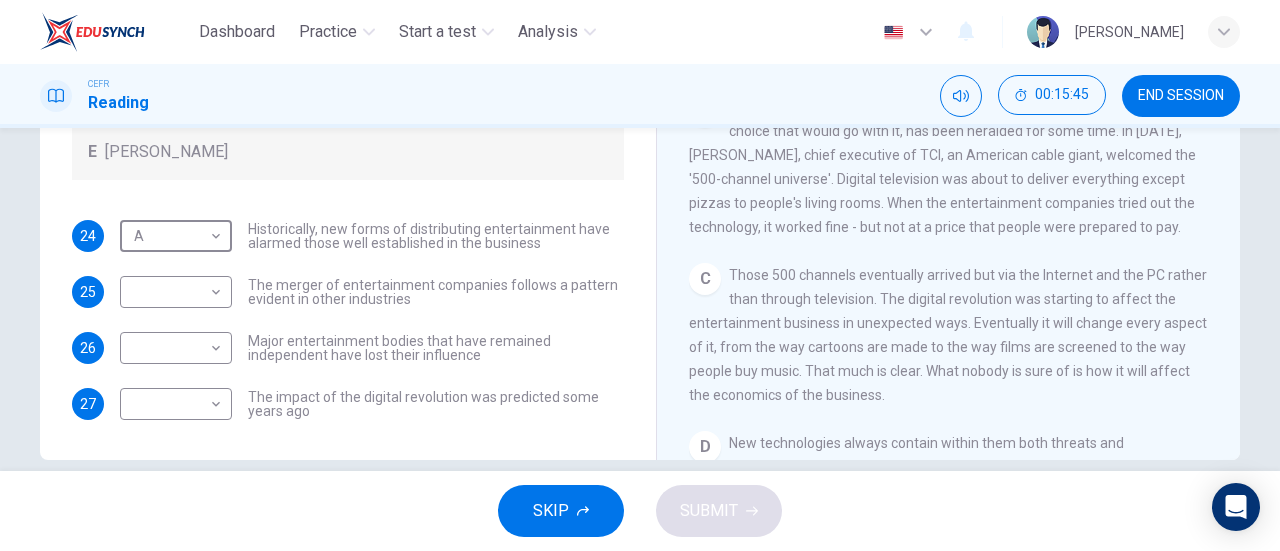 scroll, scrollTop: 115, scrollLeft: 0, axis: vertical 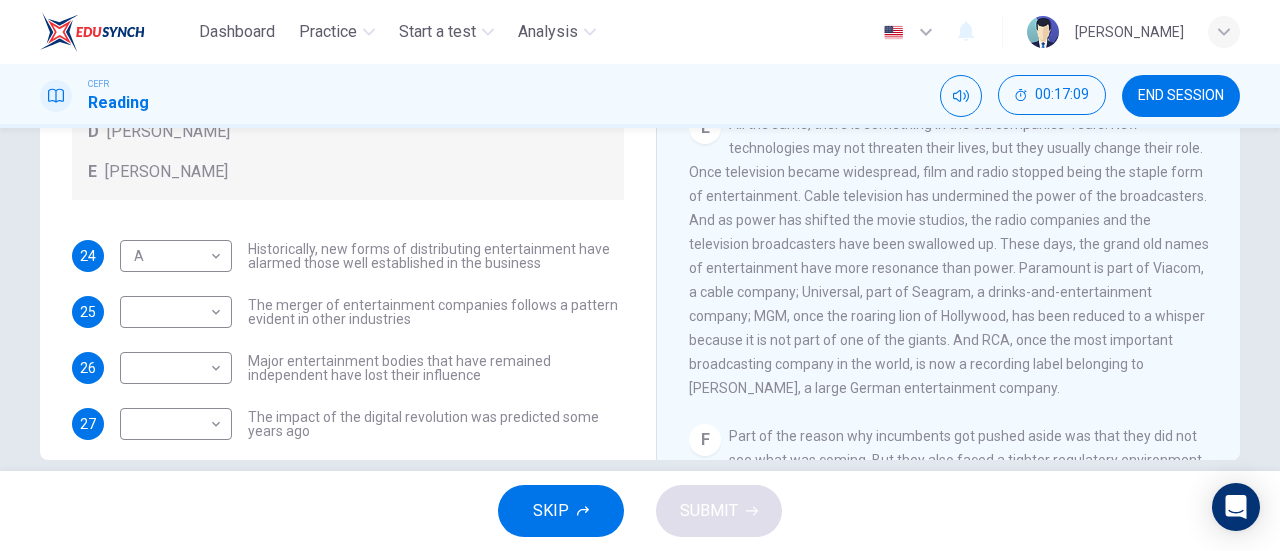 drag, startPoint x: 792, startPoint y: 221, endPoint x: 1050, endPoint y: 227, distance: 258.06976 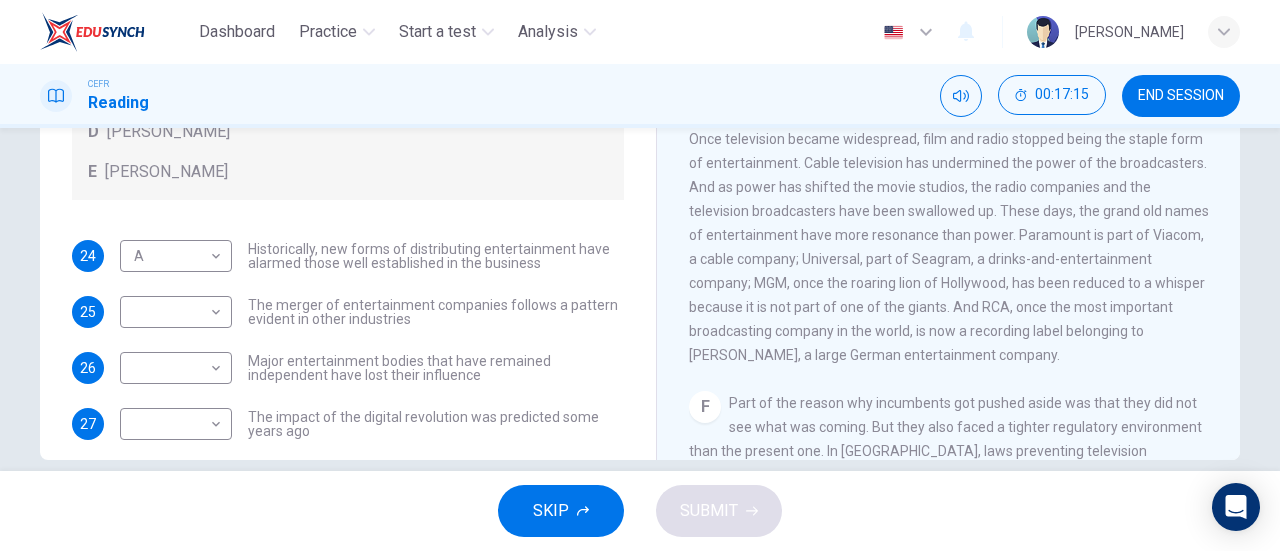 scroll, scrollTop: 965, scrollLeft: 0, axis: vertical 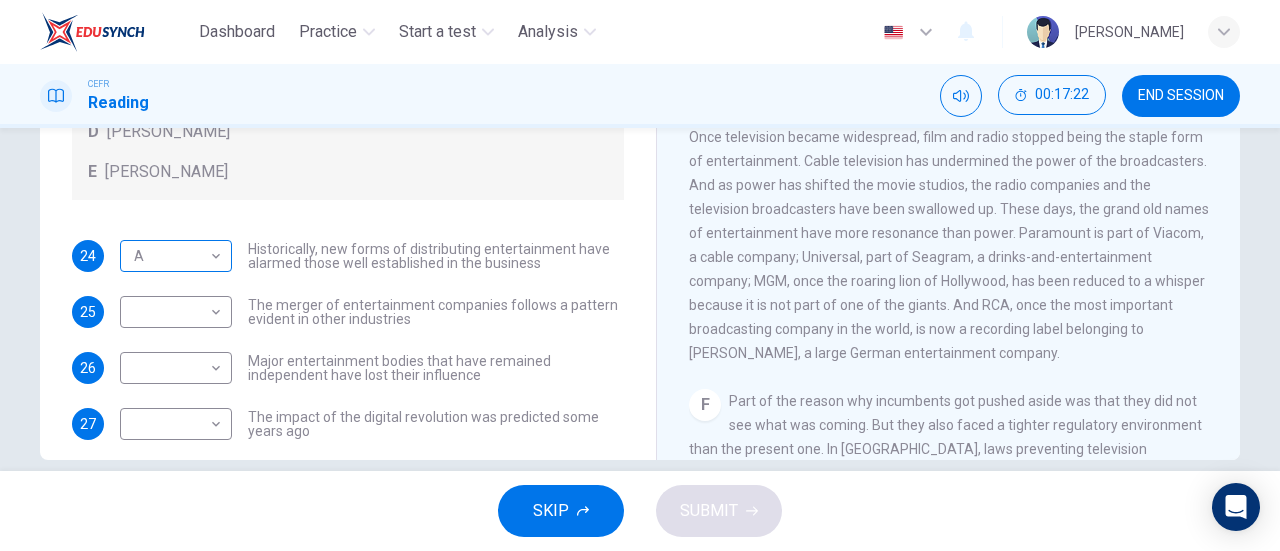 click on "Dashboard Practice Start a test Analysis English en ​ AL MA'AWA BINTI KAMARUDIN CEFR Reading 00:17:22 END SESSION Questions 24 - 27 The writer refers to various individuals and companies in the reading passage.
Match the people or companies  (A-E)  with the points made in the questions below about the introduction of new technology.
Write the appropriate letter (A-E) in the boxes below. A John Malone B Hal Valarian C MGM D Walt Disney E Christopher Dixon 24 A A ​ Historically, new forms of distributing entertainment have alarmed those well established in the business 25 ​ ​ The merger of entertainment companies follows a pattern evident in other industries 26 ​ ​ Major entertainment bodies that have remained independent have lost their influence 27 ​ ​ The impact of the digital revolution was predicted some years ago Wheel of Fortune CLICK TO ZOOM Click to Zoom A B C D E F G SKIP SUBMIT EduSynch - Online Language Proficiency Testing
Dashboard Practice Start a test Analysis 2025" at bounding box center (640, 275) 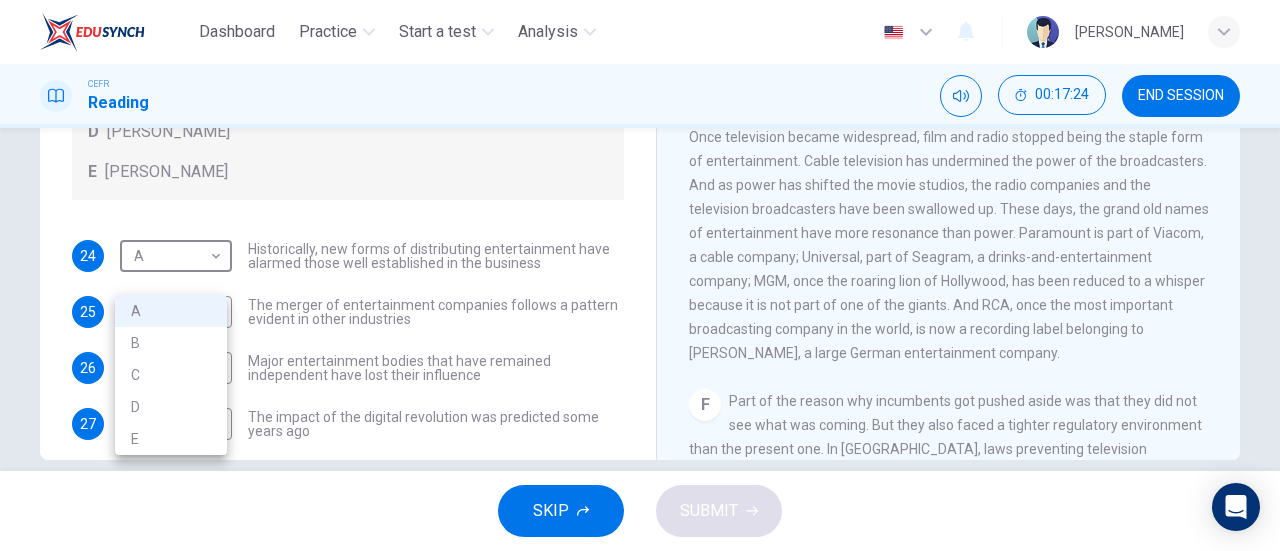 click on "B" at bounding box center (171, 343) 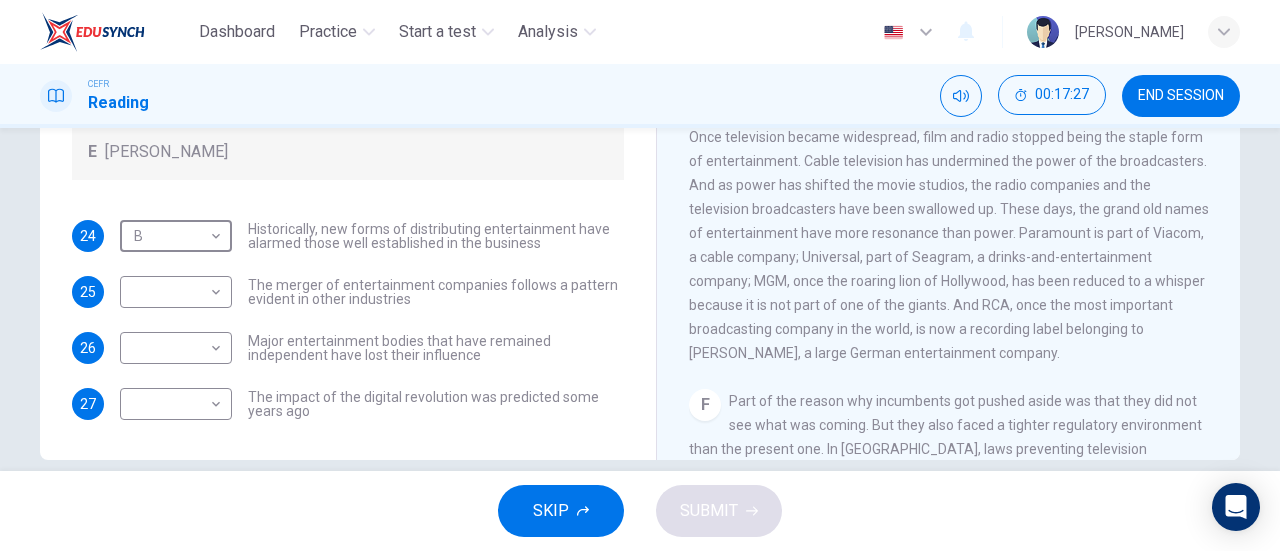scroll, scrollTop: 120, scrollLeft: 0, axis: vertical 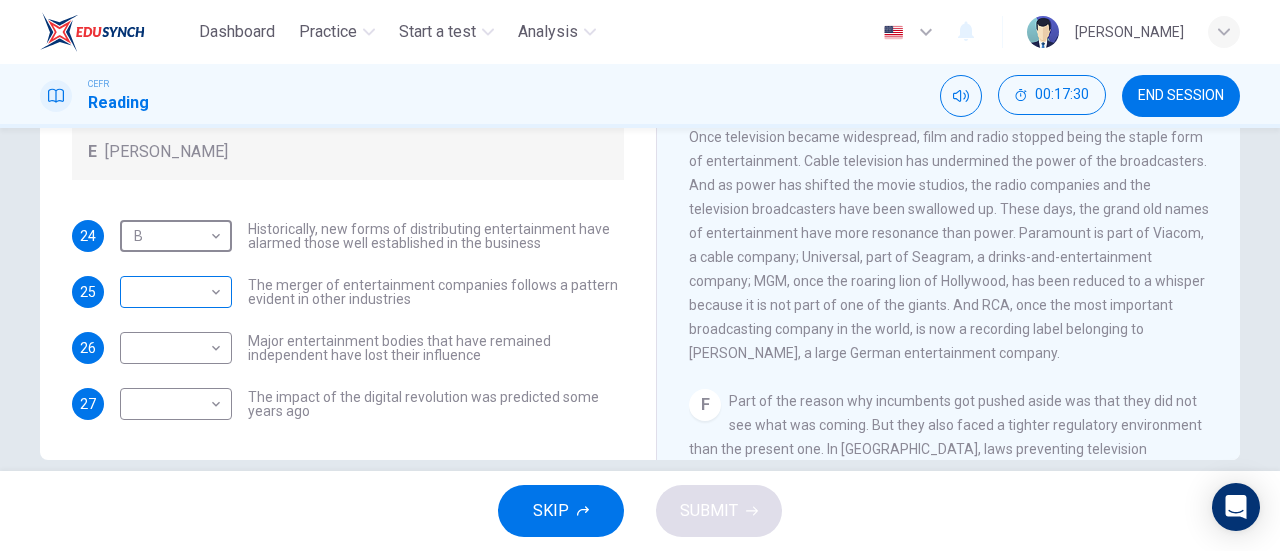 click on "Dashboard Practice Start a test Analysis English en ​ AL MA'AWA BINTI KAMARUDIN CEFR Reading 00:17:30 END SESSION Questions 24 - 27 The writer refers to various individuals and companies in the reading passage.
Match the people or companies  (A-E)  with the points made in the questions below about the introduction of new technology.
Write the appropriate letter (A-E) in the boxes below. A John Malone B Hal Valarian C MGM D Walt Disney E Christopher Dixon 24 B B ​ Historically, new forms of distributing entertainment have alarmed those well established in the business 25 ​ ​ The merger of entertainment companies follows a pattern evident in other industries 26 ​ ​ Major entertainment bodies that have remained independent have lost their influence 27 ​ ​ The impact of the digital revolution was predicted some years ago Wheel of Fortune CLICK TO ZOOM Click to Zoom A B C D E F G SKIP SUBMIT EduSynch - Online Language Proficiency Testing
Dashboard Practice Start a test Analysis 2025" at bounding box center [640, 275] 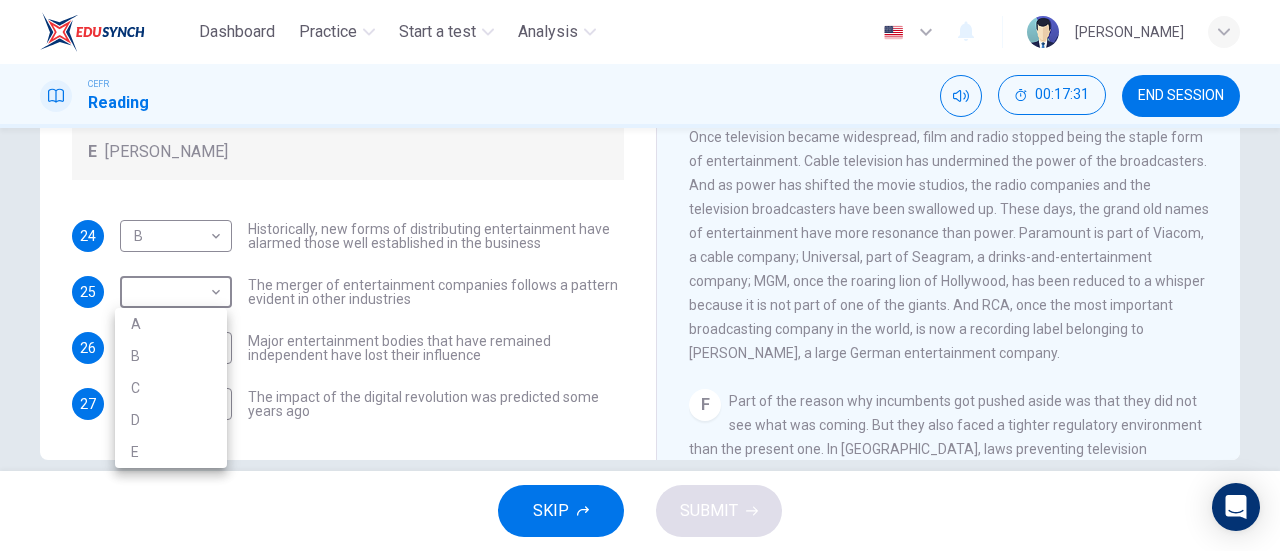 click on "A" at bounding box center (171, 324) 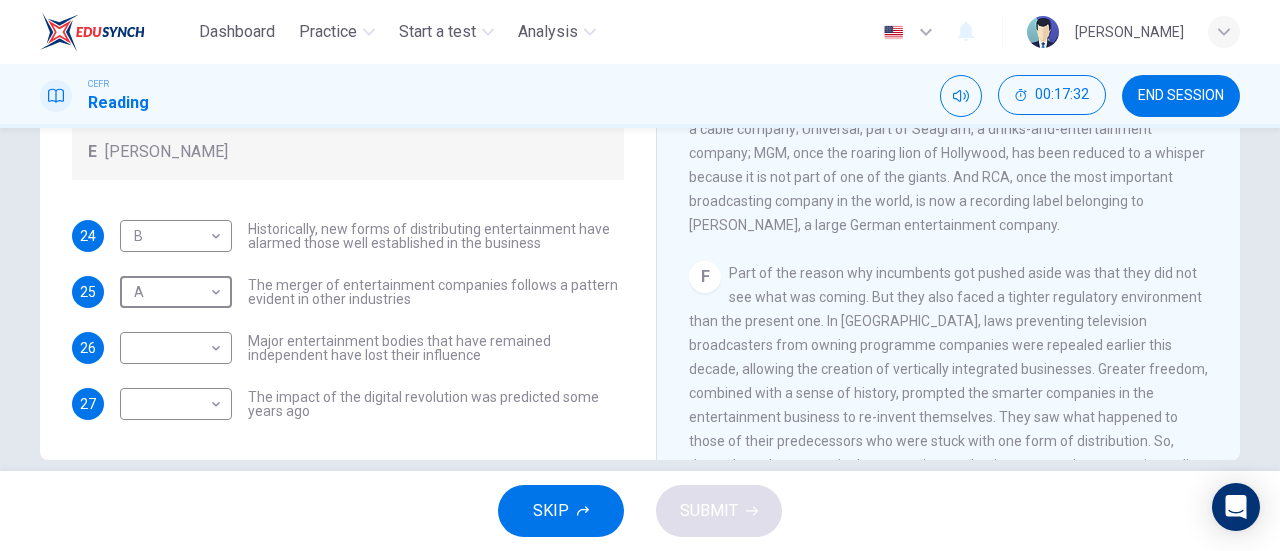 scroll, scrollTop: 1096, scrollLeft: 0, axis: vertical 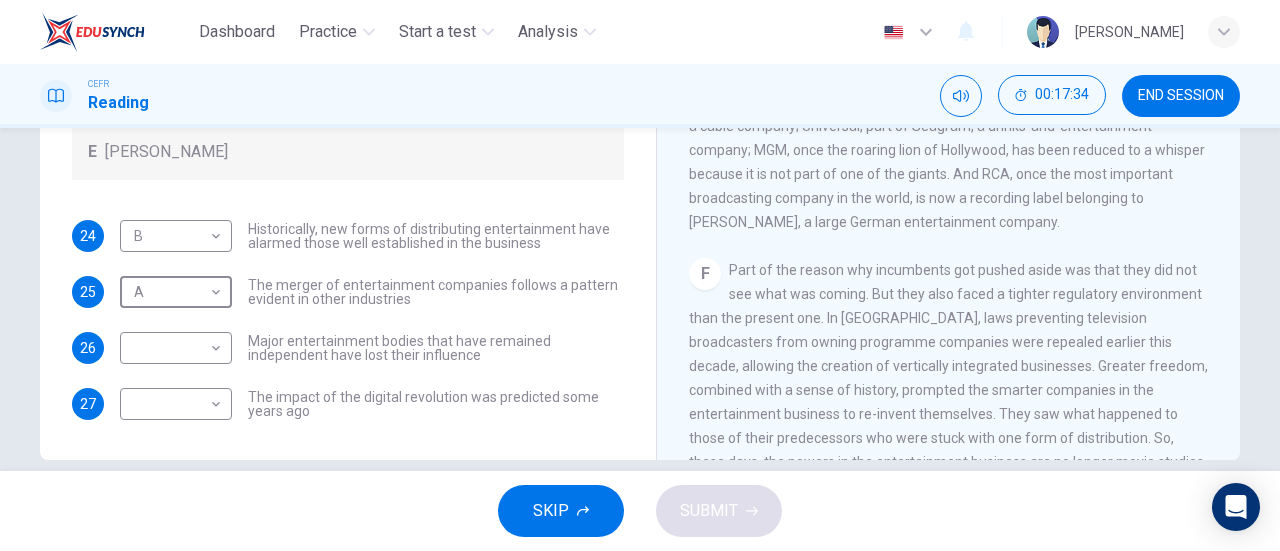click on "F Part of the reason why incumbents got pushed aside was that they did not see what was coming. But they also faced a tighter regulatory environment than the present one. In America, laws preventing television broadcasters from owning programme companies were repealed earlier this decade, allowing the creation of vertically integrated businesses. Greater freedom, combined with a sense of history, prompted the smarter companies in the entertainment business to re-invent themselves. They saw what happened to those of their predecessors who were stuck with one form of distribution. So, these days, the powers in the entertainment business are no longer movie studios, or television broadcasters, or publishers. All those businesses have become part of bigger businesses still; companies that can both create content and distribute it in a range of different ways." at bounding box center [949, 402] 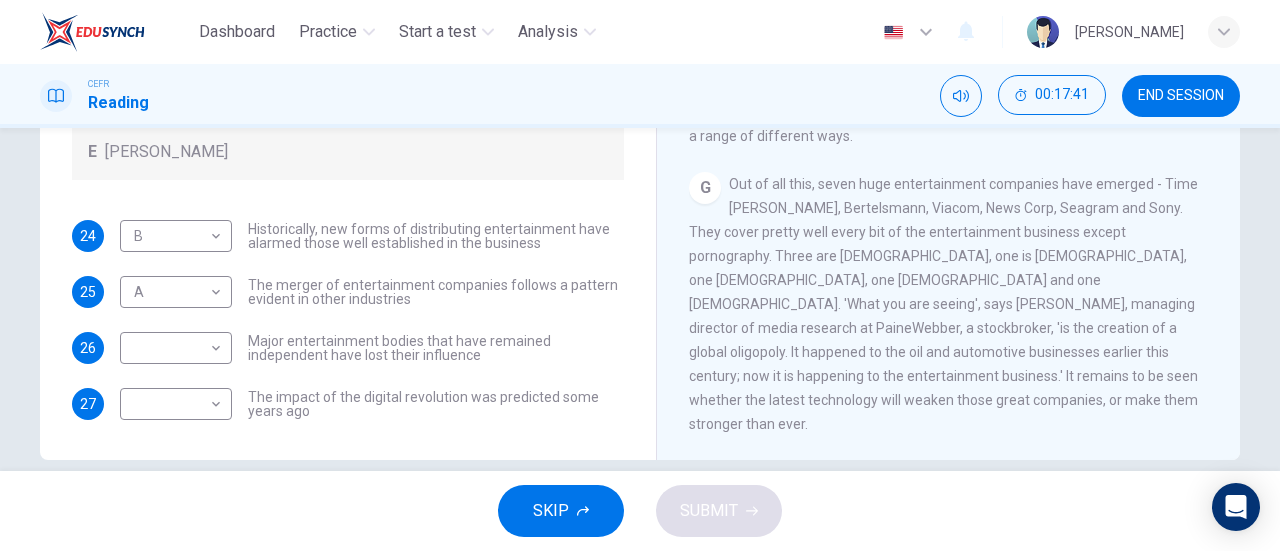 scroll, scrollTop: 1511, scrollLeft: 0, axis: vertical 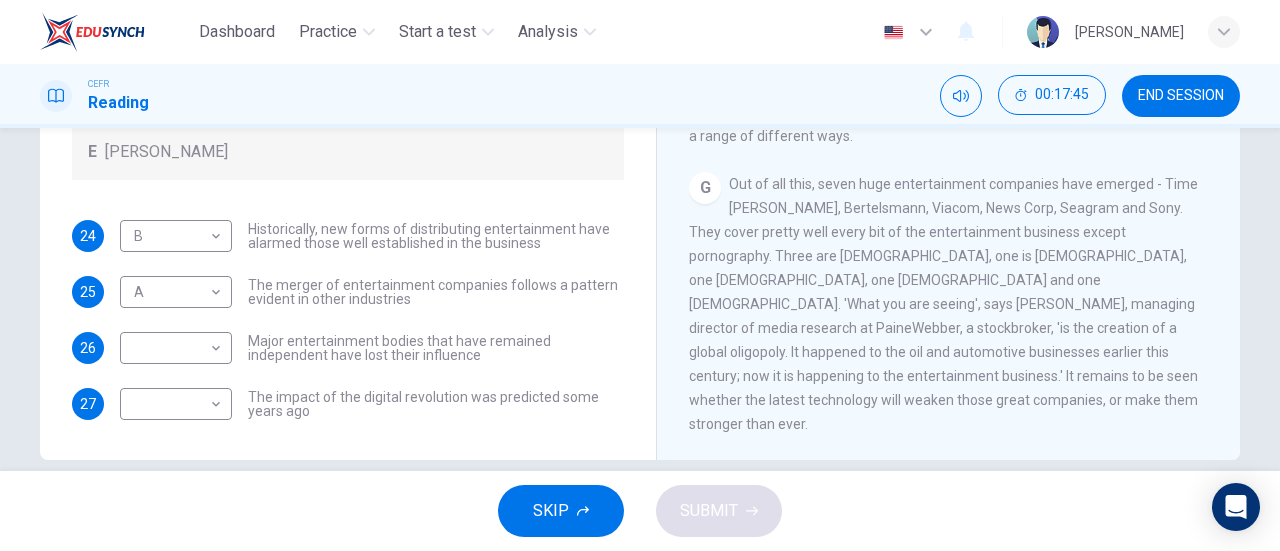 drag, startPoint x: 754, startPoint y: 193, endPoint x: 829, endPoint y: 222, distance: 80.411446 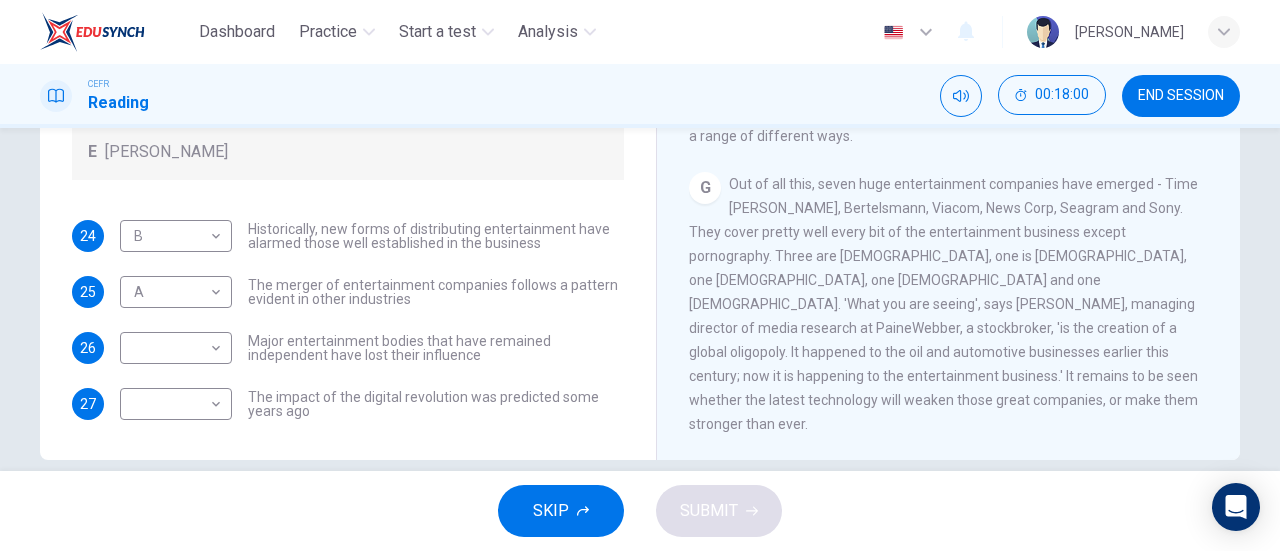 scroll, scrollTop: 0, scrollLeft: 0, axis: both 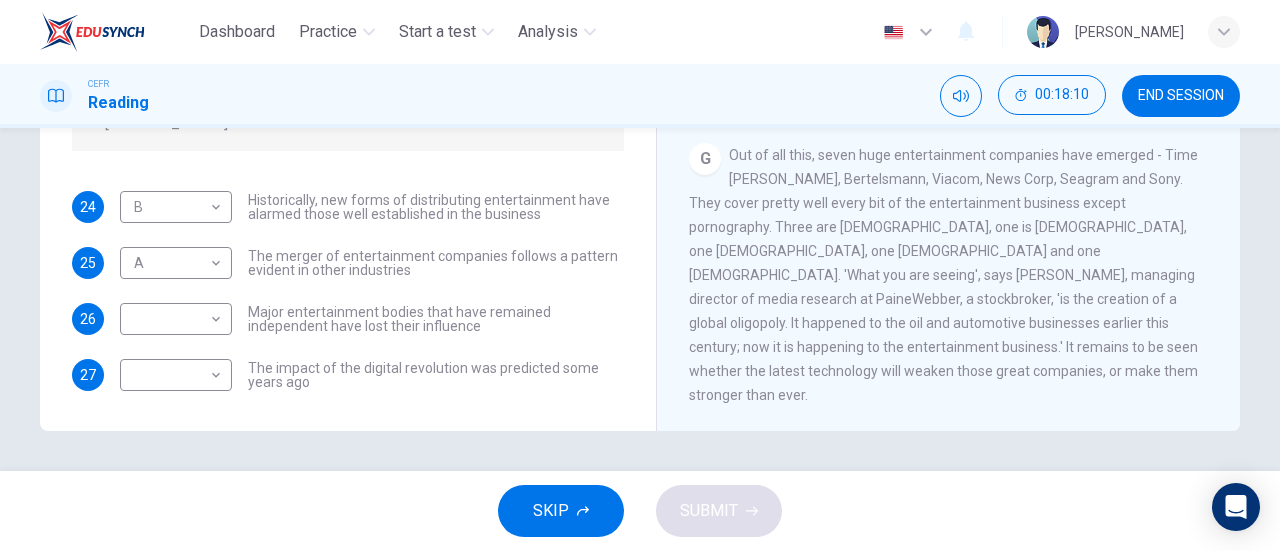 drag, startPoint x: 984, startPoint y: 295, endPoint x: 1018, endPoint y: 313, distance: 38.470768 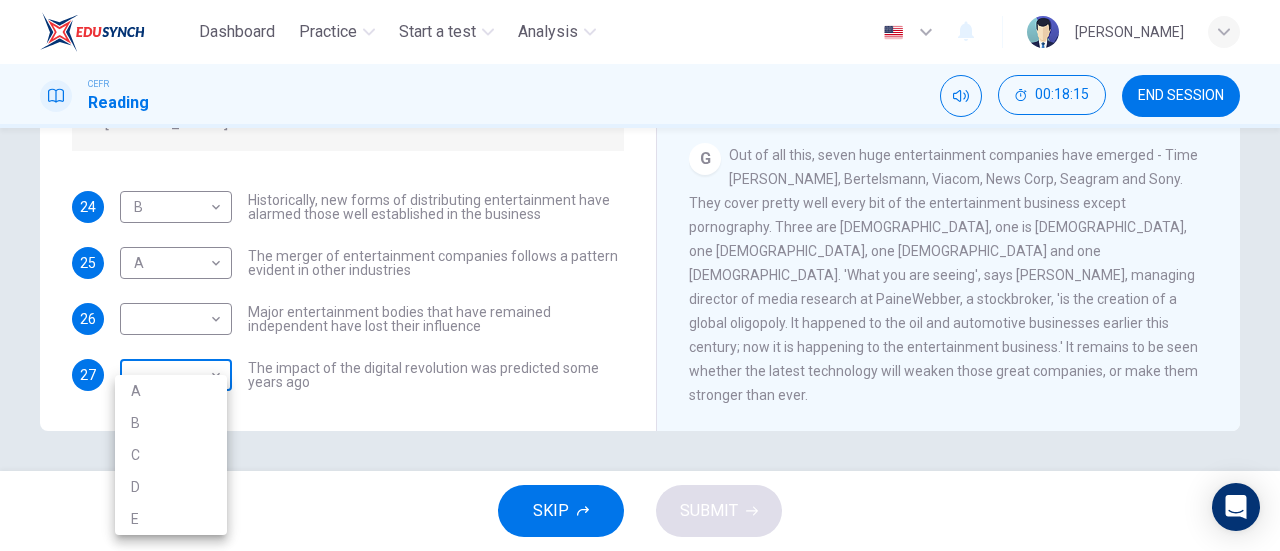 click on "Dashboard Practice Start a test Analysis English en ​ AL MA'AWA BINTI KAMARUDIN CEFR Reading 00:18:15 END SESSION Questions 24 - 27 The writer refers to various individuals and companies in the reading passage.
Match the people or companies  (A-E)  with the points made in the questions below about the introduction of new technology.
Write the appropriate letter (A-E) in the boxes below. A John Malone B Hal Valarian C MGM D Walt Disney E Christopher Dixon 24 B B ​ Historically, new forms of distributing entertainment have alarmed those well established in the business 25 A A ​ The merger of entertainment companies follows a pattern evident in other industries 26 ​ ​ Major entertainment bodies that have remained independent have lost their influence 27 ​ ​ The impact of the digital revolution was predicted some years ago Wheel of Fortune CLICK TO ZOOM Click to Zoom A B C D E F G SKIP SUBMIT EduSynch - Online Language Proficiency Testing
Dashboard Practice Start a test Analysis 2025 A B C" at bounding box center (640, 275) 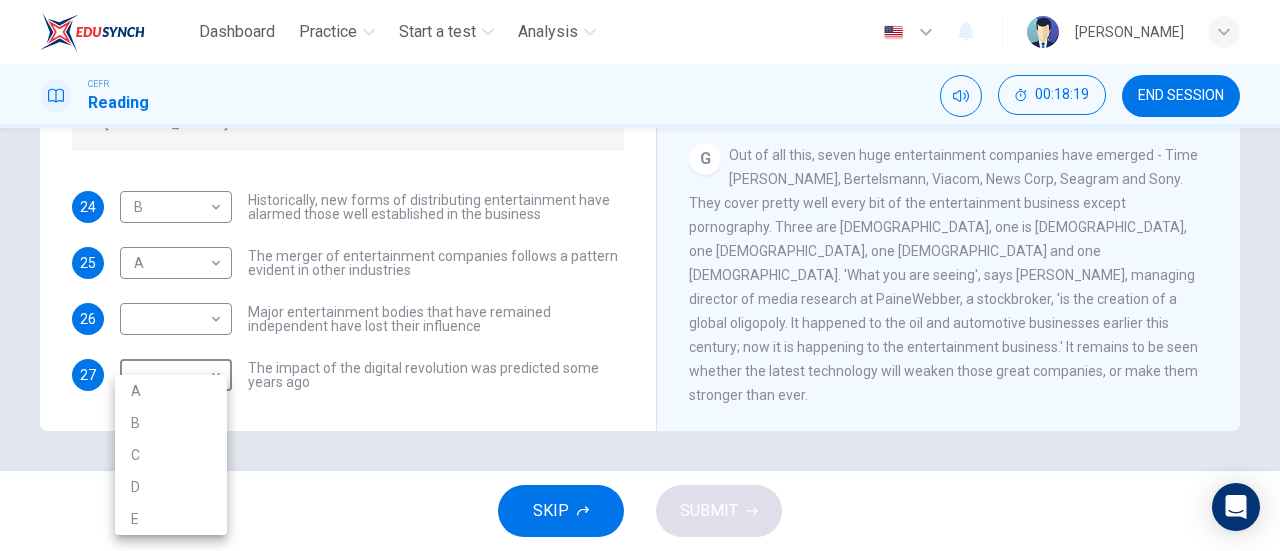 click at bounding box center [640, 275] 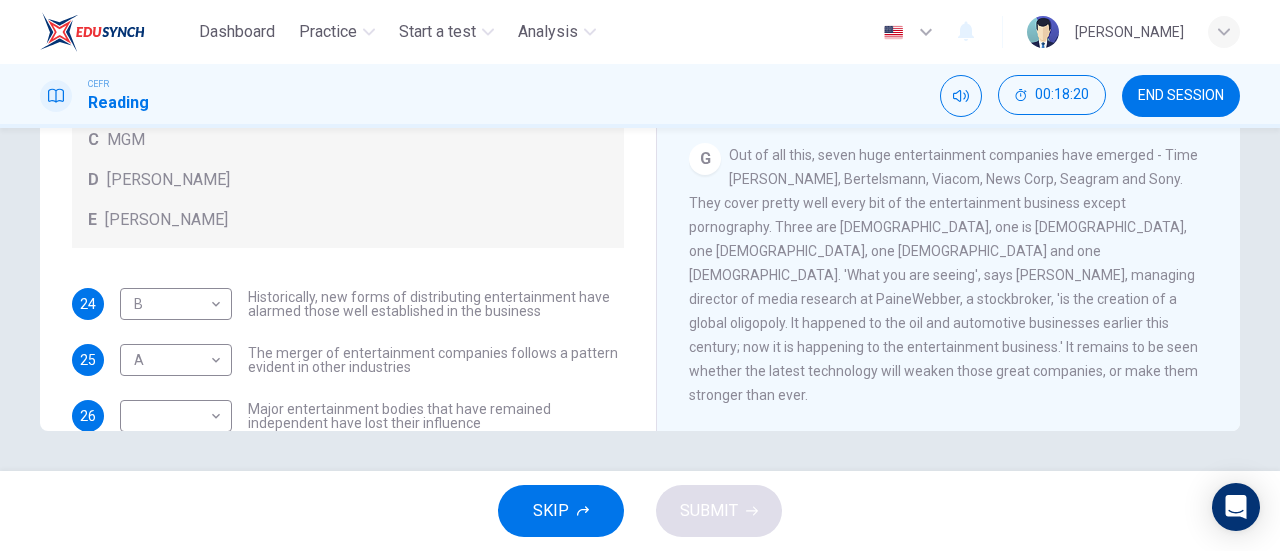 scroll, scrollTop: 120, scrollLeft: 0, axis: vertical 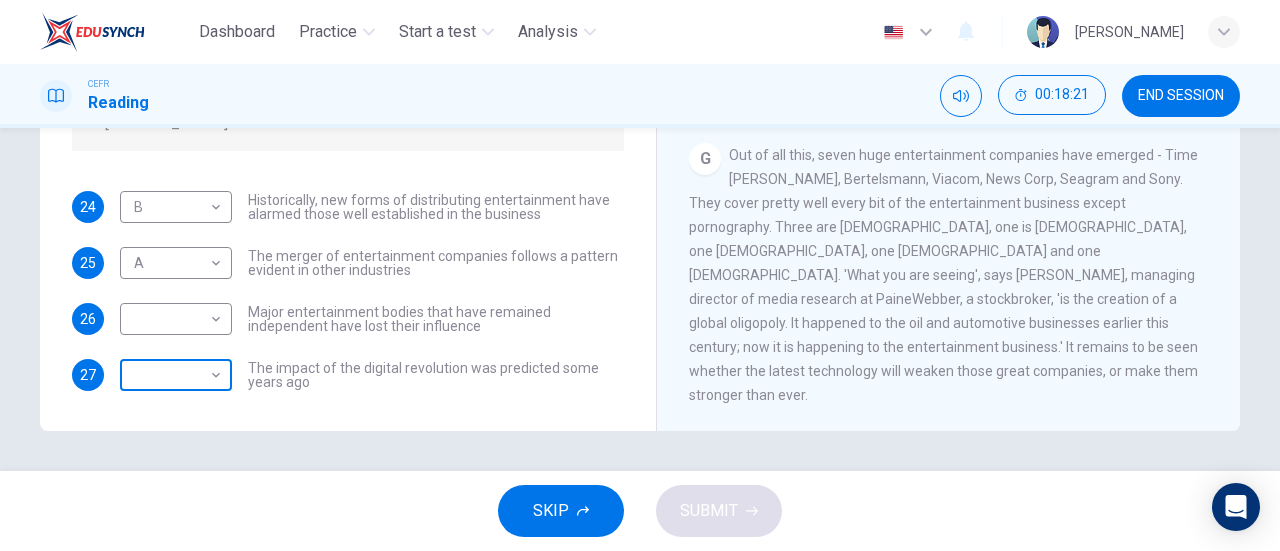 click on "Dashboard Practice Start a test Analysis English en ​ AL MA'AWA BINTI KAMARUDIN CEFR Reading 00:18:21 END SESSION Questions 24 - 27 The writer refers to various individuals and companies in the reading passage.
Match the people or companies  (A-E)  with the points made in the questions below about the introduction of new technology.
Write the appropriate letter (A-E) in the boxes below. A John Malone B Hal Valarian C MGM D Walt Disney E Christopher Dixon 24 B B ​ Historically, new forms of distributing entertainment have alarmed those well established in the business 25 A A ​ The merger of entertainment companies follows a pattern evident in other industries 26 ​ ​ Major entertainment bodies that have remained independent have lost their influence 27 ​ ​ The impact of the digital revolution was predicted some years ago Wheel of Fortune CLICK TO ZOOM Click to Zoom A B C D E F G SKIP SUBMIT EduSynch - Online Language Proficiency Testing
Dashboard Practice Start a test Analysis 2025" at bounding box center (640, 275) 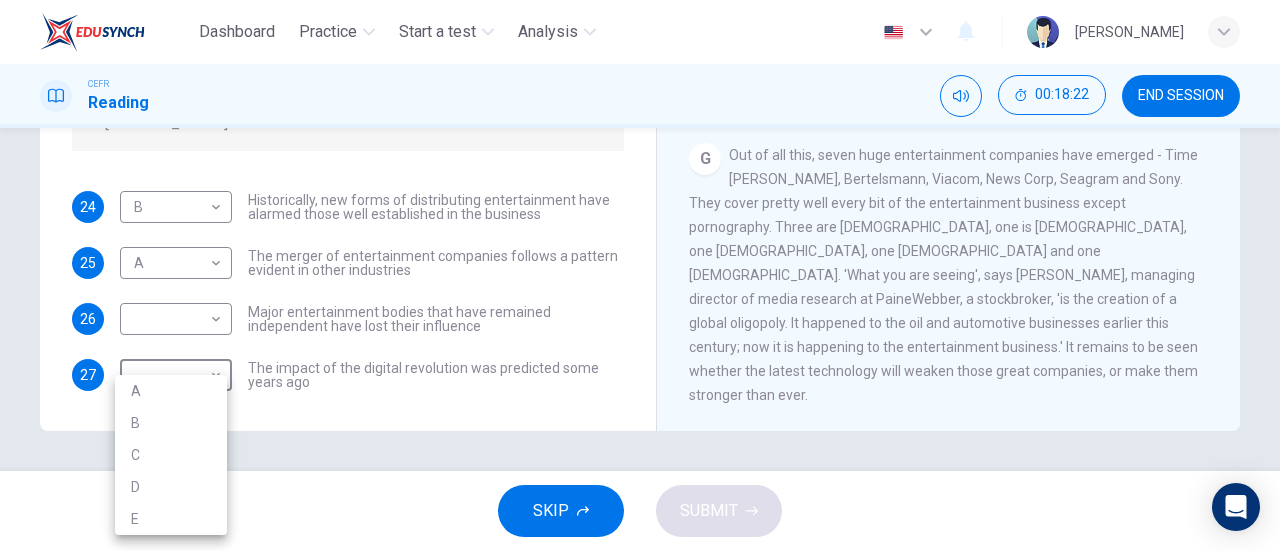 click on "E" at bounding box center (171, 519) 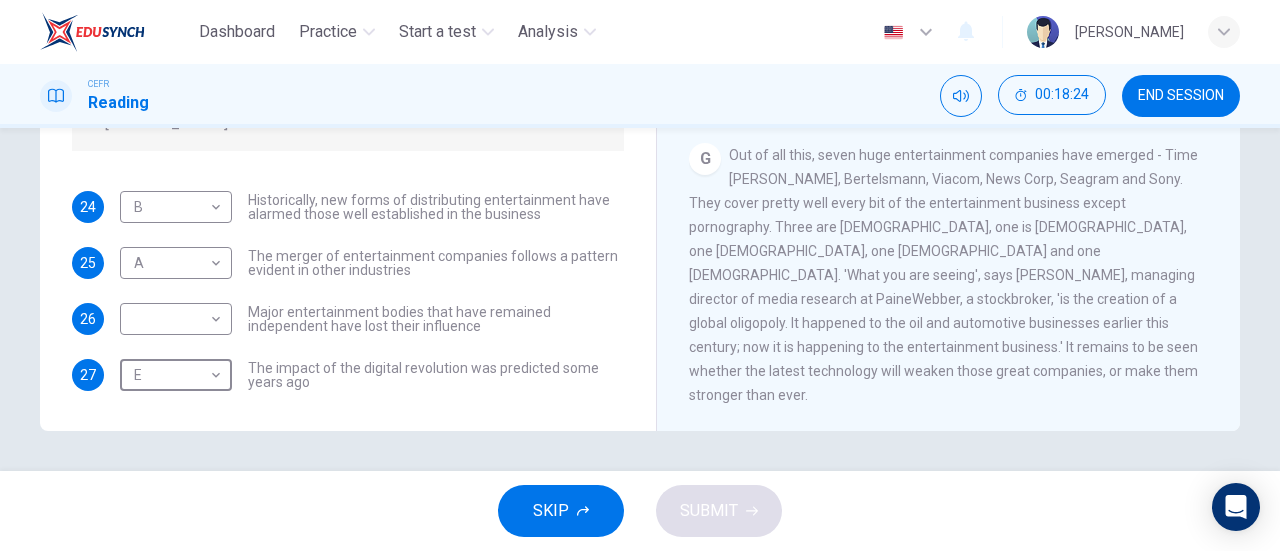 scroll, scrollTop: 120, scrollLeft: 0, axis: vertical 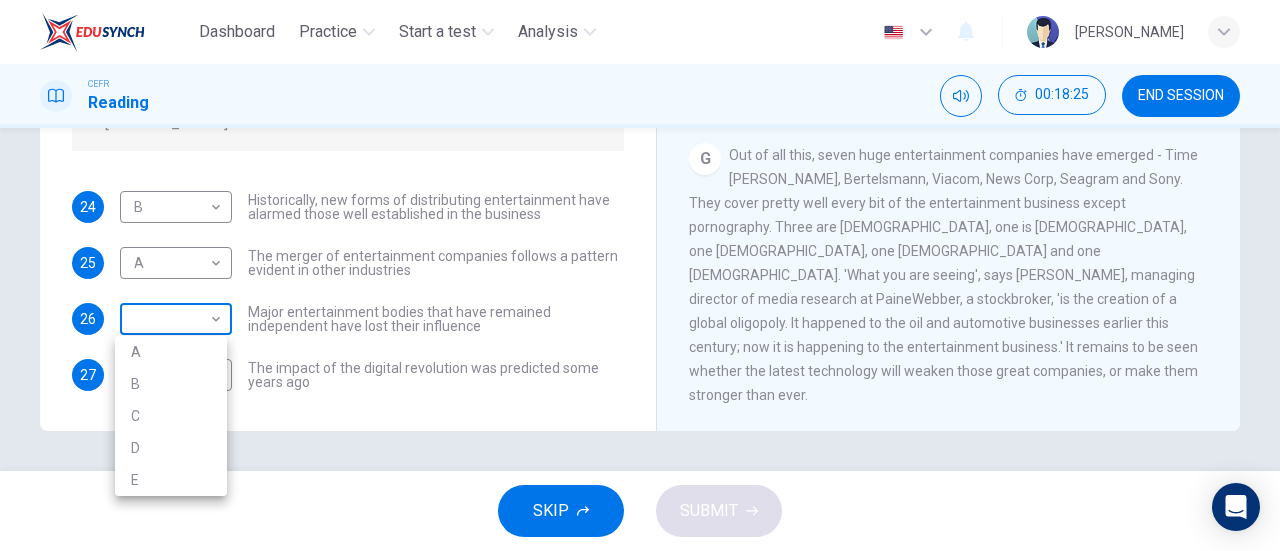 click on "Dashboard Practice Start a test Analysis English en ​ AL MA'AWA BINTI KAMARUDIN CEFR Reading 00:18:25 END SESSION Questions 24 - 27 The writer refers to various individuals and companies in the reading passage.
Match the people or companies  (A-E)  with the points made in the questions below about the introduction of new technology.
Write the appropriate letter (A-E) in the boxes below. A John Malone B Hal Valarian C MGM D Walt Disney E Christopher Dixon 24 B B ​ Historically, new forms of distributing entertainment have alarmed those well established in the business 25 A A ​ The merger of entertainment companies follows a pattern evident in other industries 26 ​ ​ Major entertainment bodies that have remained independent have lost their influence 27 E E ​ The impact of the digital revolution was predicted some years ago Wheel of Fortune CLICK TO ZOOM Click to Zoom A B C D E F G SKIP SUBMIT EduSynch - Online Language Proficiency Testing
Dashboard Practice Start a test Analysis 2025 A B C" at bounding box center (640, 275) 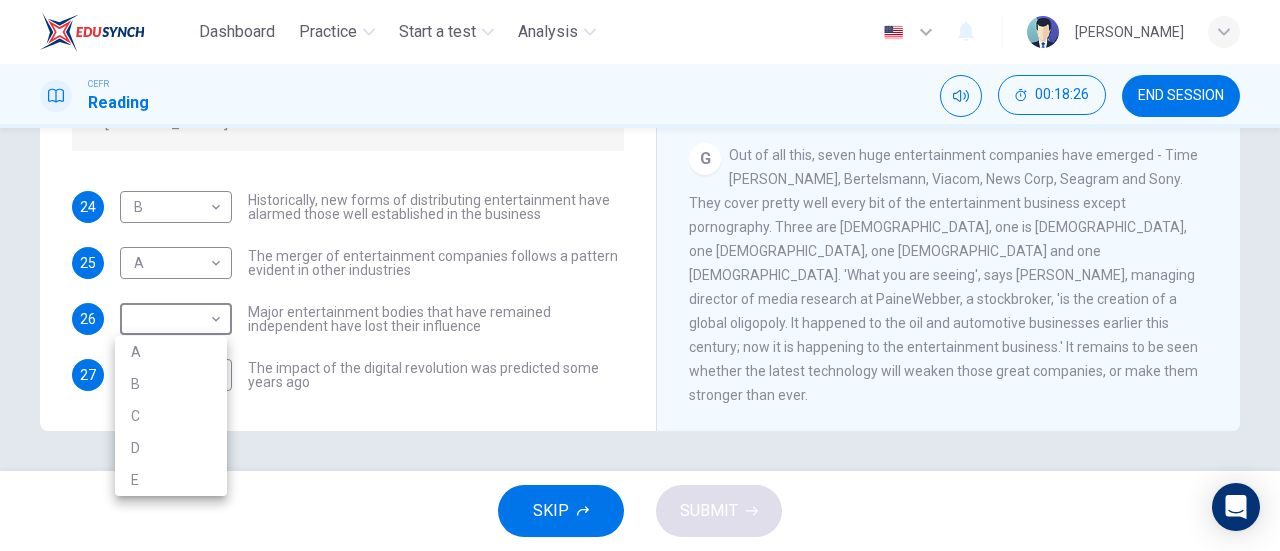 click on "C" at bounding box center [171, 416] 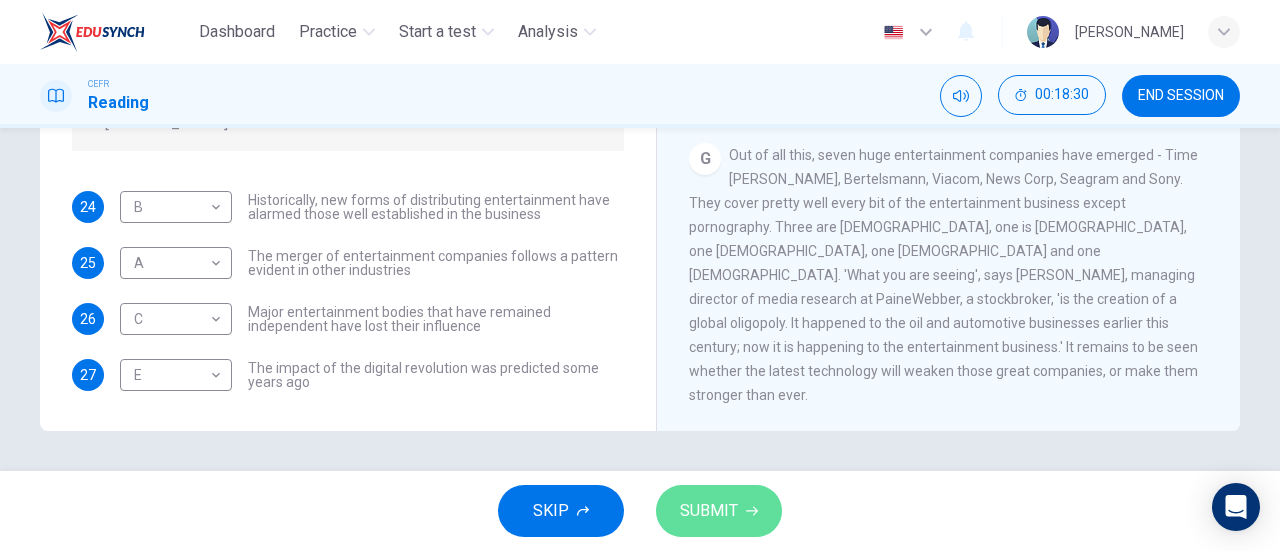 click on "SUBMIT" at bounding box center [719, 511] 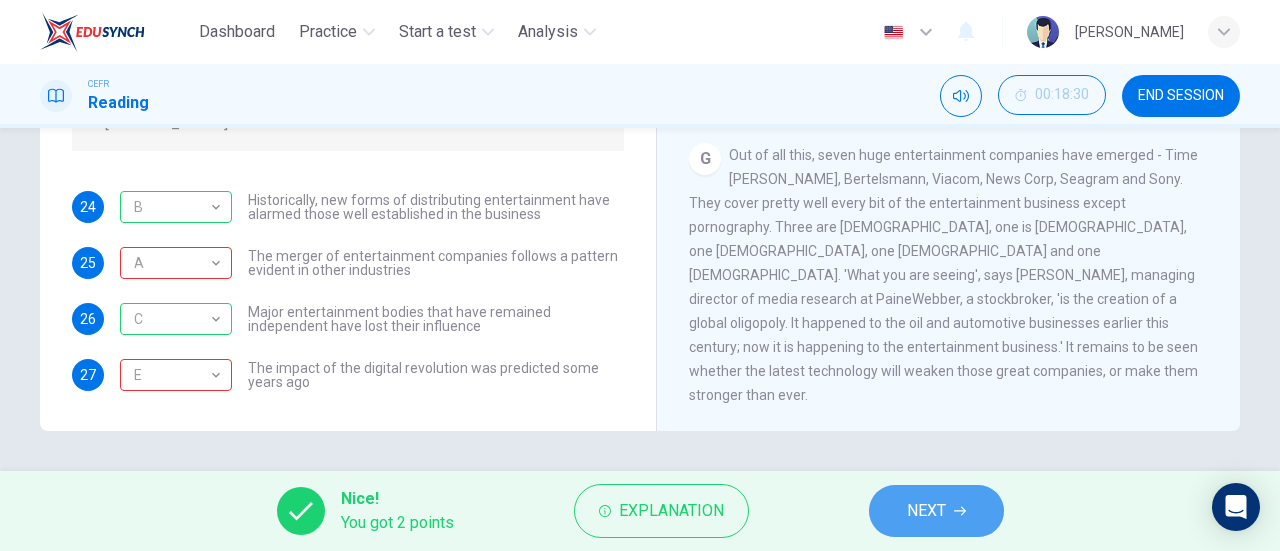 click on "NEXT" at bounding box center (926, 511) 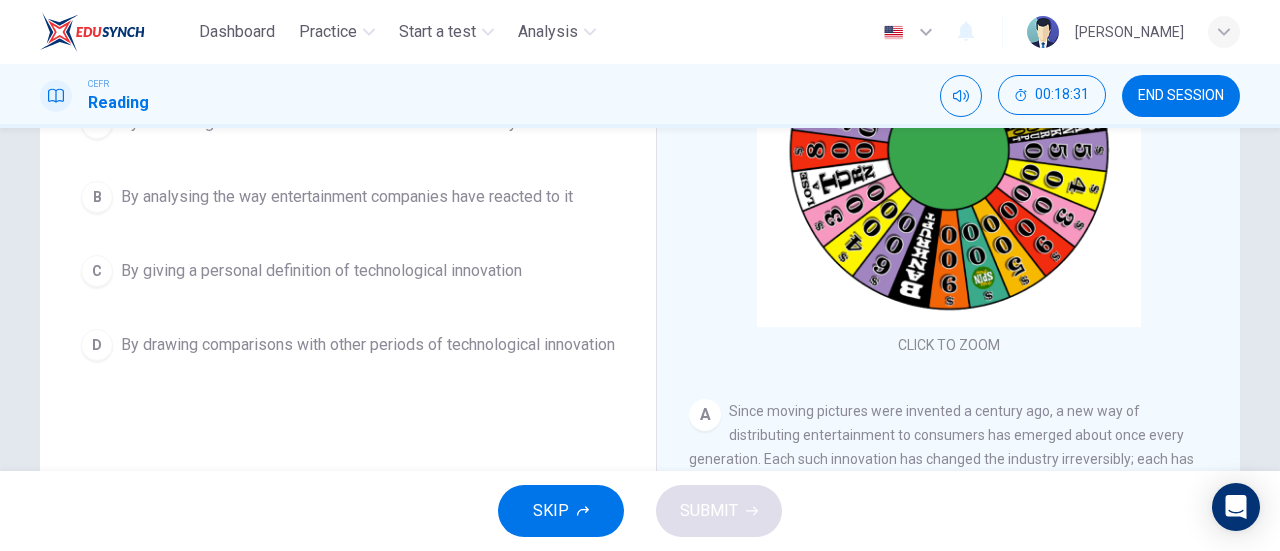 scroll, scrollTop: 65, scrollLeft: 0, axis: vertical 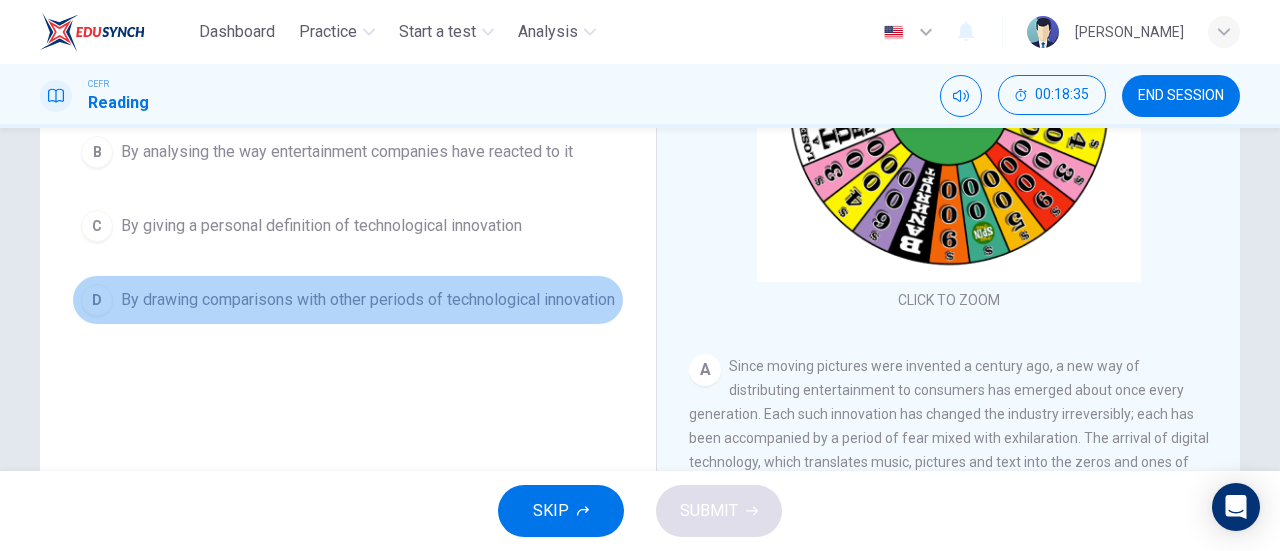 click on "By drawing comparisons with other periods of technological innovation" at bounding box center [368, 300] 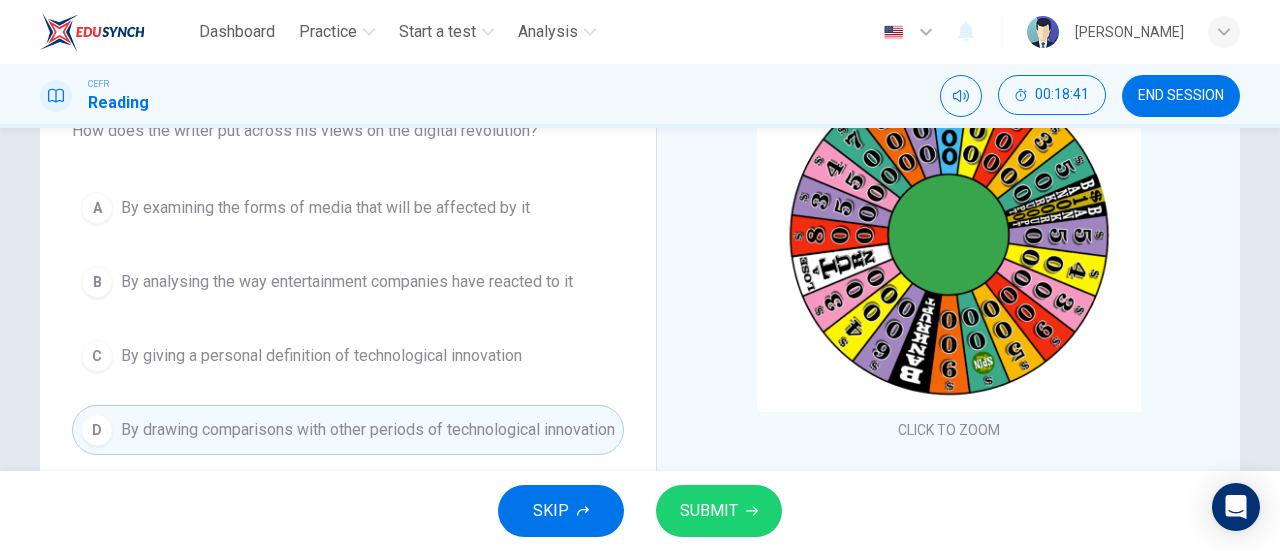 scroll, scrollTop: 192, scrollLeft: 0, axis: vertical 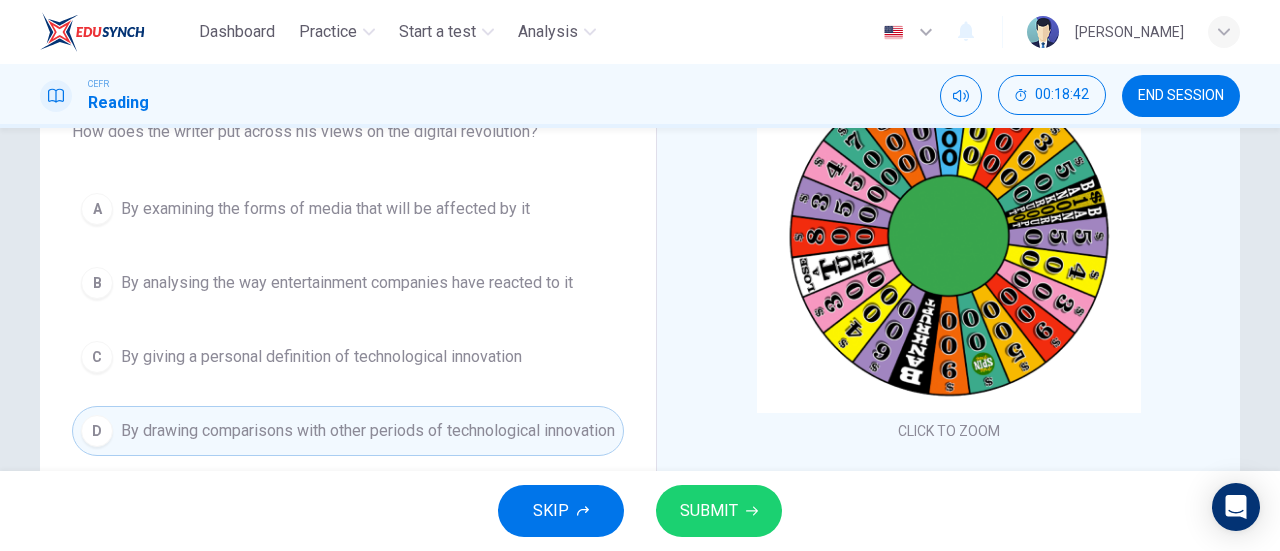 click on "By examining the forms of media that will be affected by it" at bounding box center [325, 209] 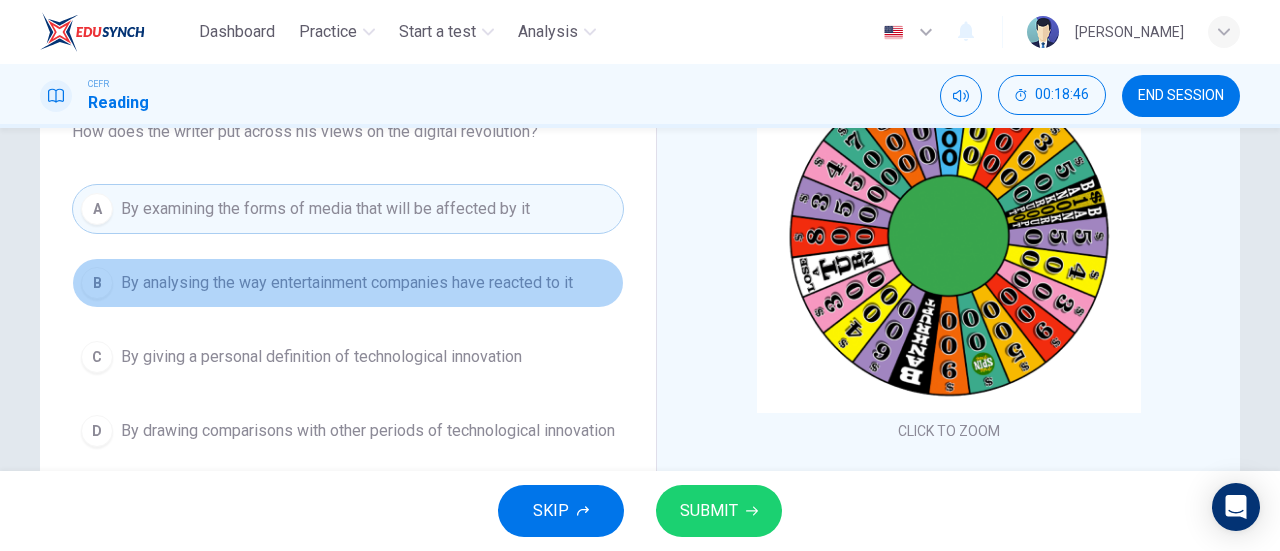 click on "B By analysing the way entertainment companies have reacted to it" at bounding box center (348, 283) 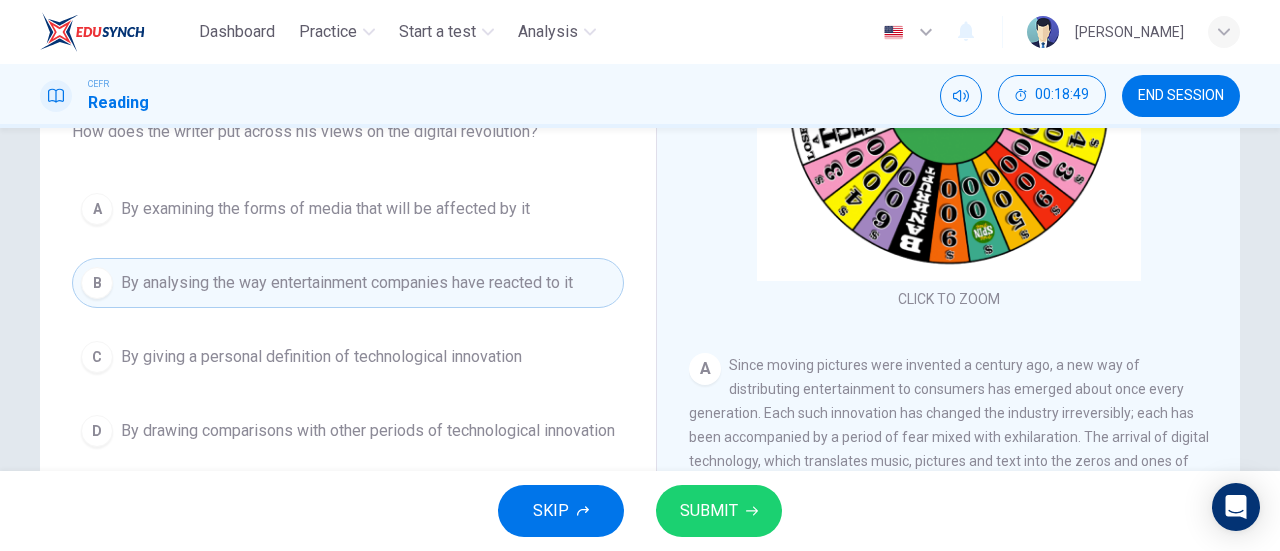 scroll, scrollTop: 345, scrollLeft: 0, axis: vertical 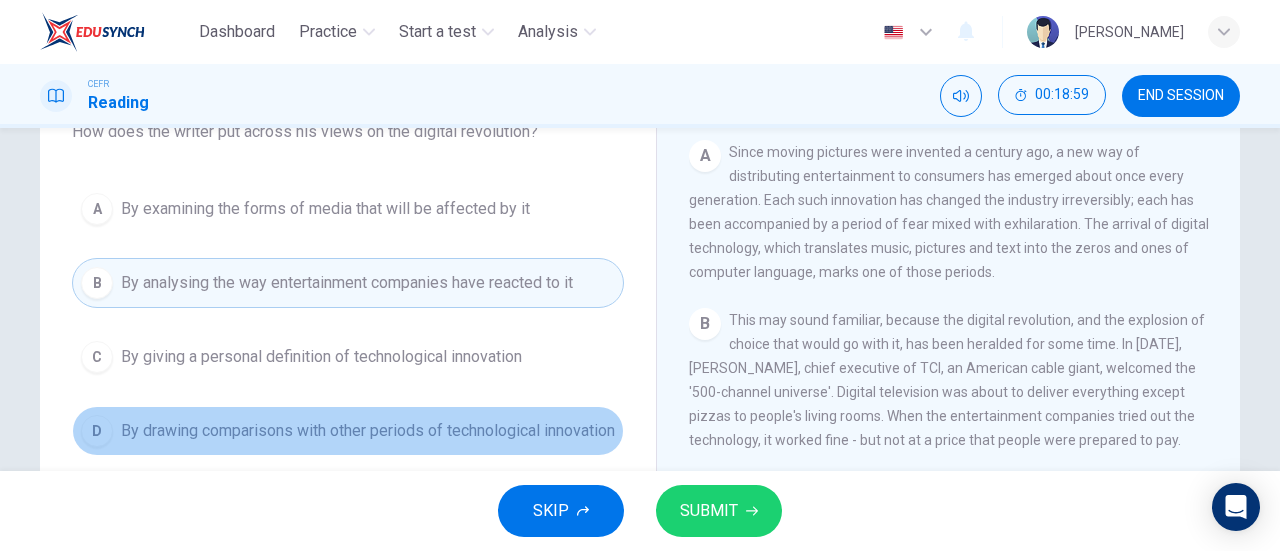 click on "By drawing comparisons with other periods of technological innovation" at bounding box center (368, 431) 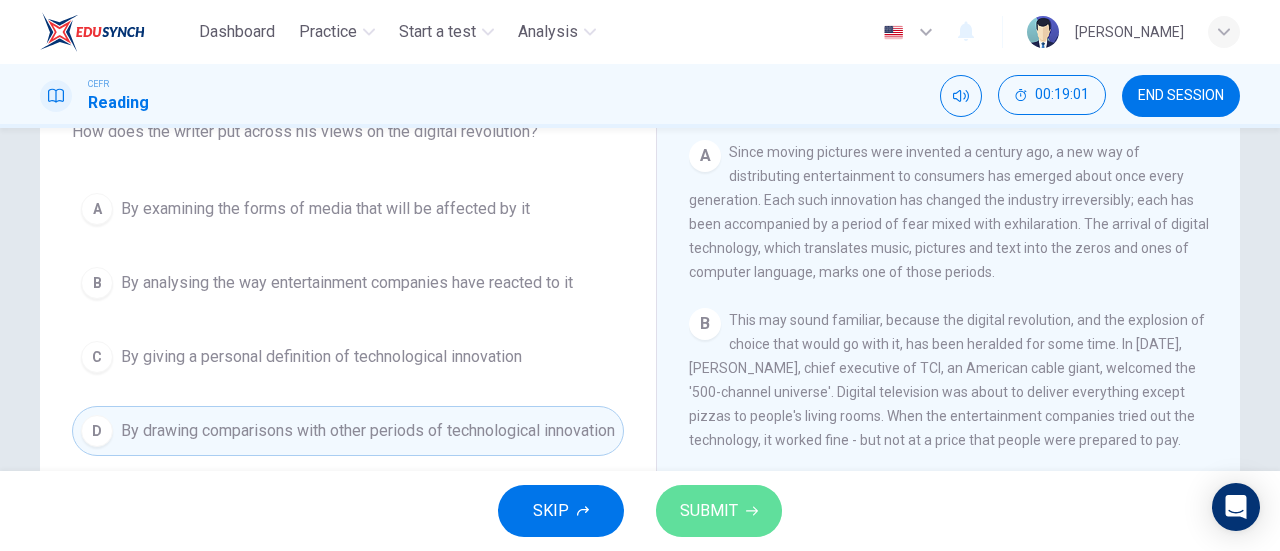click on "SUBMIT" at bounding box center [719, 511] 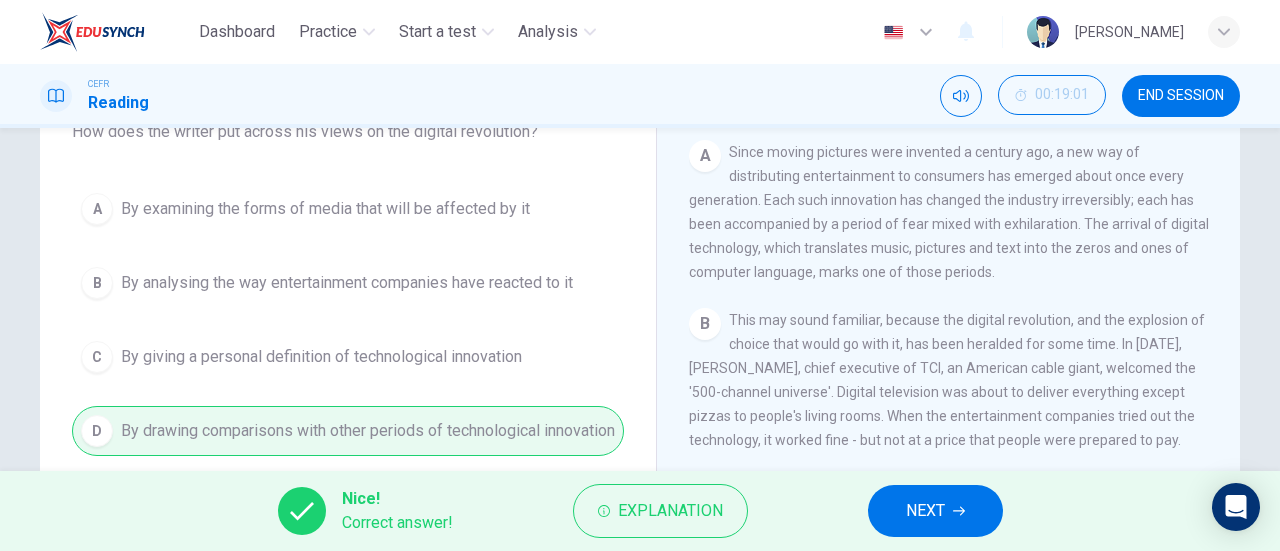 click on "NEXT" at bounding box center [925, 511] 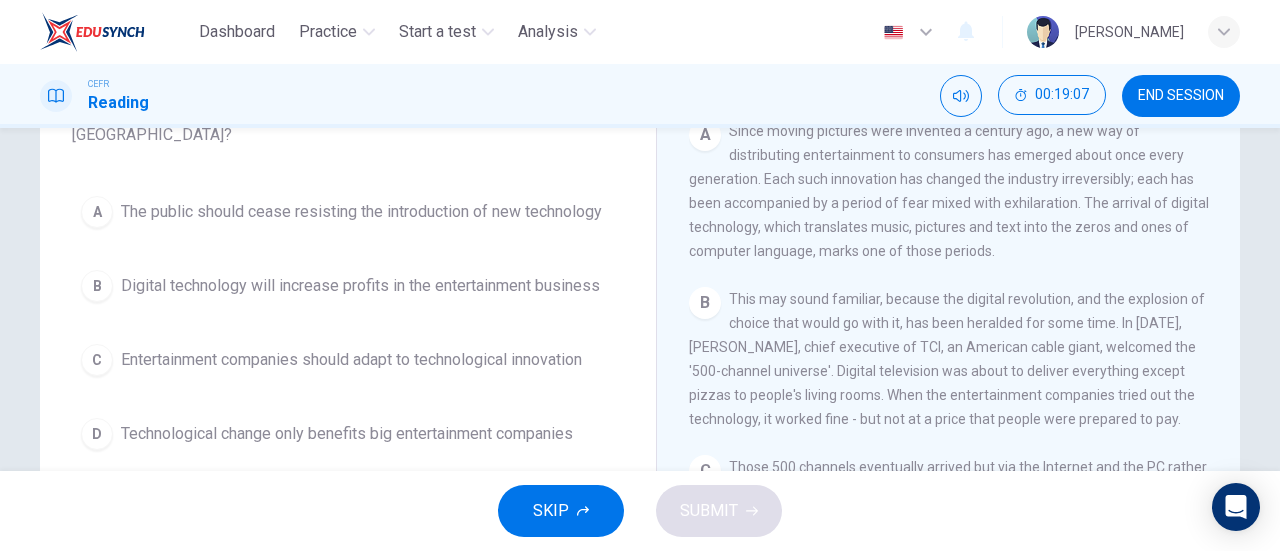 scroll, scrollTop: 216, scrollLeft: 0, axis: vertical 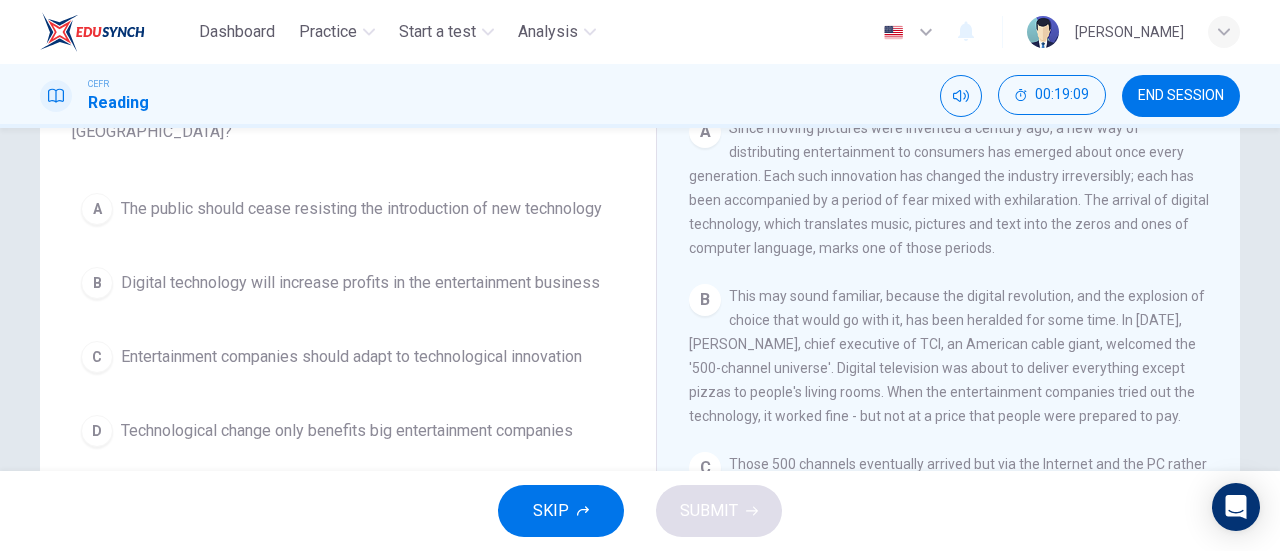 click on "The public should cease resisting the introduction of new technology" at bounding box center (361, 209) 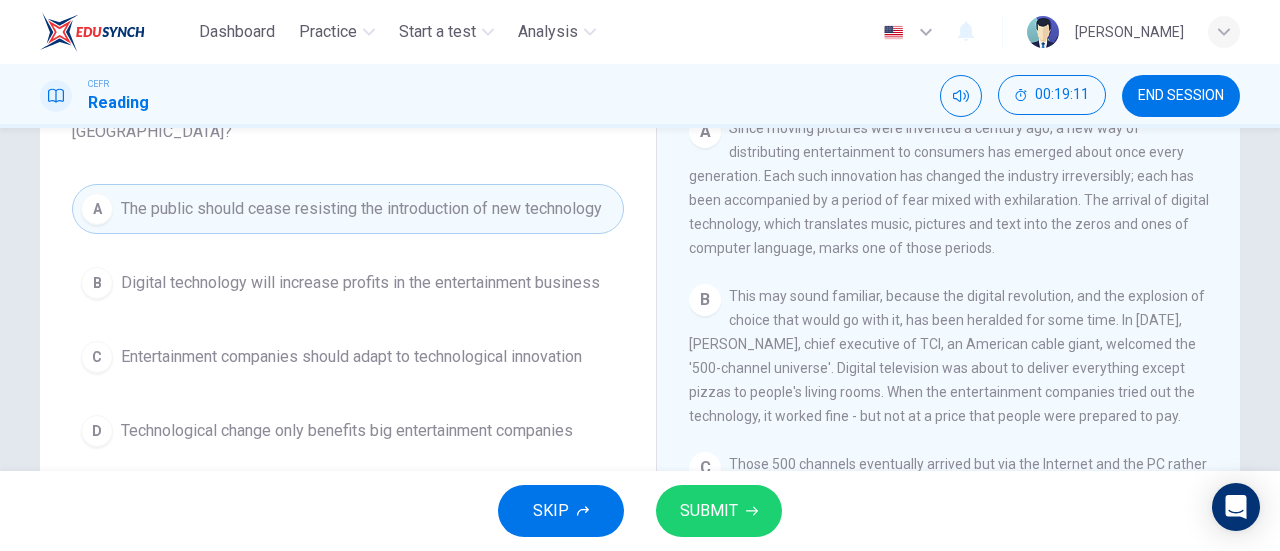 click on "Digital technology will increase profits in the entertainment business" at bounding box center [360, 283] 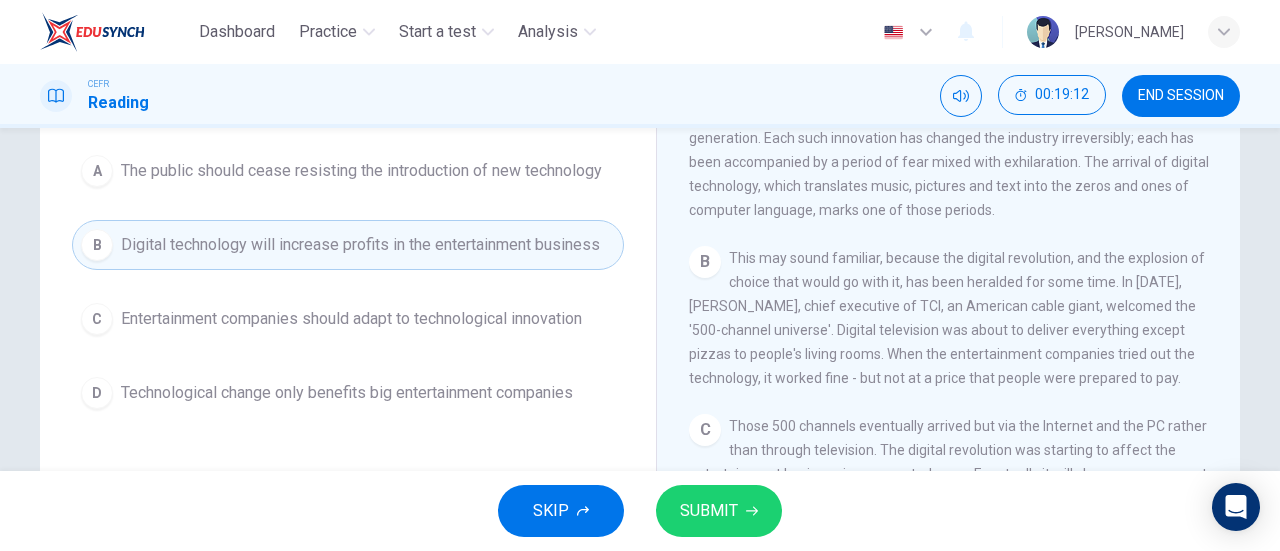 scroll, scrollTop: 258, scrollLeft: 0, axis: vertical 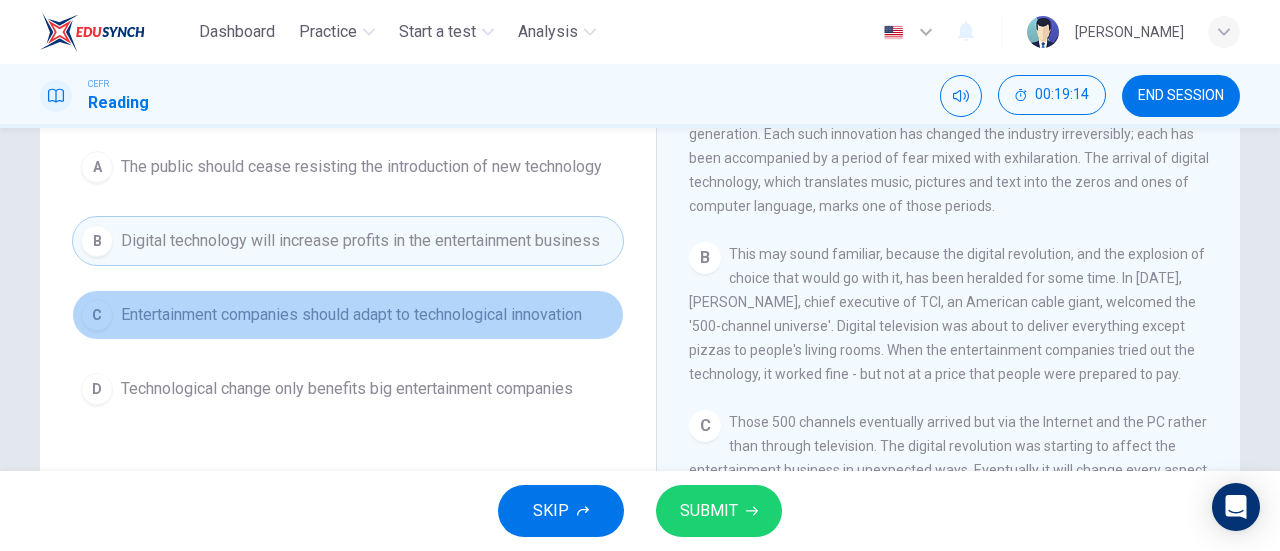click on "Entertainment companies should adapt to technological innovation" at bounding box center (351, 315) 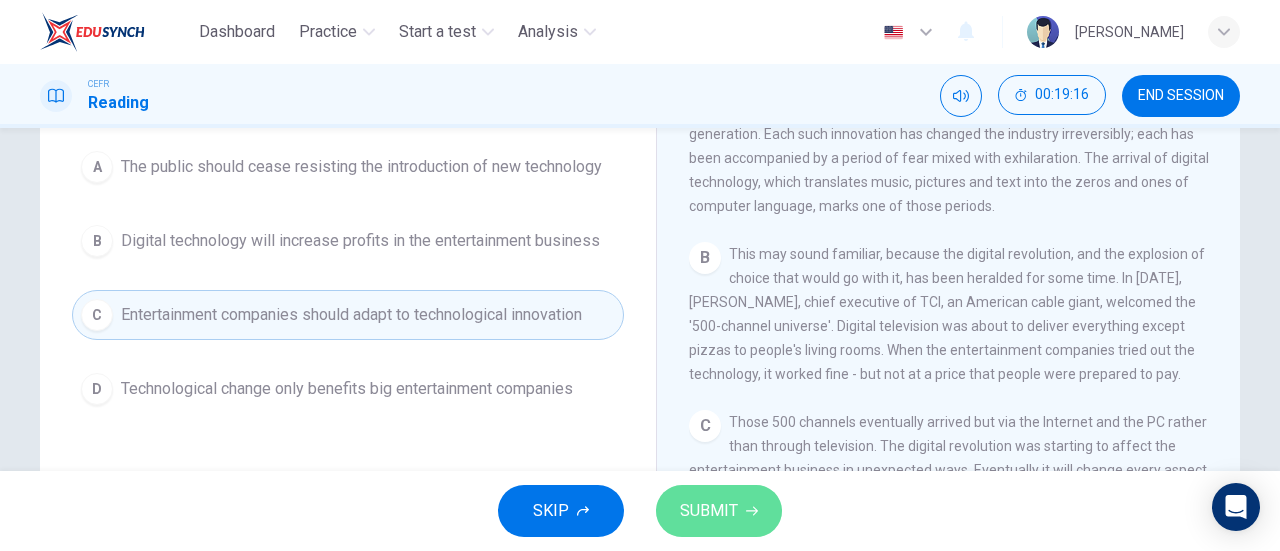click on "SUBMIT" at bounding box center [709, 511] 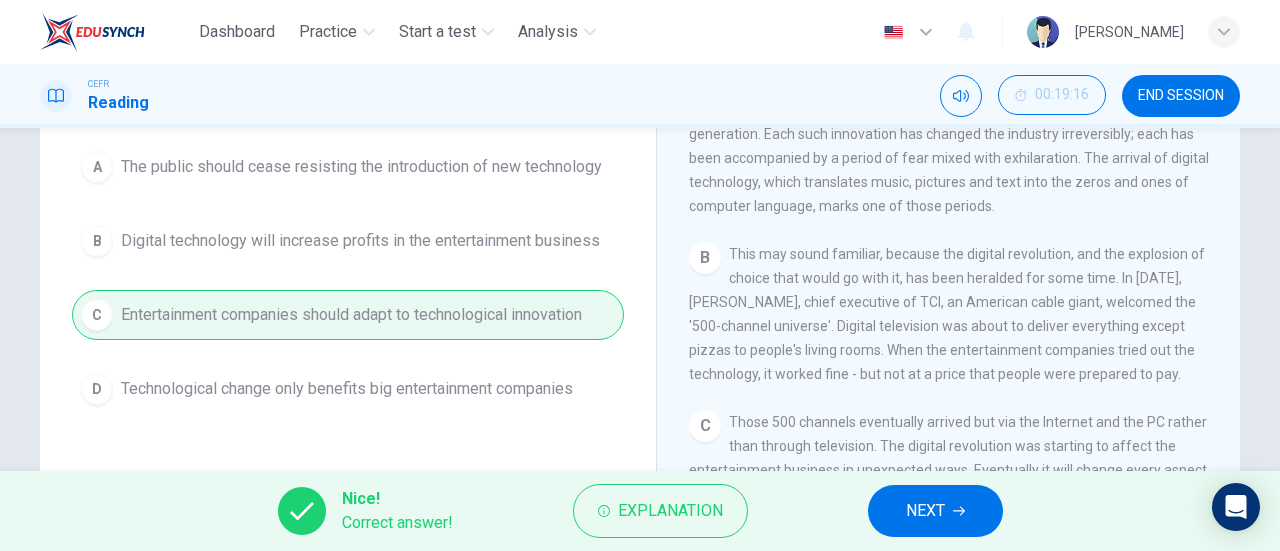 click on "NEXT" at bounding box center [935, 511] 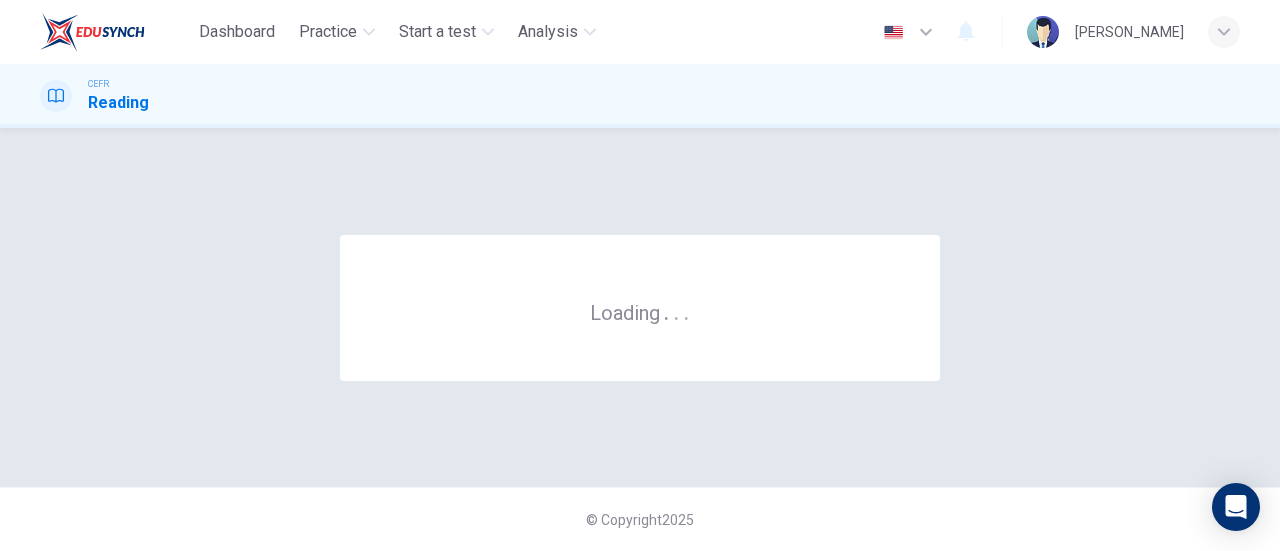 scroll, scrollTop: 0, scrollLeft: 0, axis: both 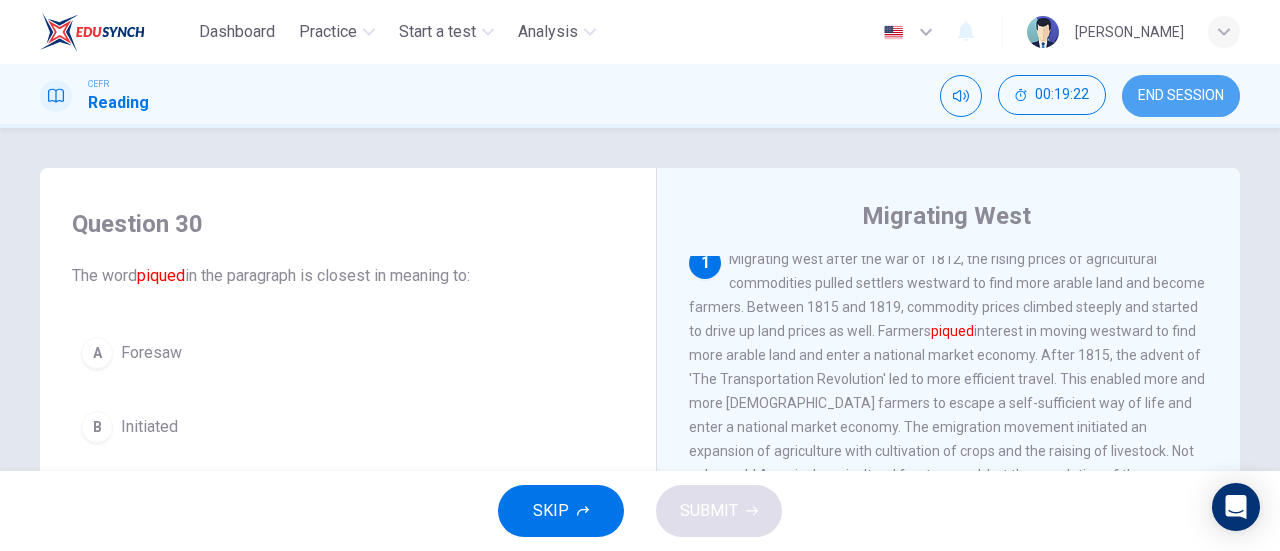 drag, startPoint x: 1184, startPoint y: 99, endPoint x: 716, endPoint y: 89, distance: 468.1068 